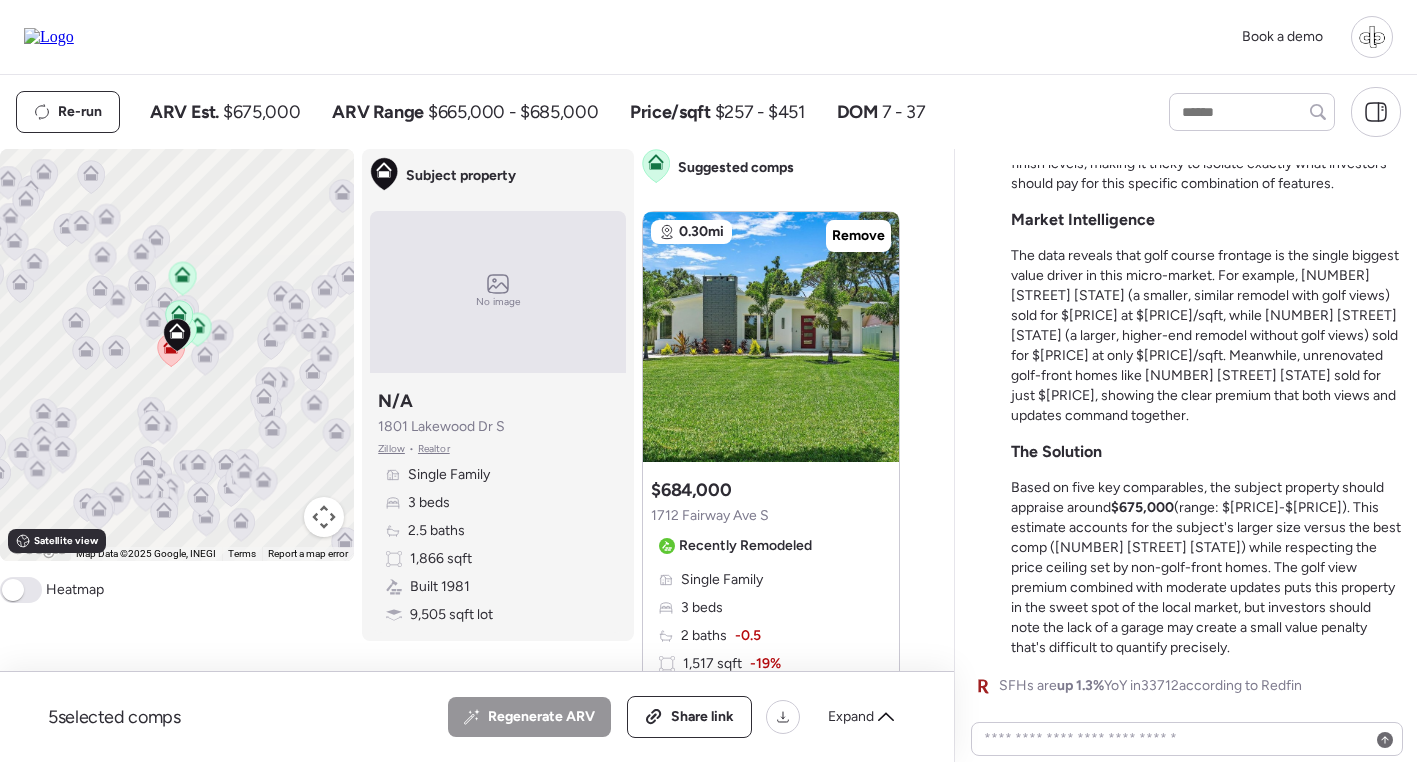 scroll, scrollTop: 0, scrollLeft: 0, axis: both 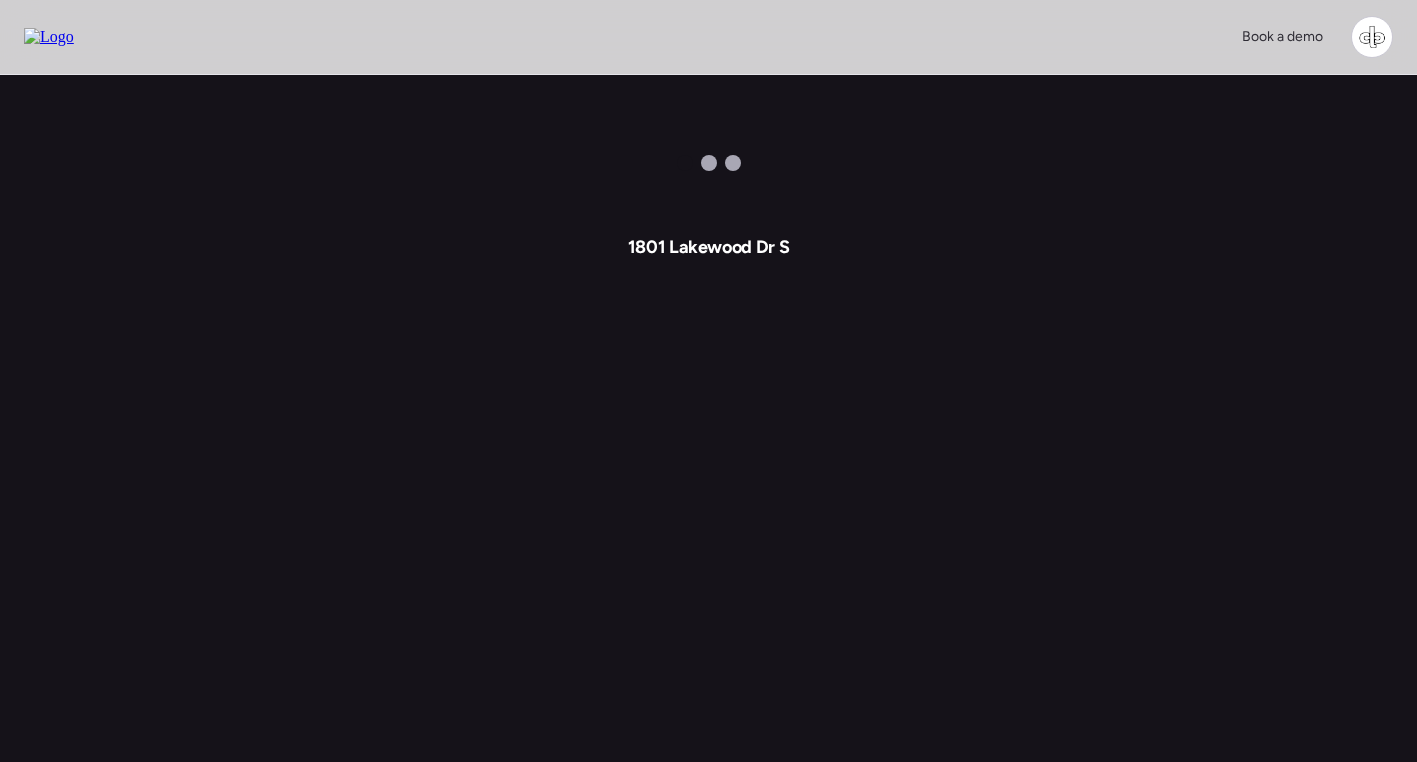 click on "1801 Lakewood Dr S" at bounding box center [708, 418] 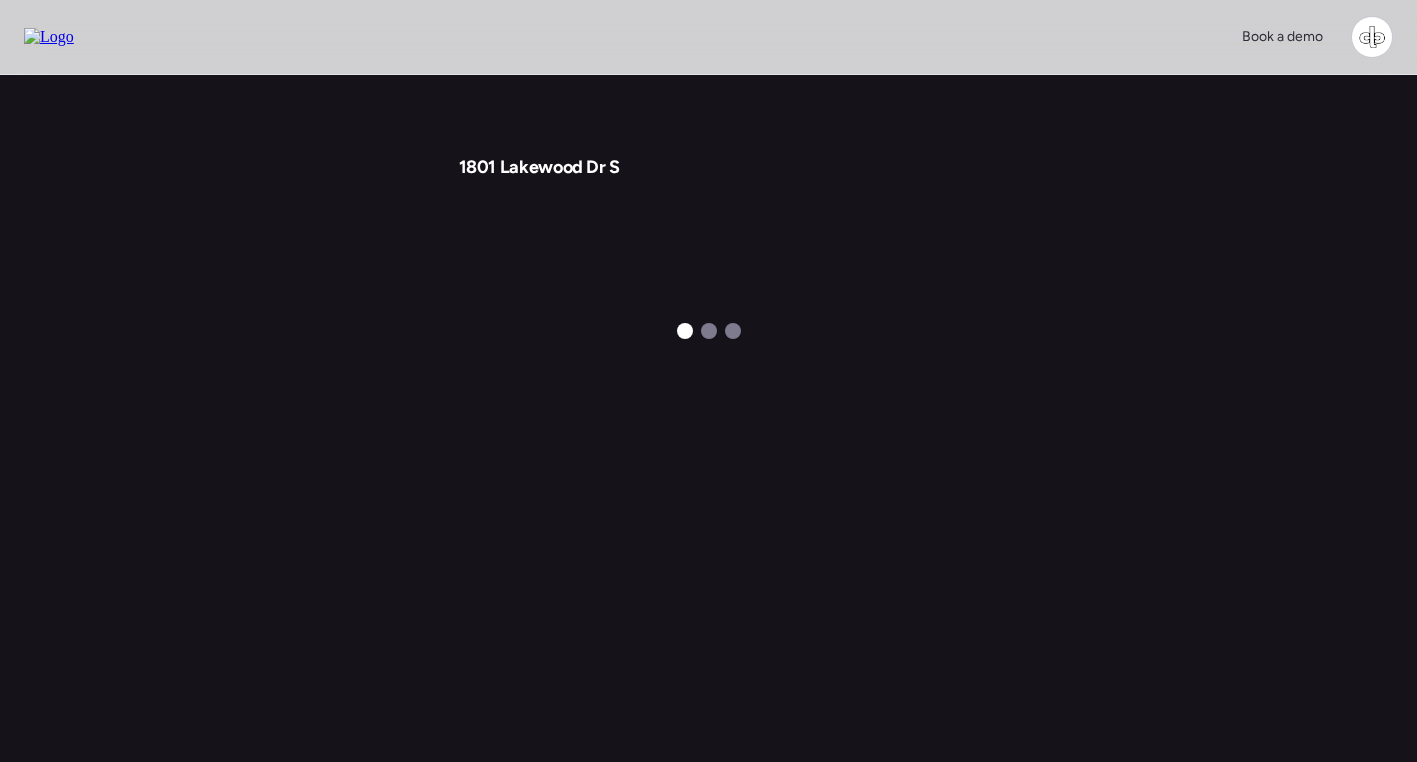 click at bounding box center [709, 251] 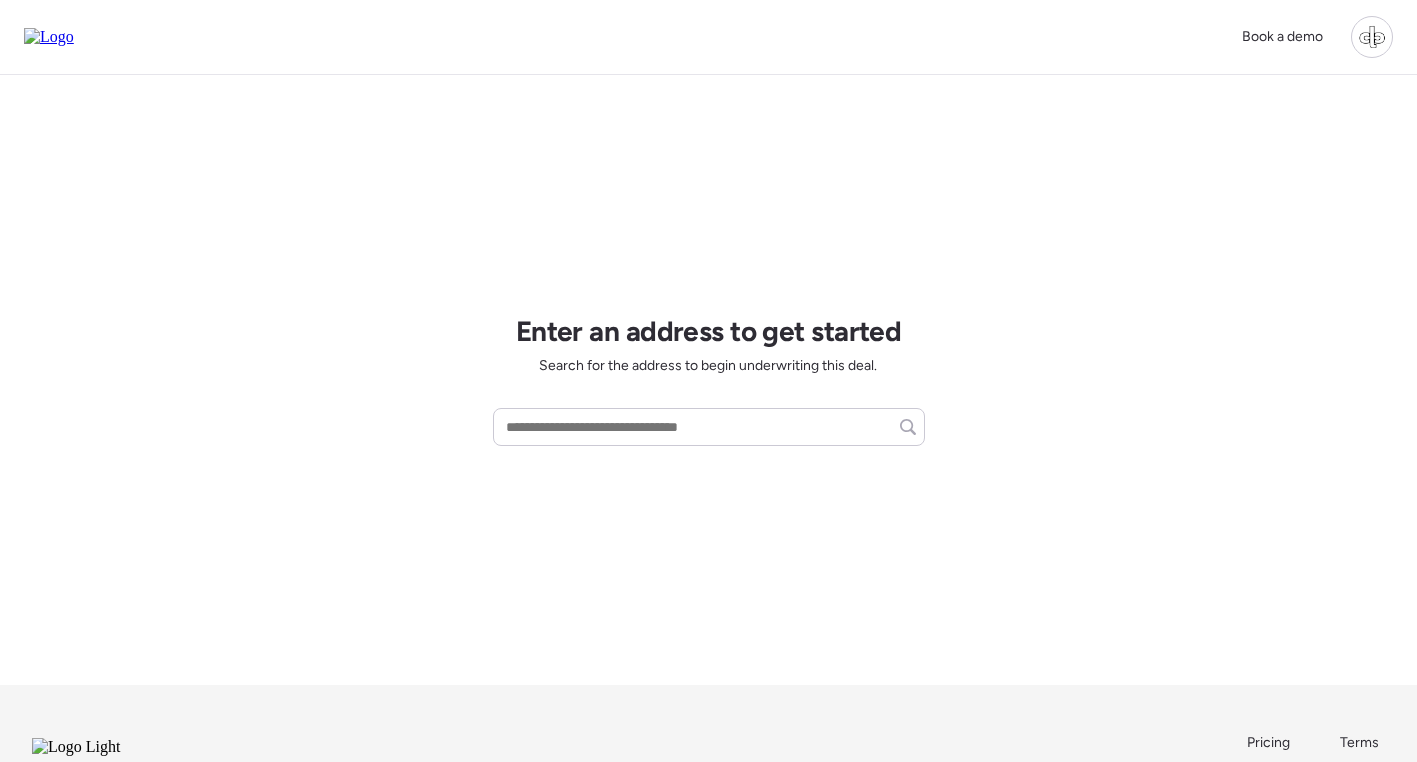 scroll, scrollTop: 0, scrollLeft: 0, axis: both 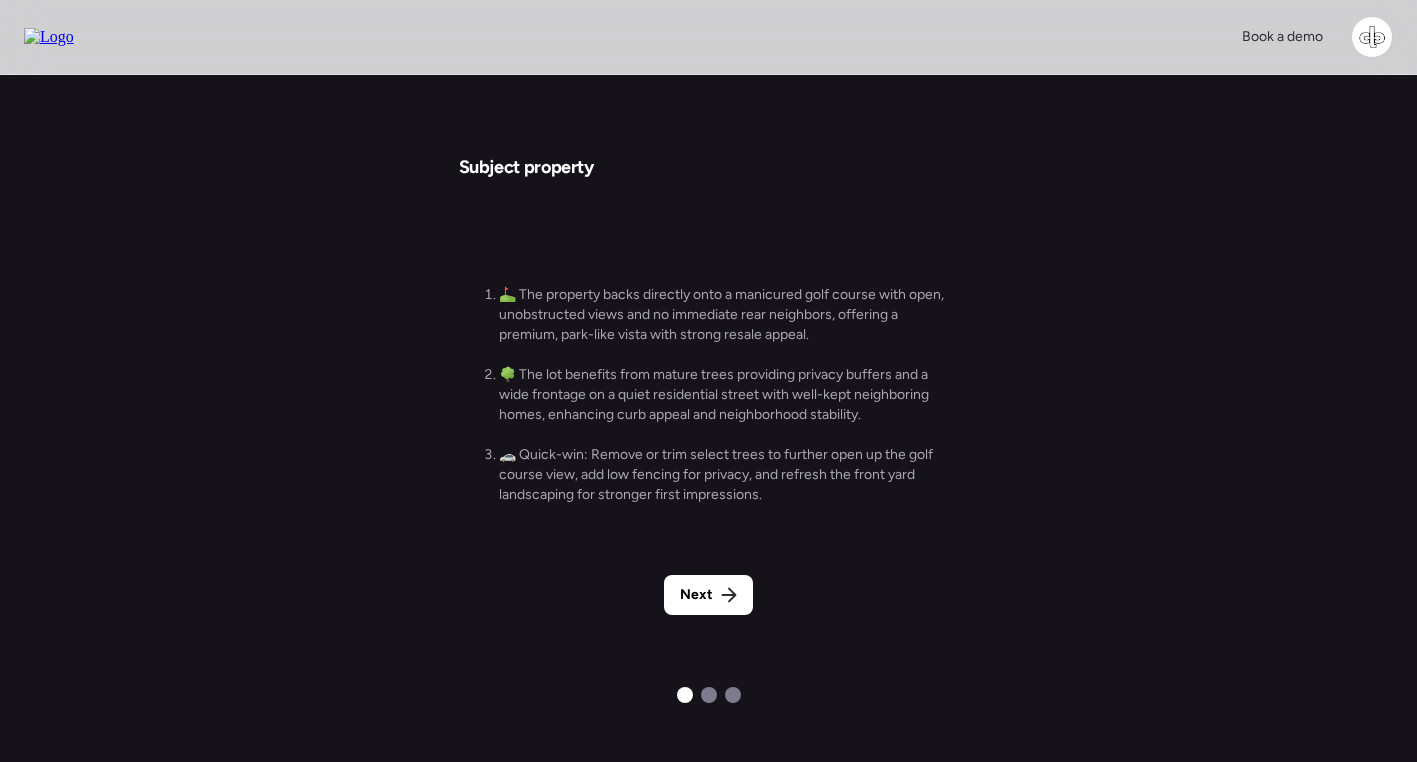 click on "Subject property
⛳️ The property backs directly onto a manicured golf course with open, unobstructed views and no immediate rear neighbors, offering a premium, park-like vista with strong resale appeal.
🌳 The lot benefits from mature trees providing privacy buffers and a wide frontage on a quiet residential street with well-kept neighboring homes, enhancing curb appeal and neighborhood stability.
🚗 Quick-win: Remove or trim select trees to further open up the golf course view, add low fencing for privacy, and refresh the front yard landscaping for stronger first impressions.
Next" at bounding box center [709, 389] 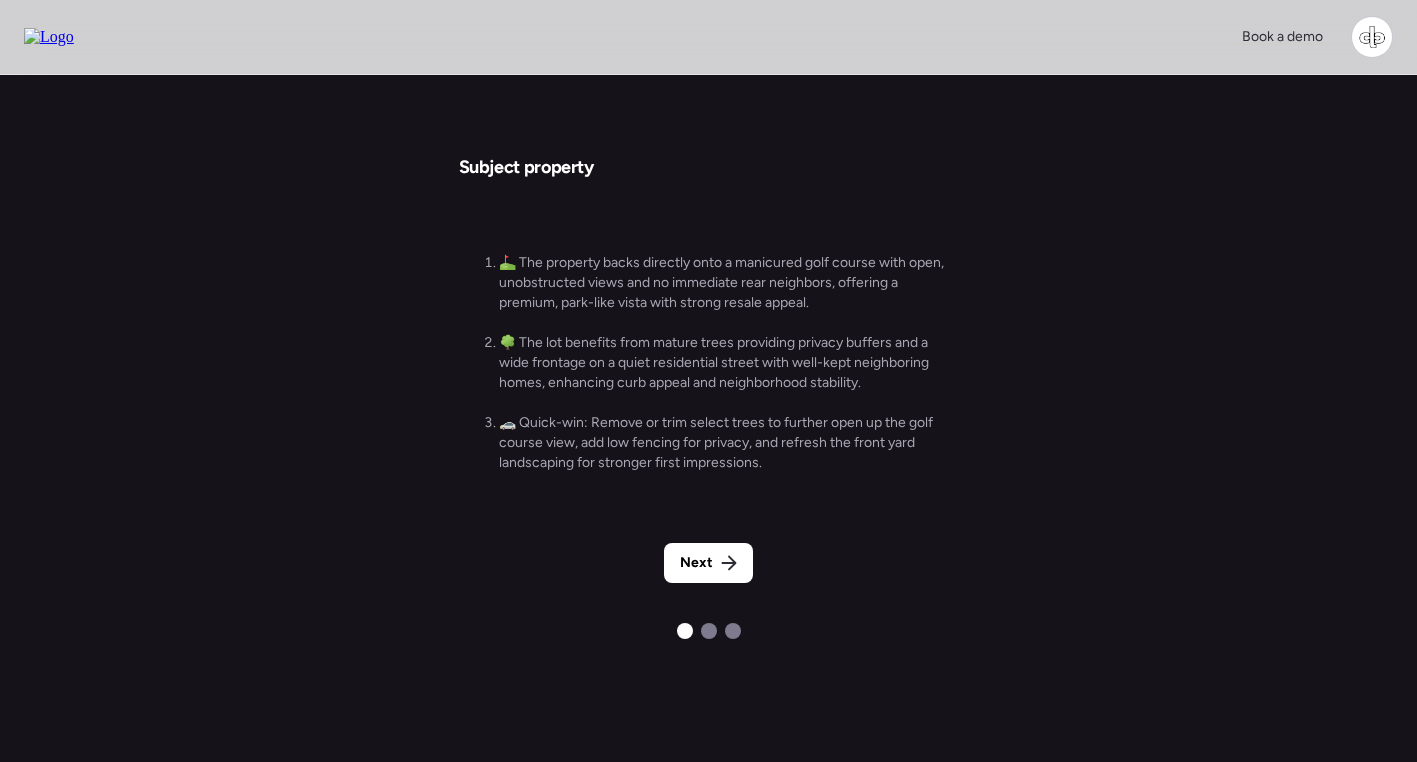 scroll, scrollTop: 0, scrollLeft: 0, axis: both 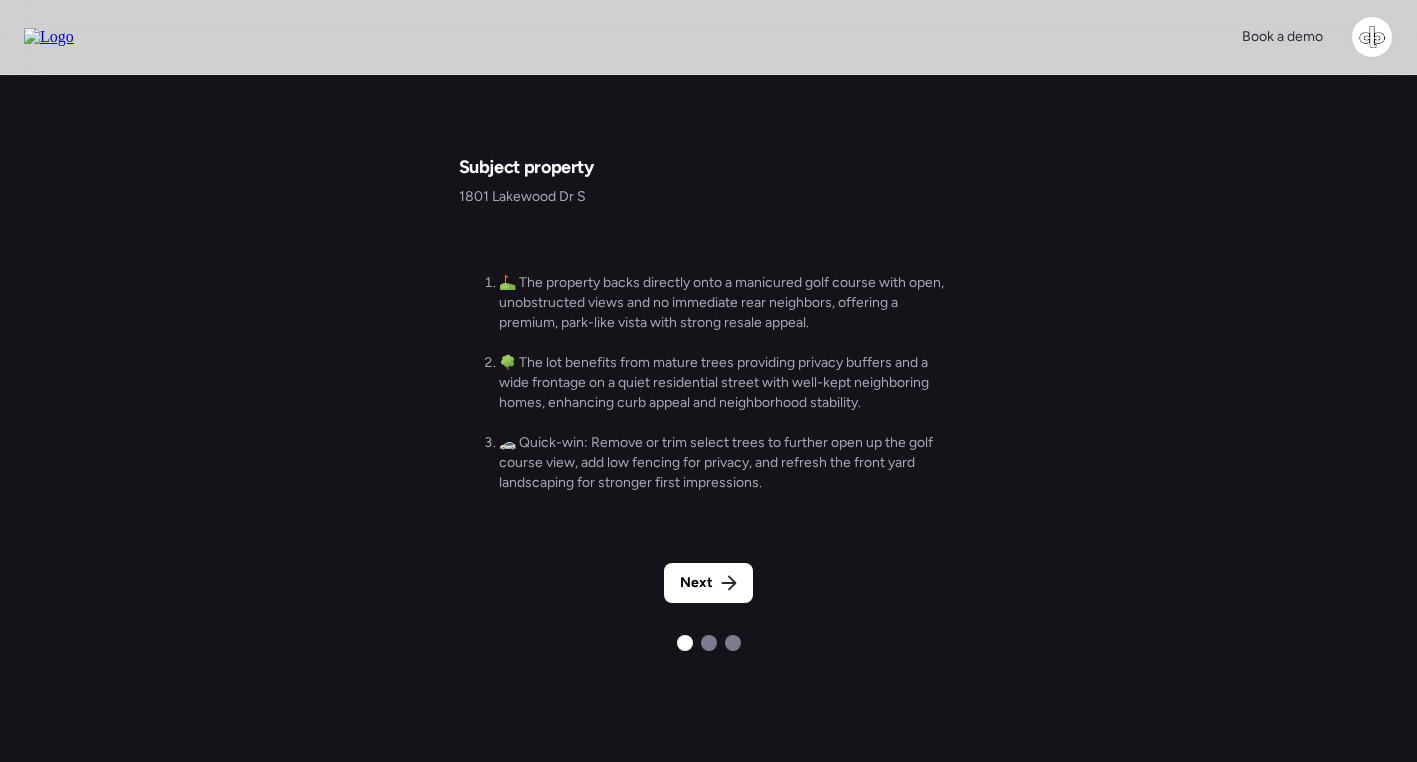 click on "⛳️ The property backs directly onto a manicured golf course with open, unobstructed views and no immediate rear neighbors, offering a premium, park-like vista with strong resale appeal." at bounding box center [729, 303] 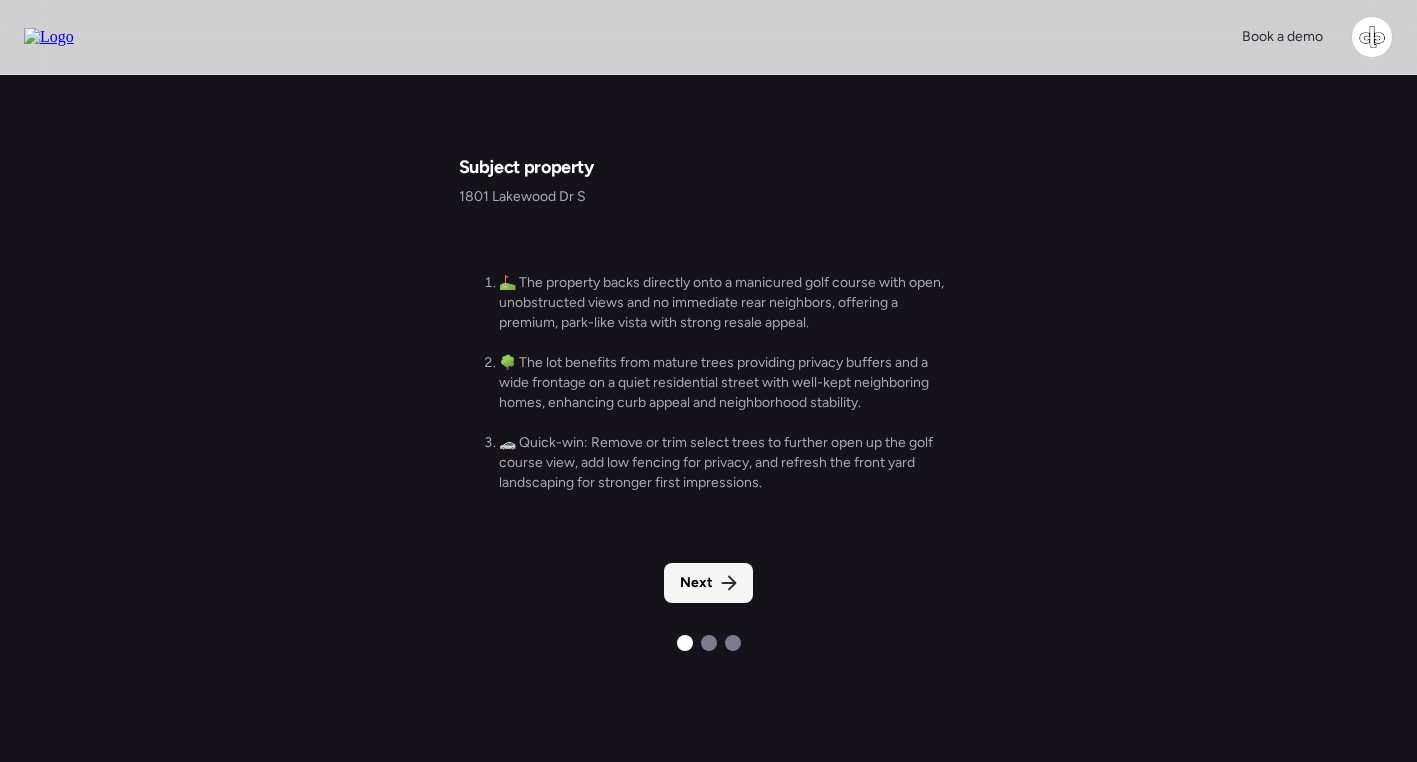 click on "Next" at bounding box center [696, 583] 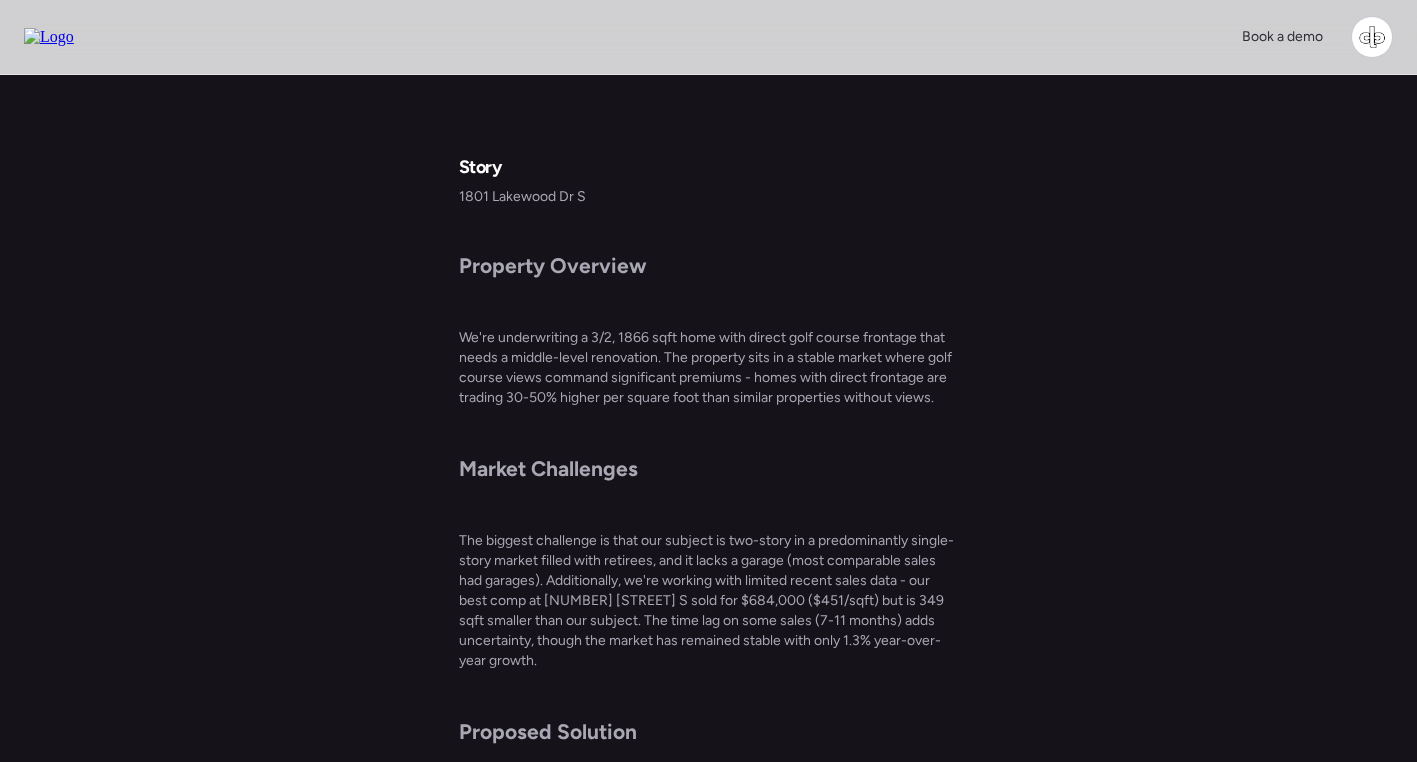 scroll, scrollTop: 0, scrollLeft: 0, axis: both 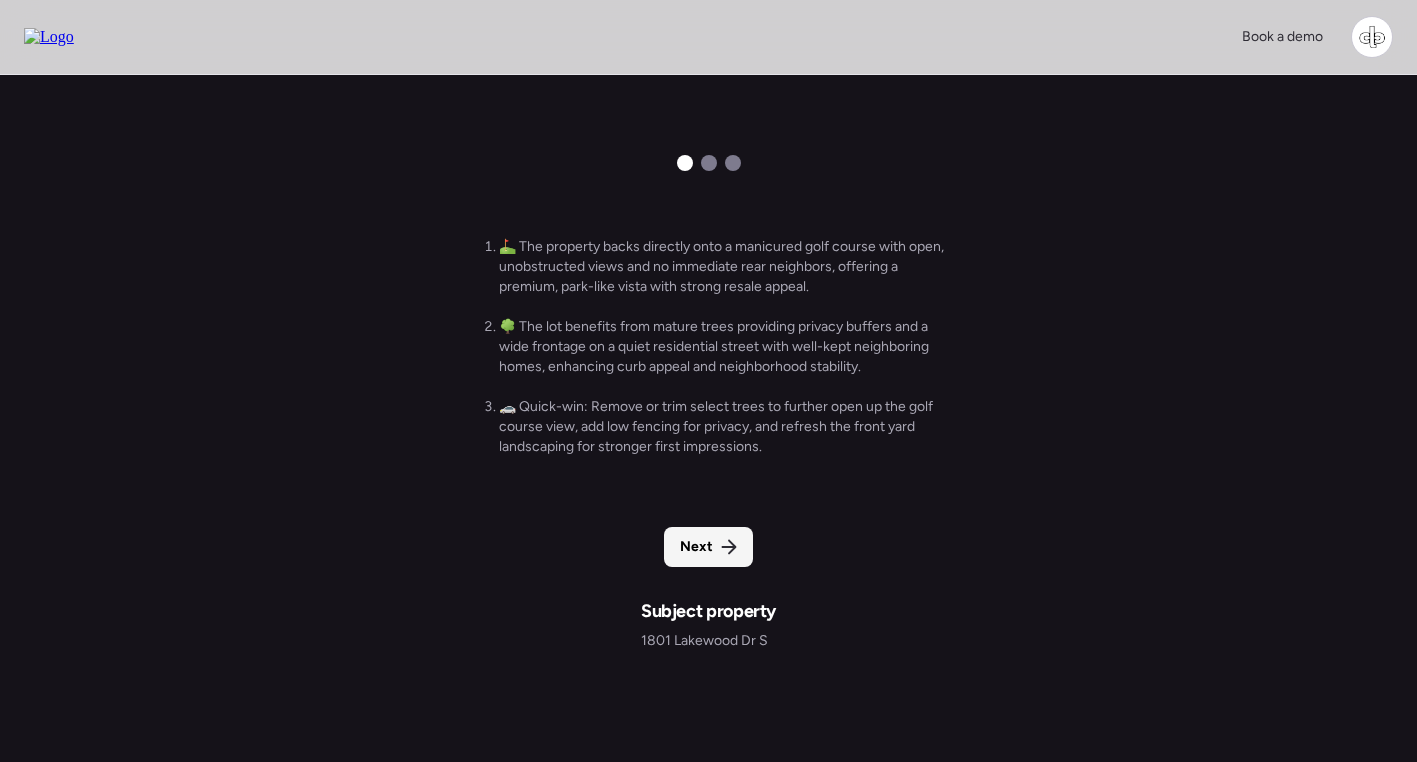 click on "Next" at bounding box center [696, 547] 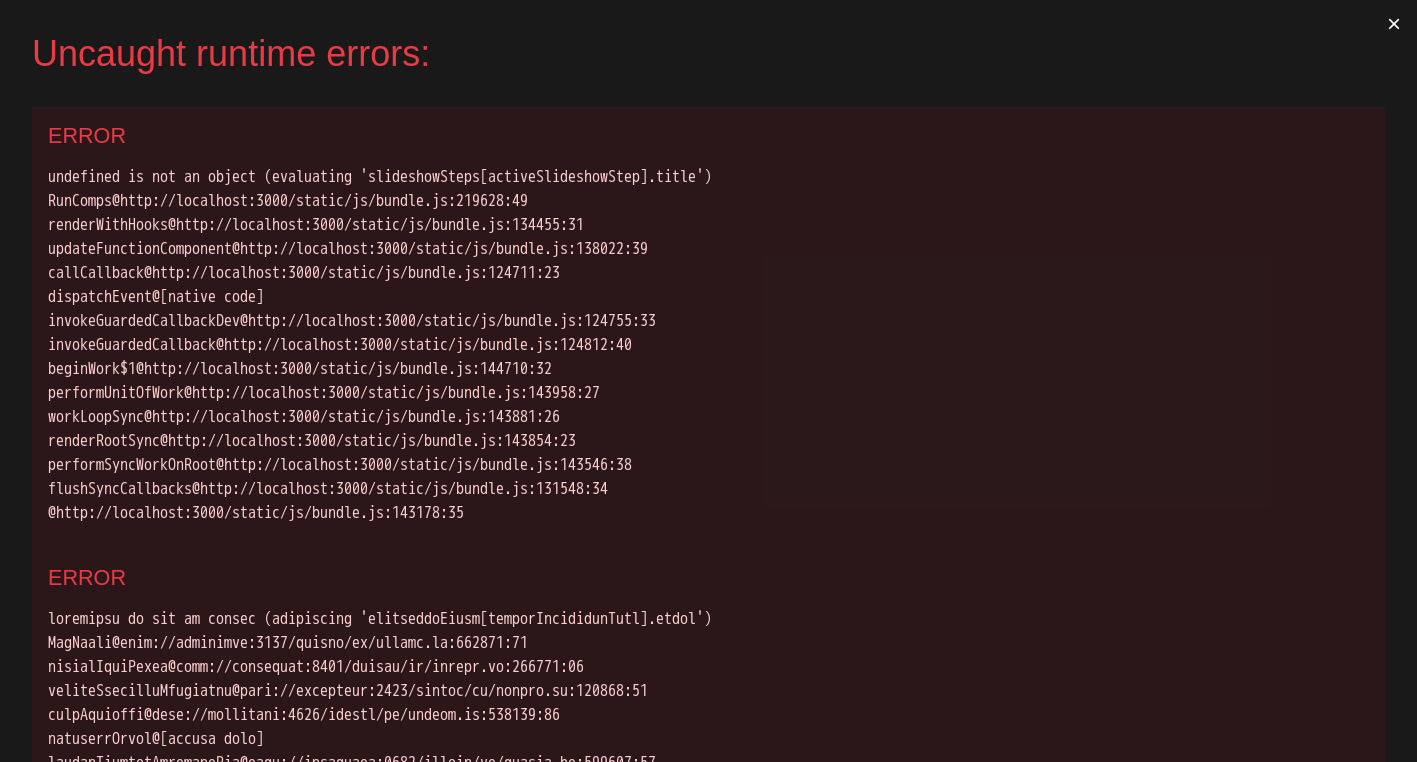 scroll, scrollTop: 0, scrollLeft: 0, axis: both 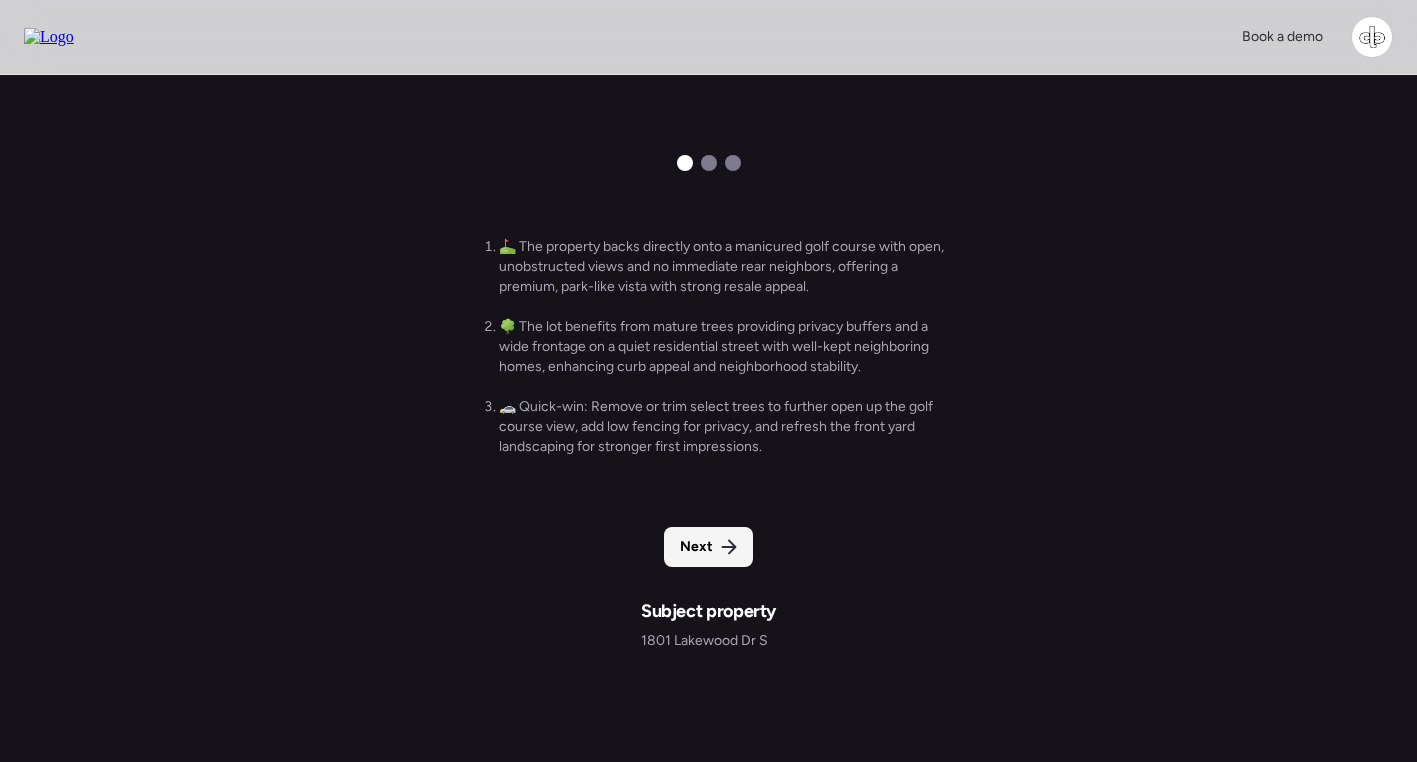 click on "Next" at bounding box center [708, 547] 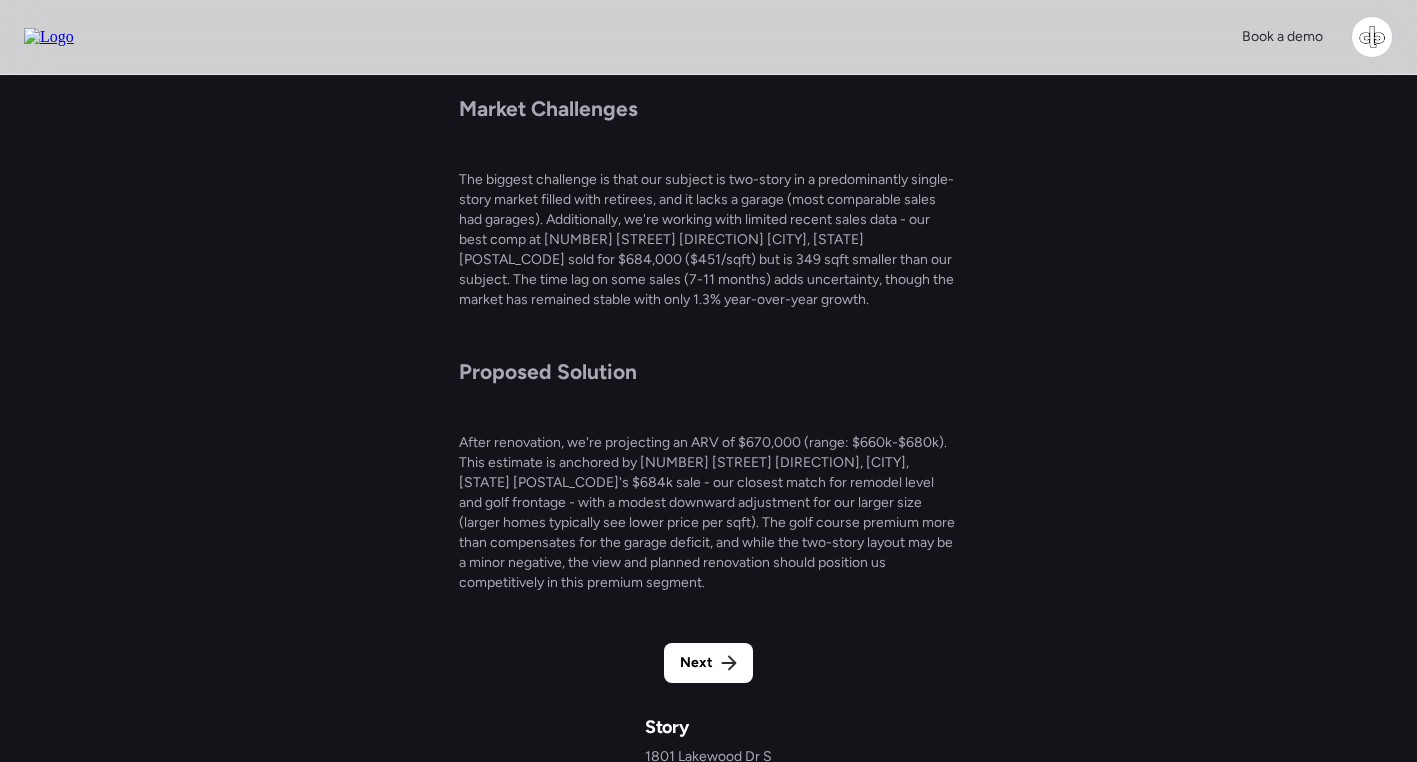 scroll, scrollTop: 11, scrollLeft: 0, axis: vertical 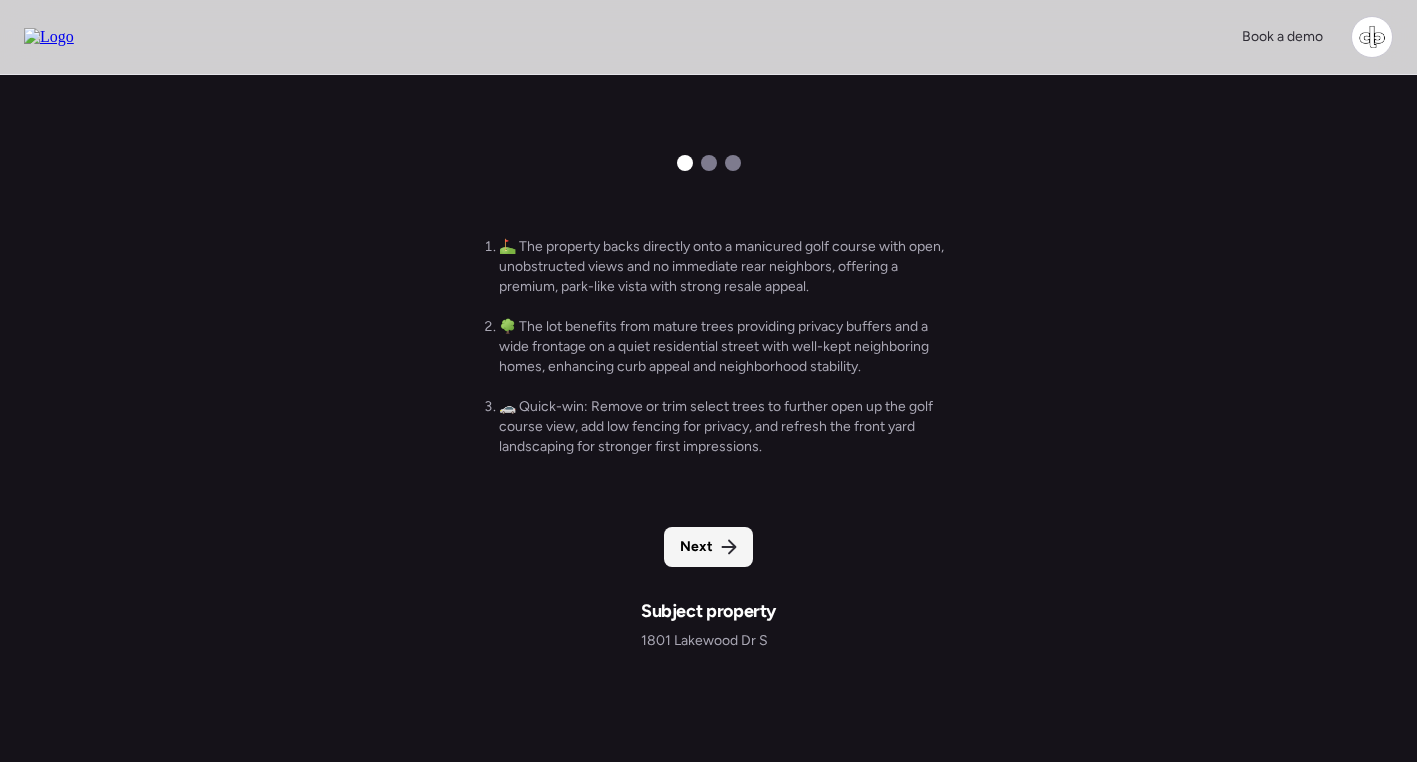 click on "Next" at bounding box center [696, 547] 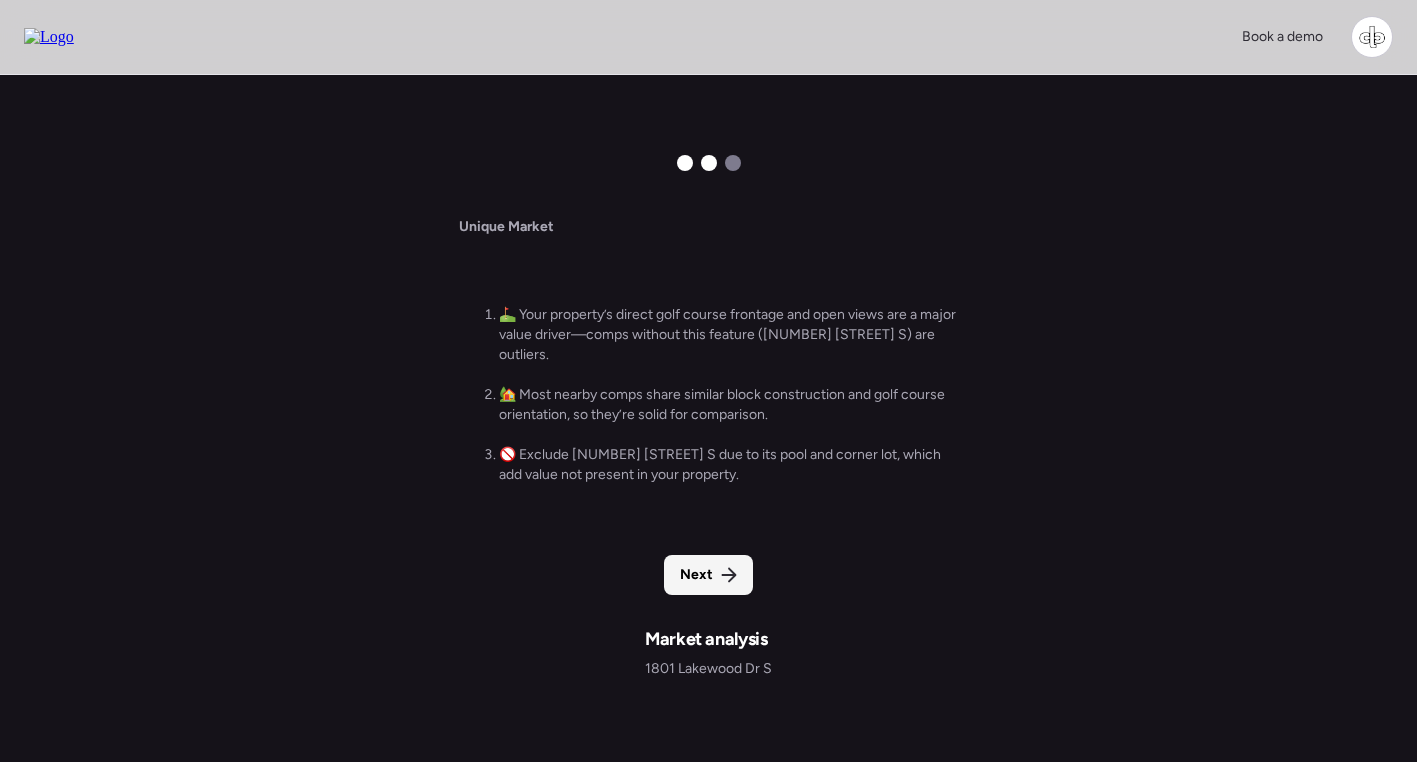 click on "Next" at bounding box center (696, 575) 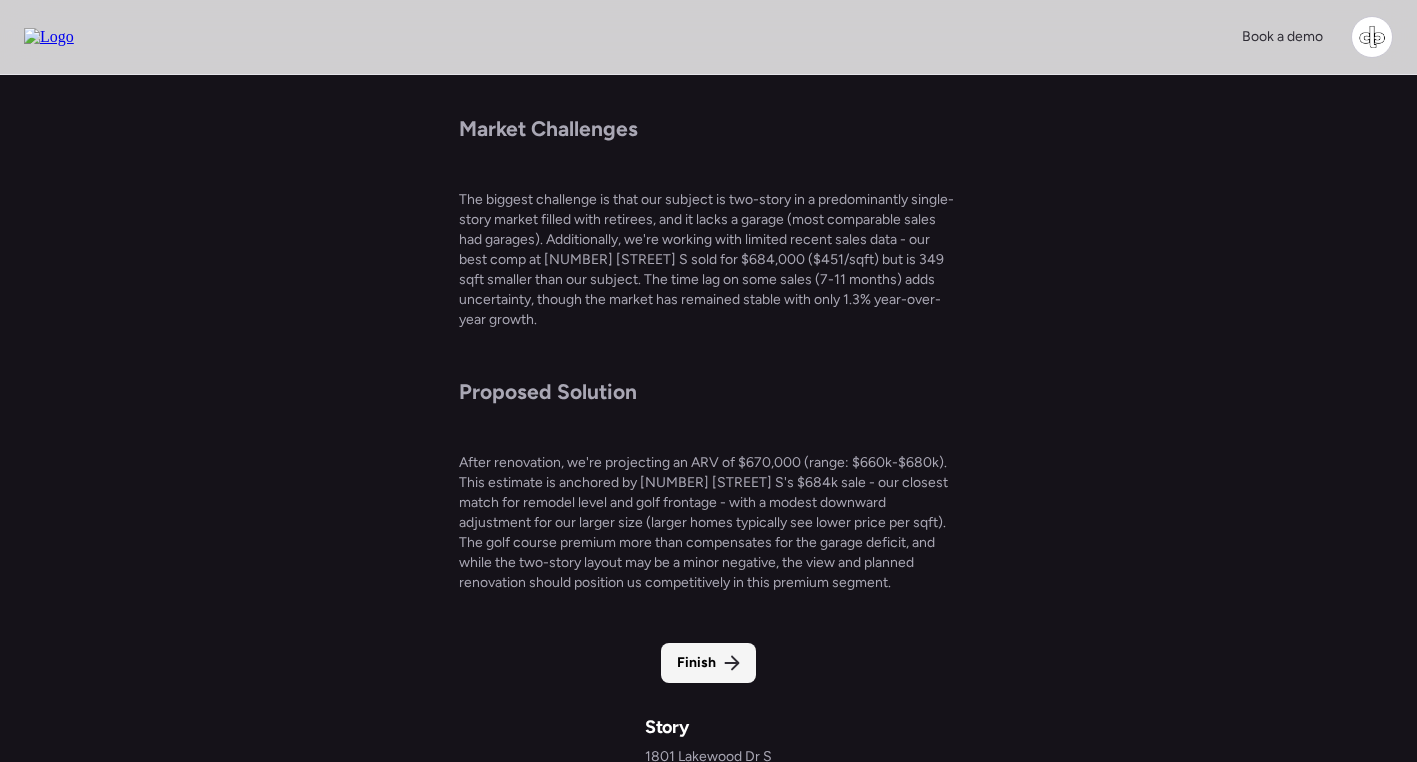 click on "Finish" at bounding box center (696, 663) 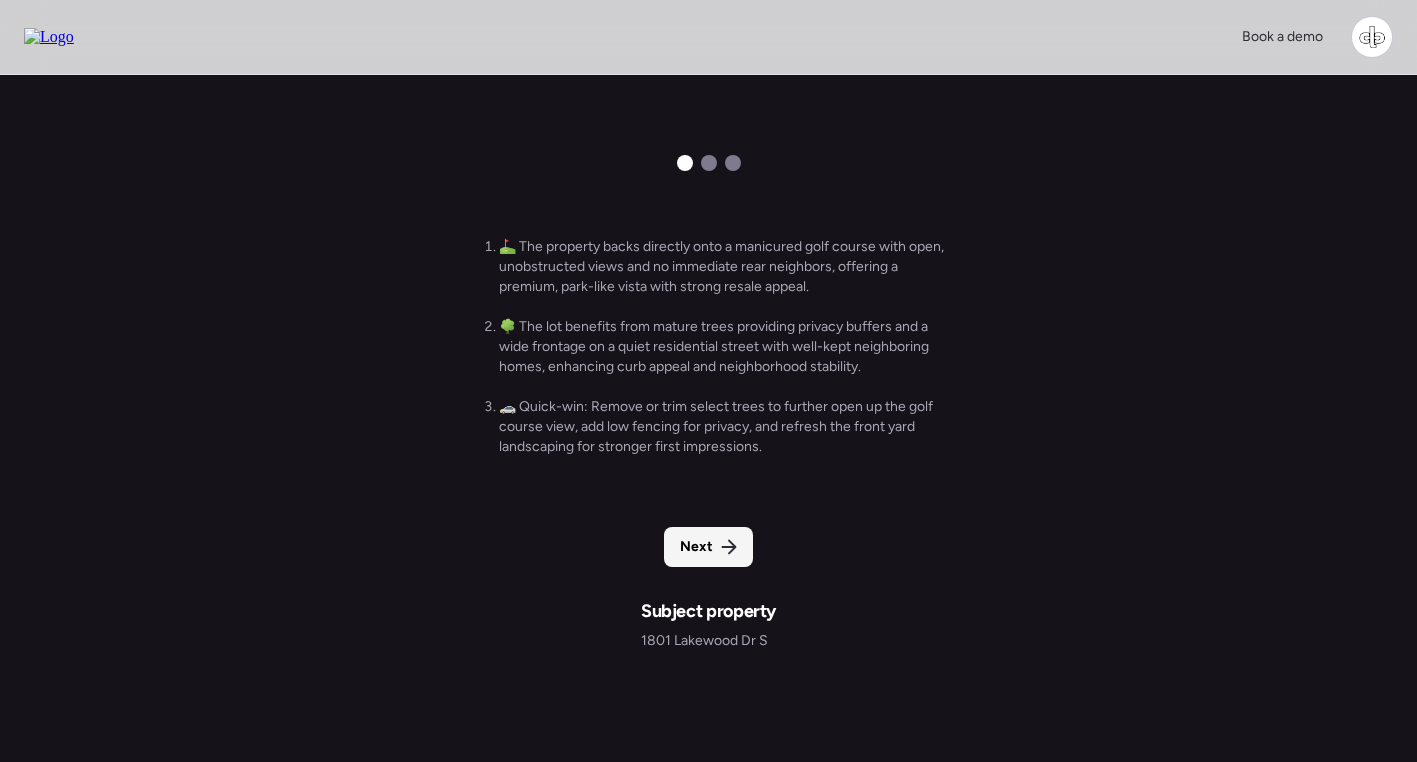 click on "Next" at bounding box center [696, 547] 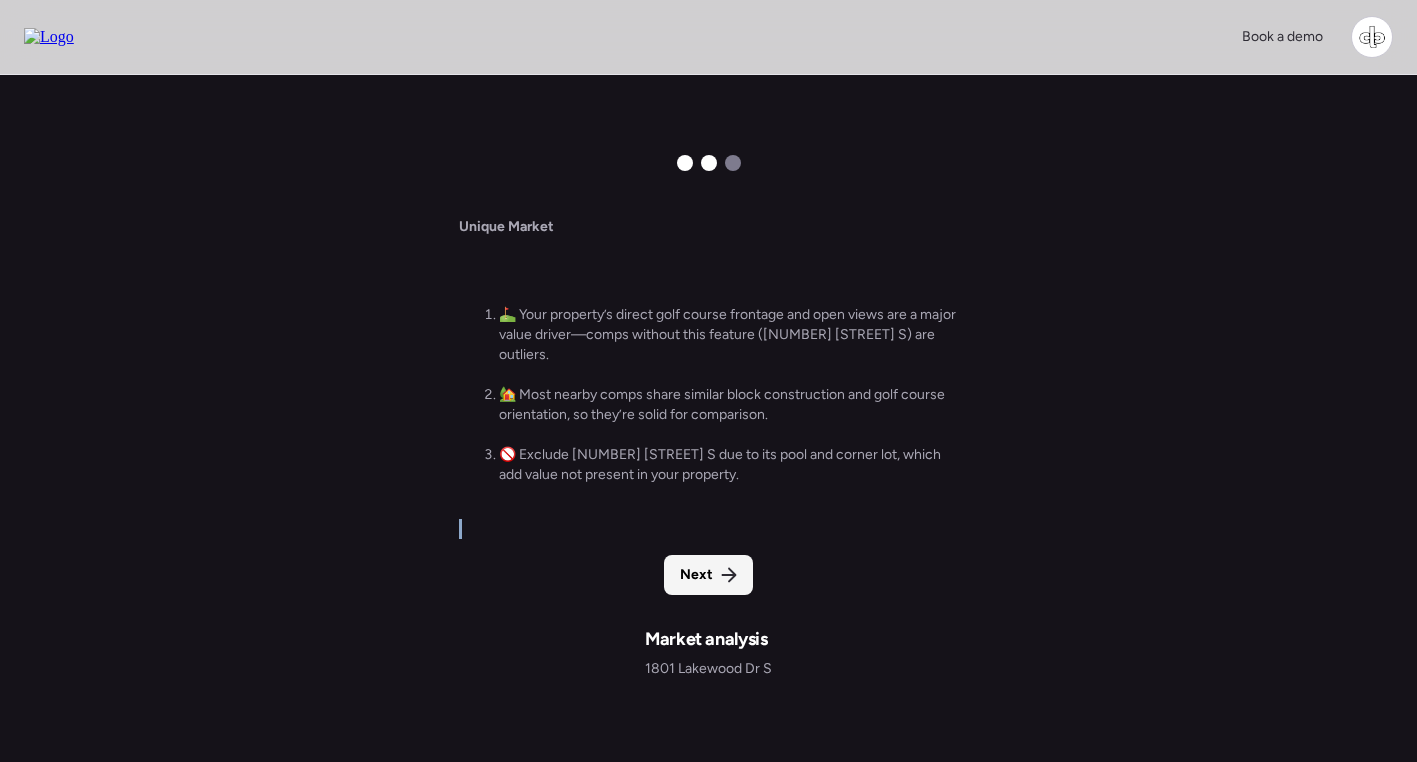 click on "Unique Market
⛳️ Your property’s direct golf course frontage and open views are a major value driver—comps without this feature (4719 Alcazar Way S) are outliers.
🏡 Most nearby comps share similar block construction and golf course orientation, so they’re solid for comparison.
🚫 Exclude 4925 Alcazar Way S due to its pool and corner lot, which add value not present in your property.
Next" at bounding box center [709, 399] 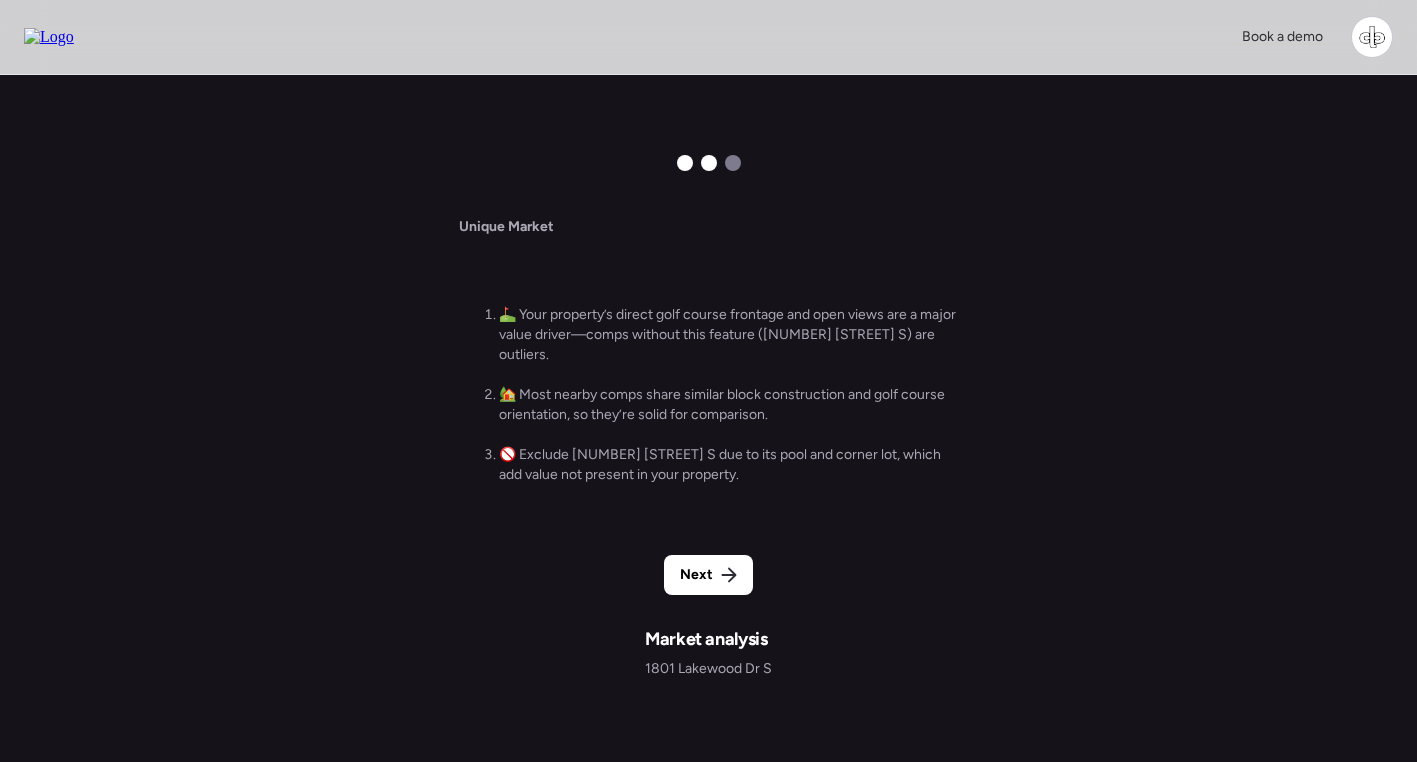 click on "Market analysis 1801 Lakewood Dr S Unique Market
⛳️ Your property’s direct golf course frontage and open views are a major value driver—comps without this feature (4719 Alcazar Way S) are outliers.
🏡 Most nearby comps share similar block construction and golf course orientation, so they’re solid for comparison.
🚫 Exclude 4925 Alcazar Way S due to its pool and corner lot, which add value not present in your property.
Next" at bounding box center [709, 377] 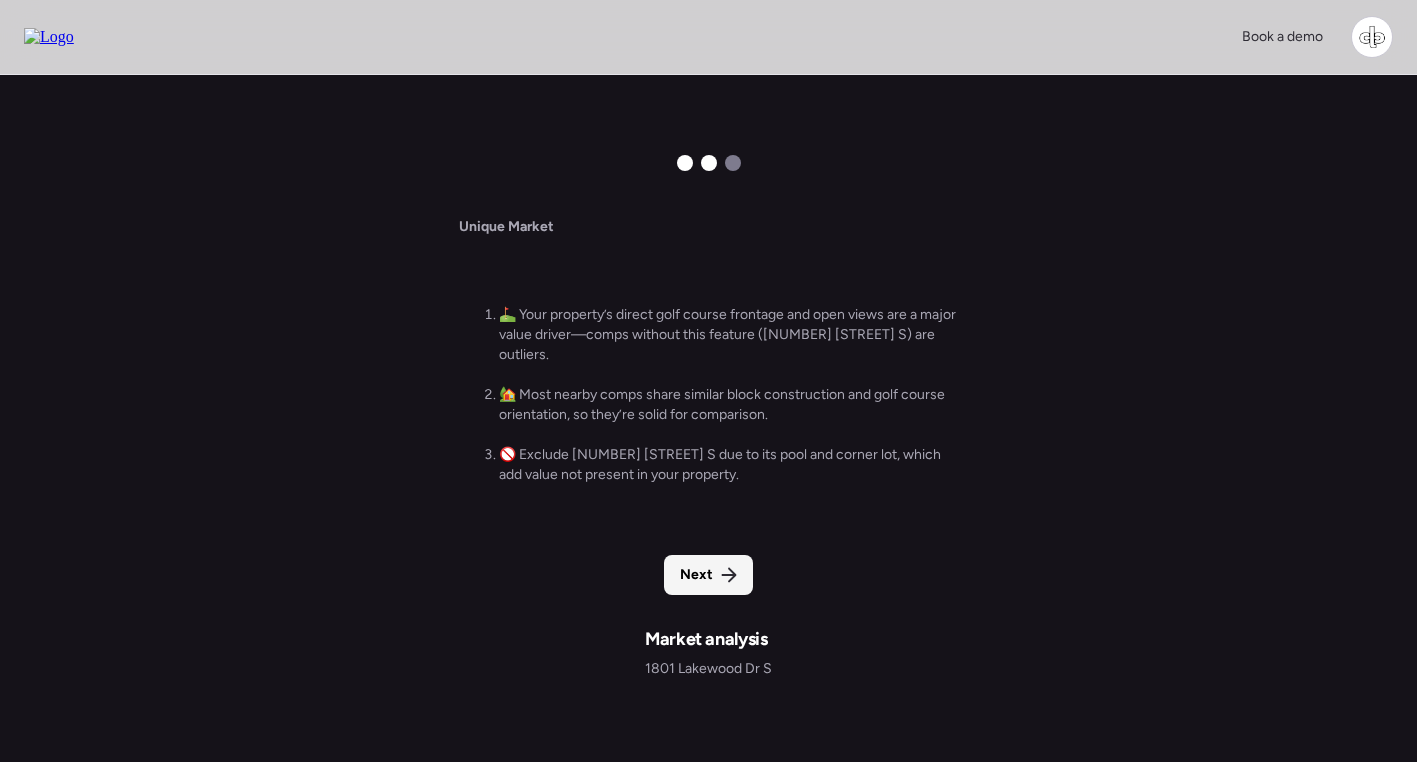 click on "Next" at bounding box center [696, 575] 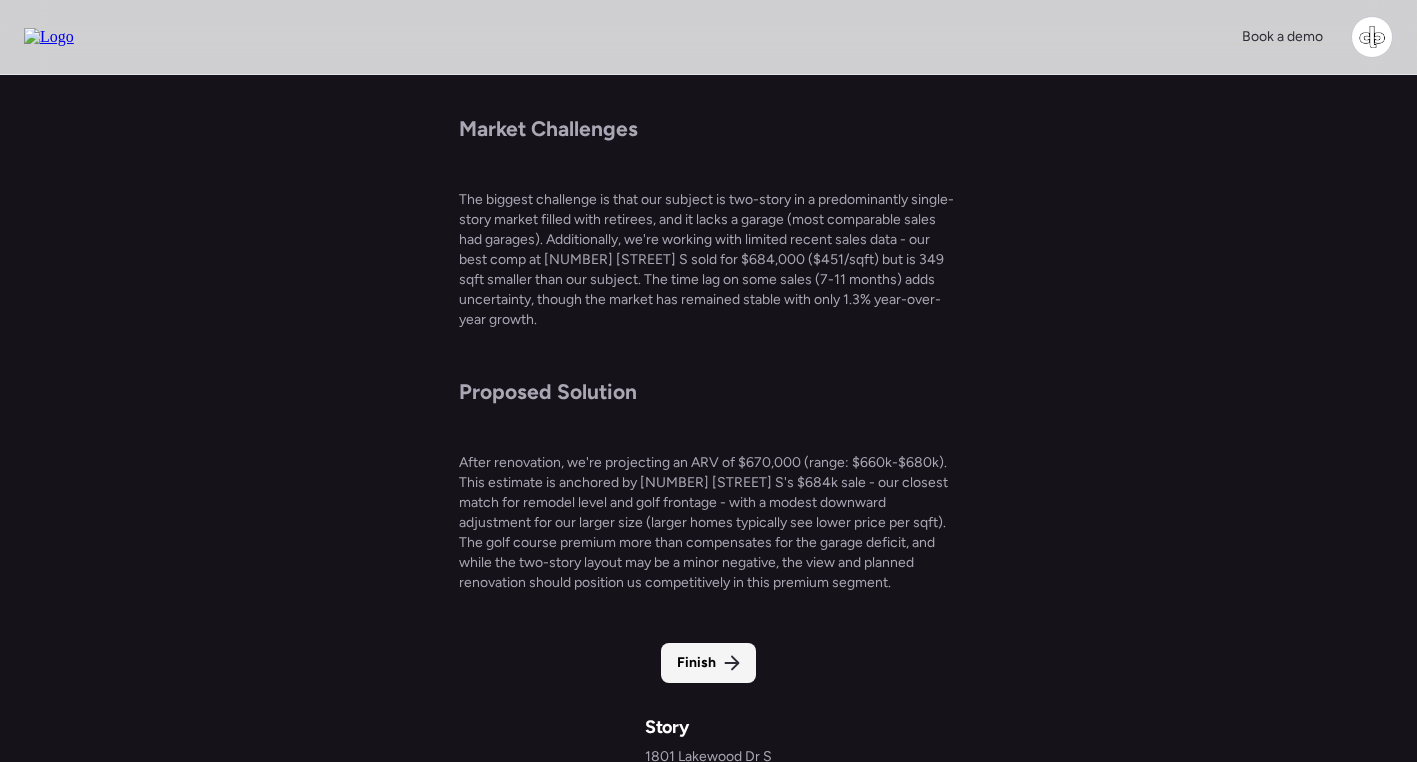 click on "Finish" at bounding box center [696, 663] 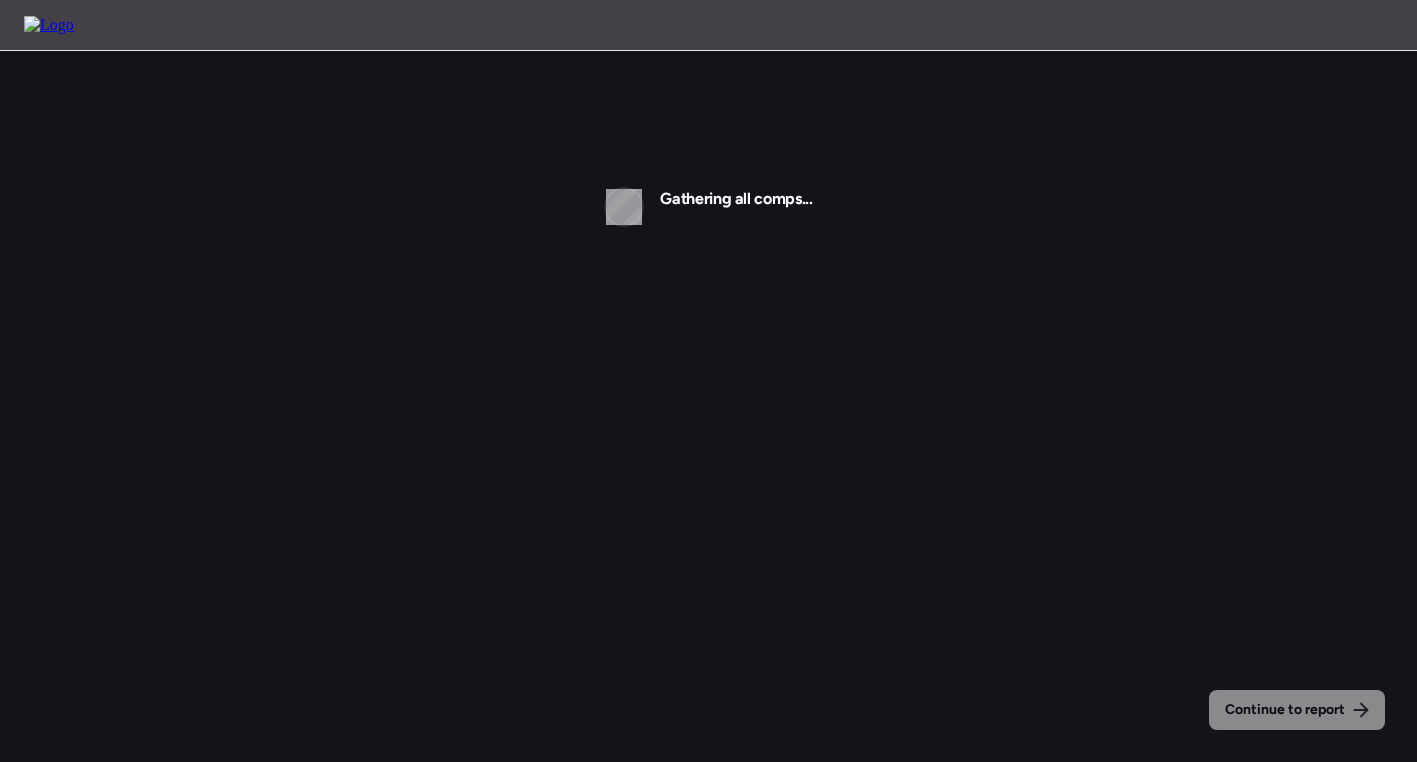 scroll, scrollTop: 0, scrollLeft: 0, axis: both 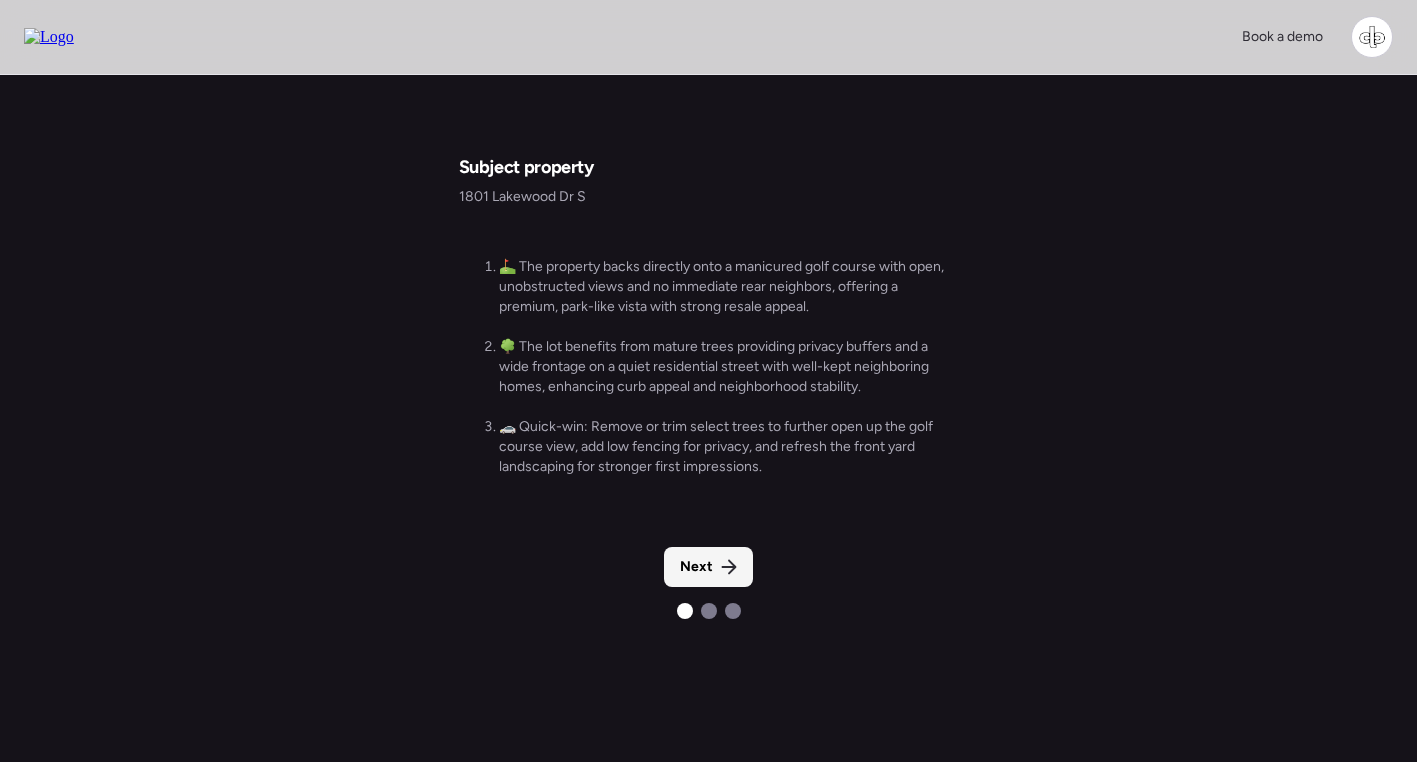 click on "Next" at bounding box center (696, 567) 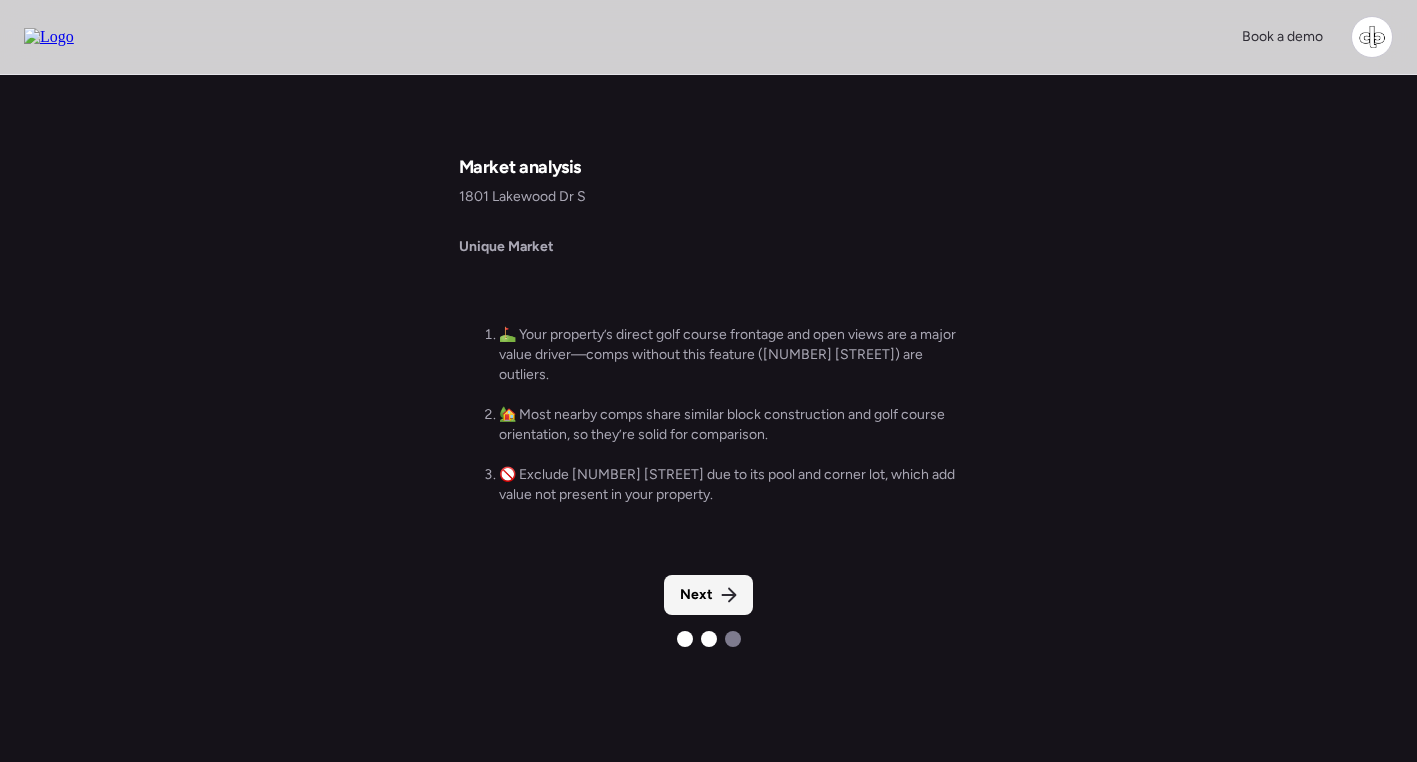 click on "Next" at bounding box center (708, 595) 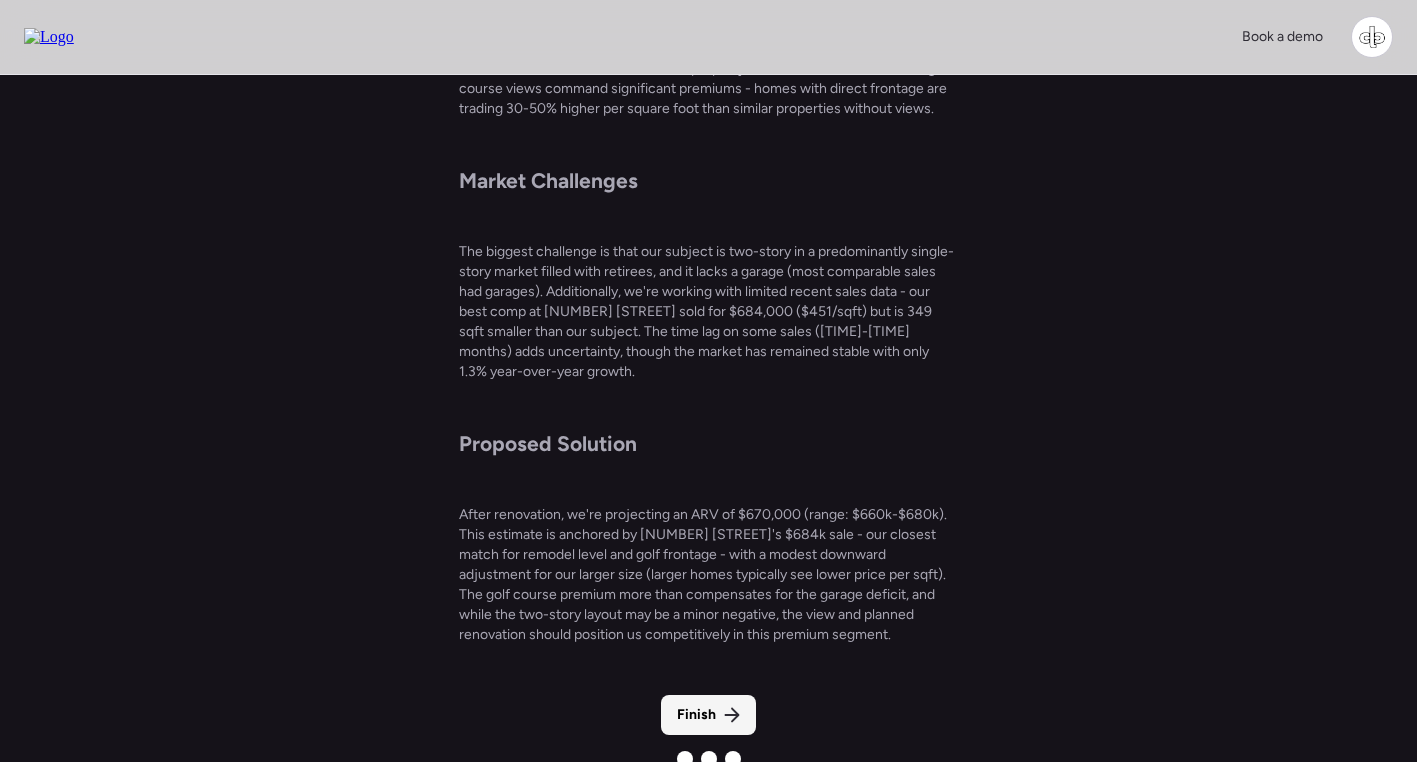 scroll, scrollTop: 14, scrollLeft: 0, axis: vertical 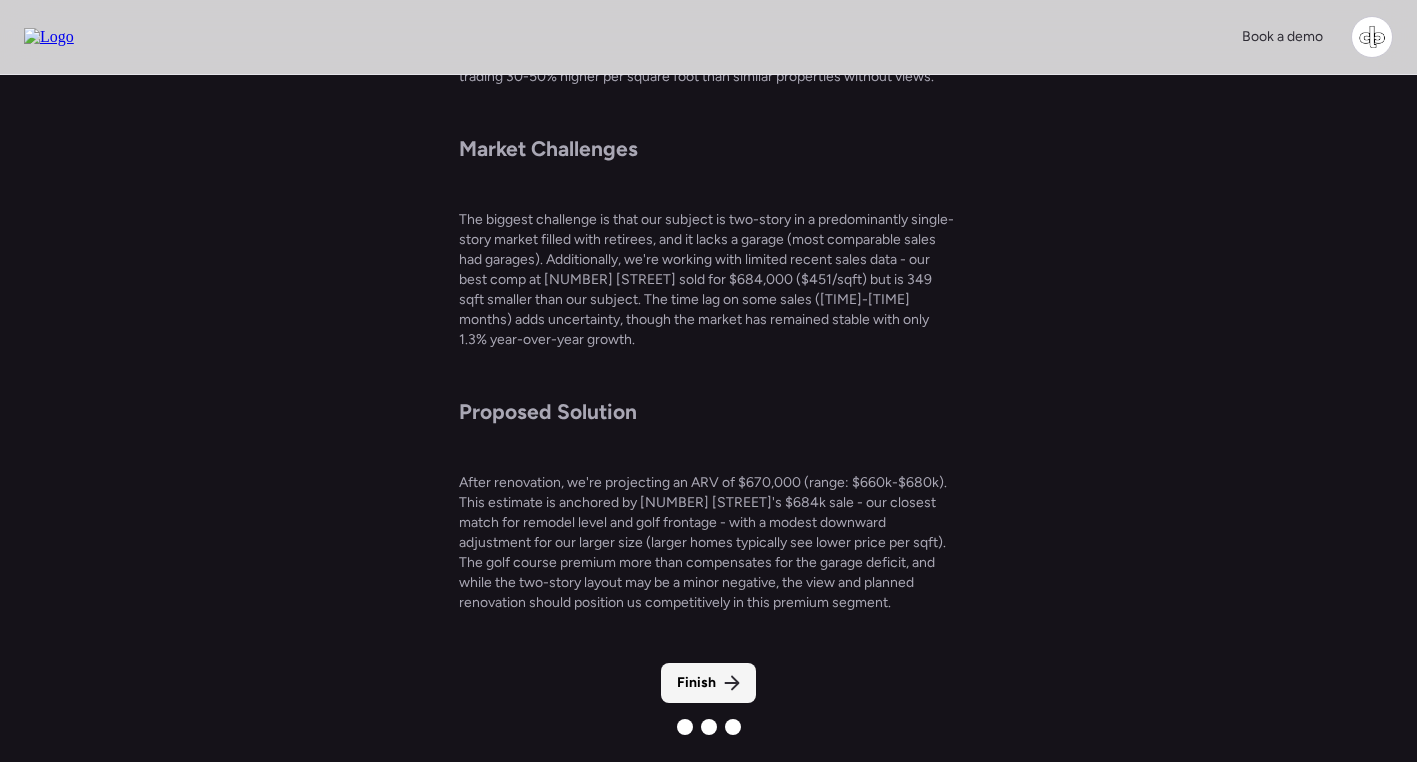 click 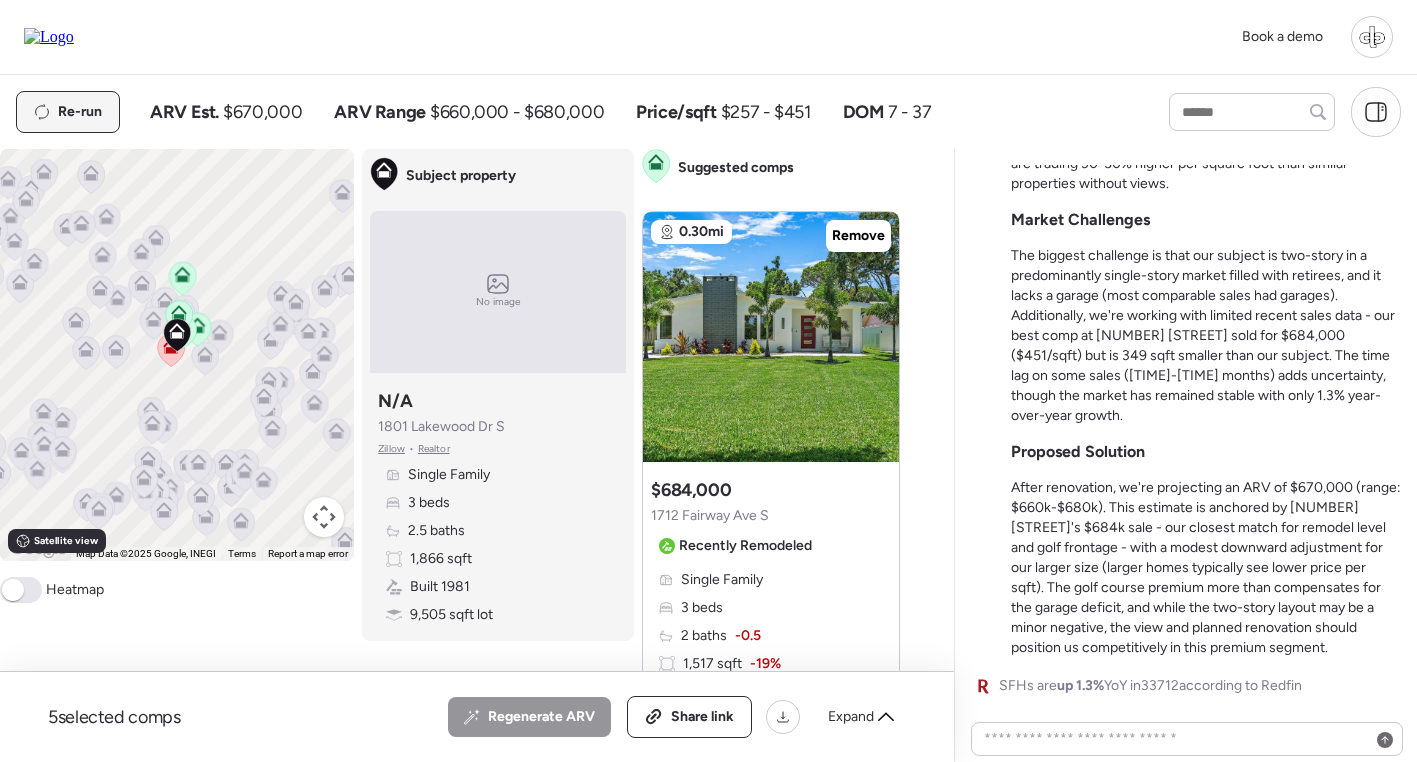 click on "Re-run" at bounding box center (80, 112) 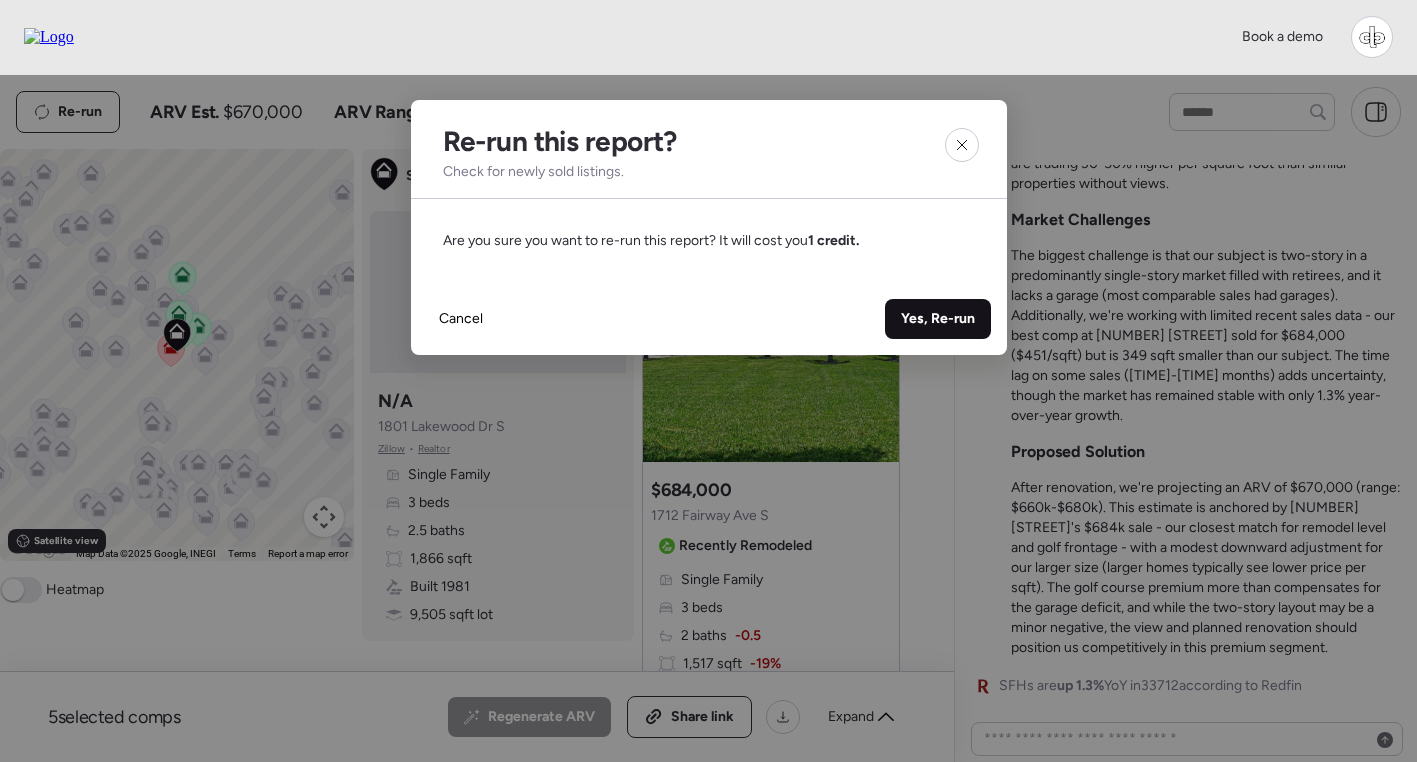 click on "Yes, Re-run" at bounding box center [938, 319] 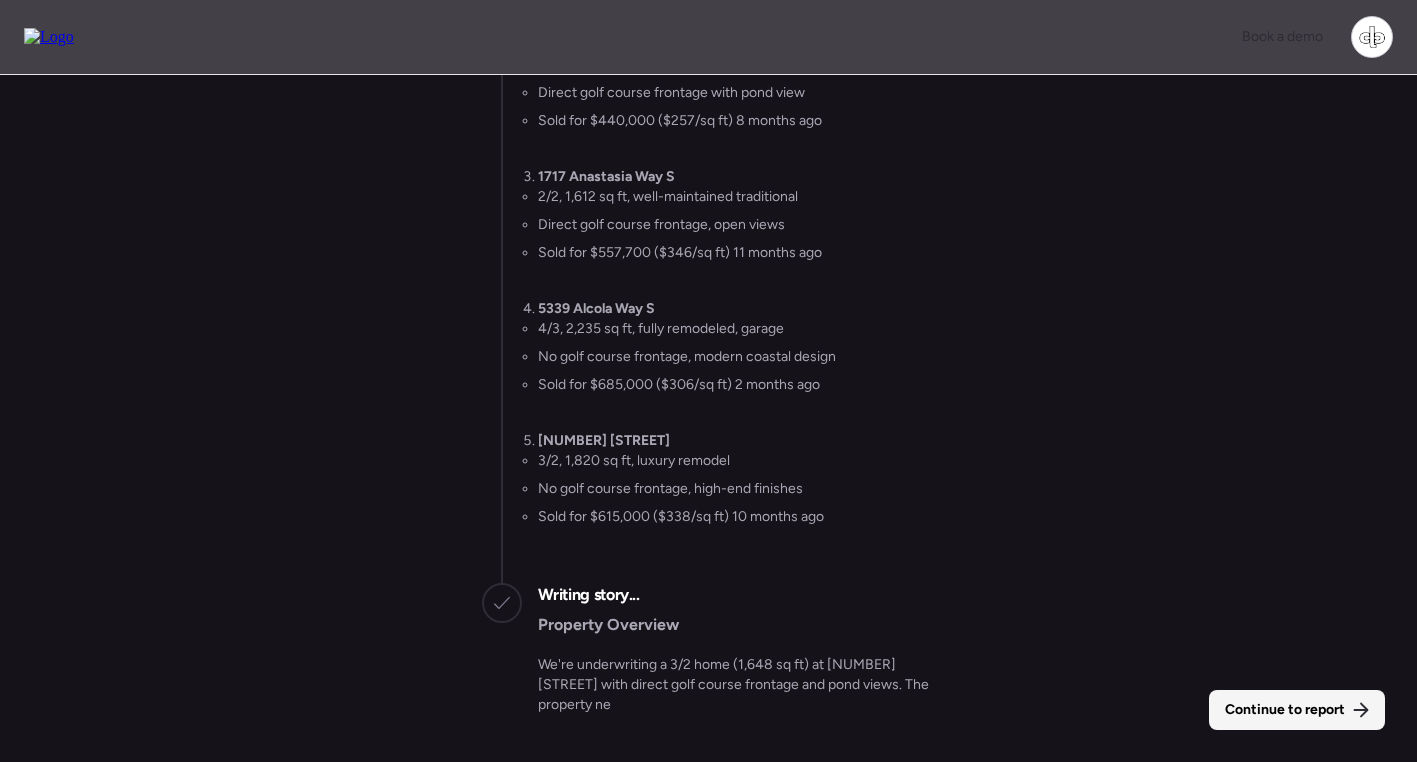 scroll, scrollTop: 0, scrollLeft: 0, axis: both 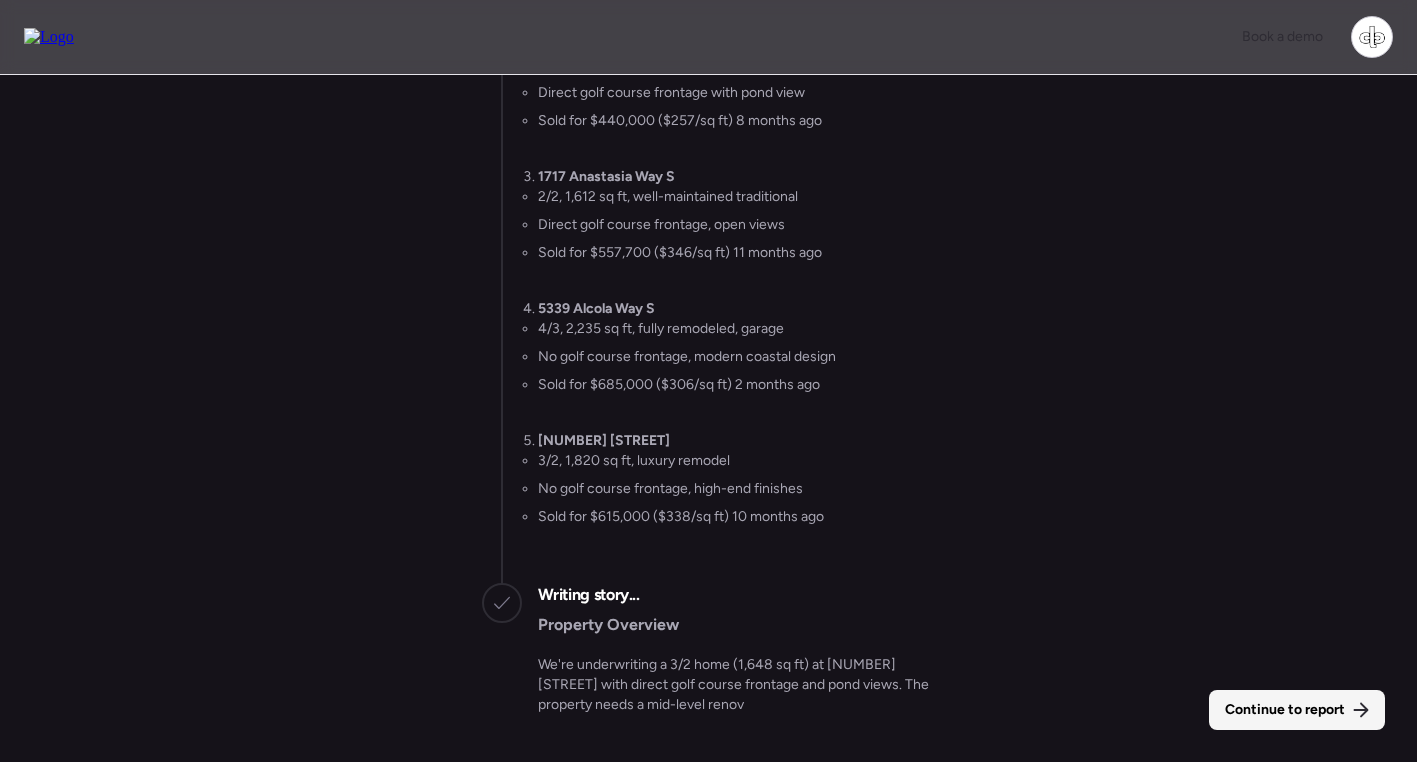 click on "Continue to report" at bounding box center [1285, 710] 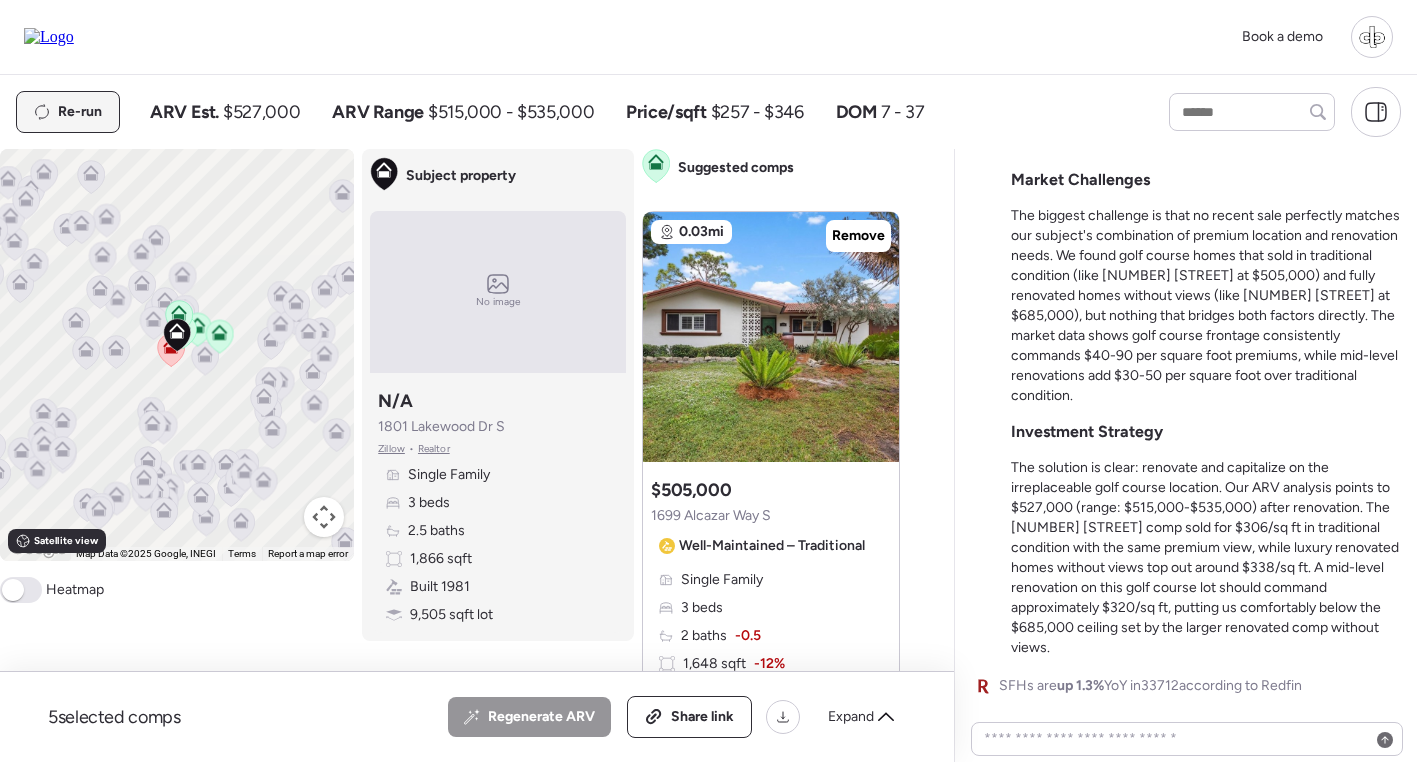 click on "Re-run" at bounding box center (80, 112) 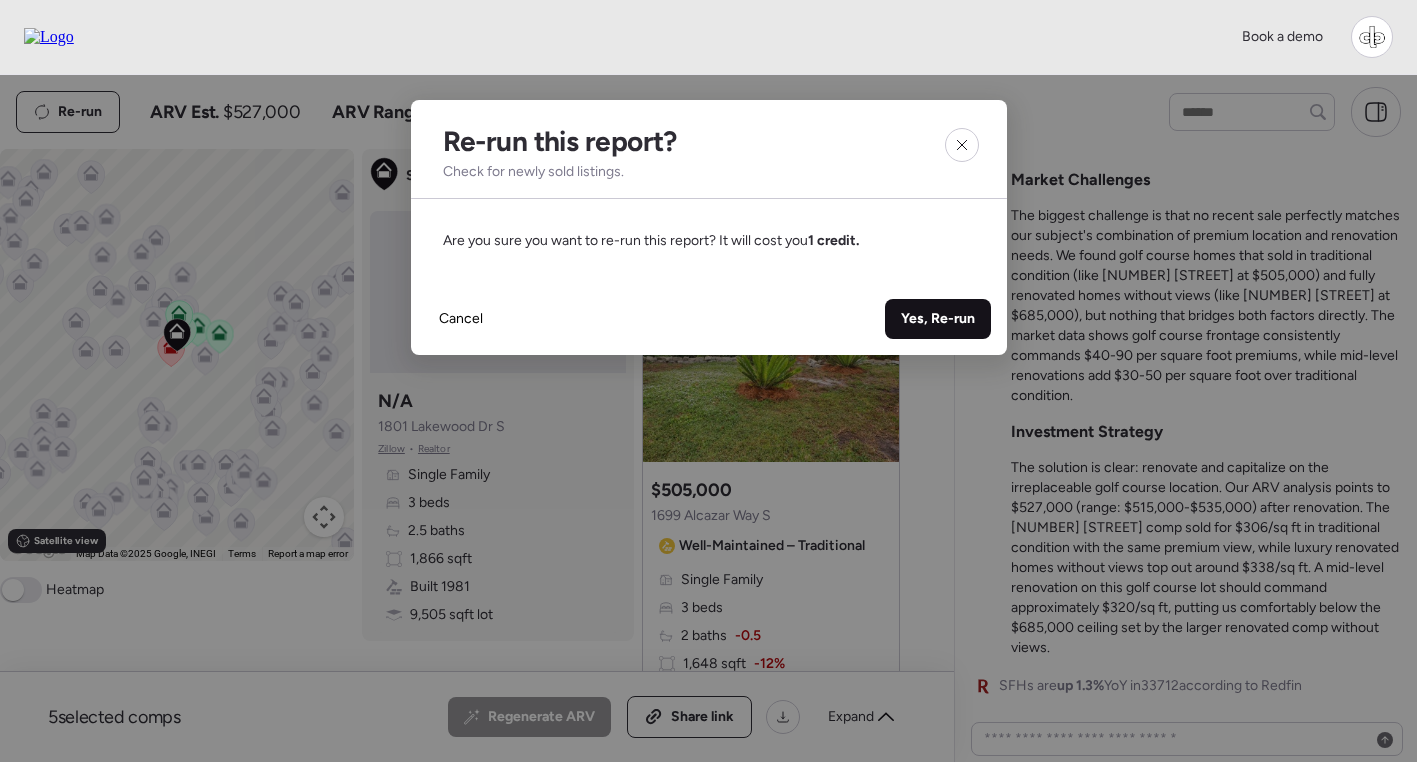 click on "Yes, Re-run" at bounding box center [938, 319] 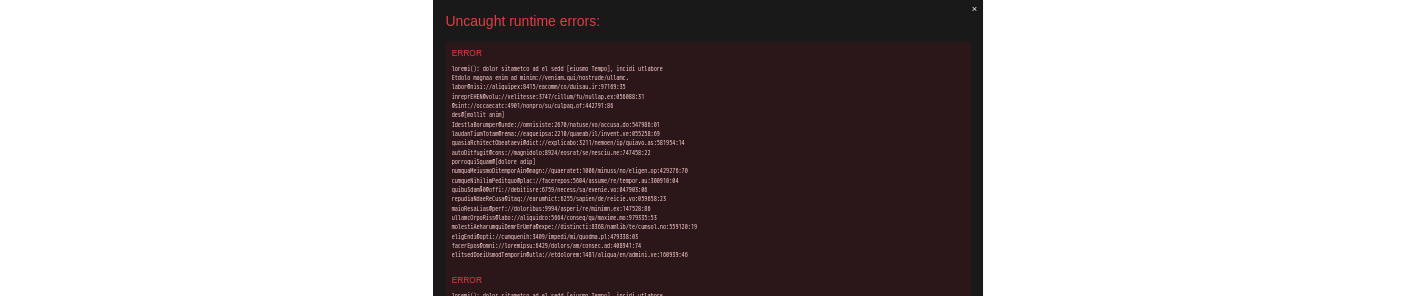 scroll, scrollTop: 0, scrollLeft: 0, axis: both 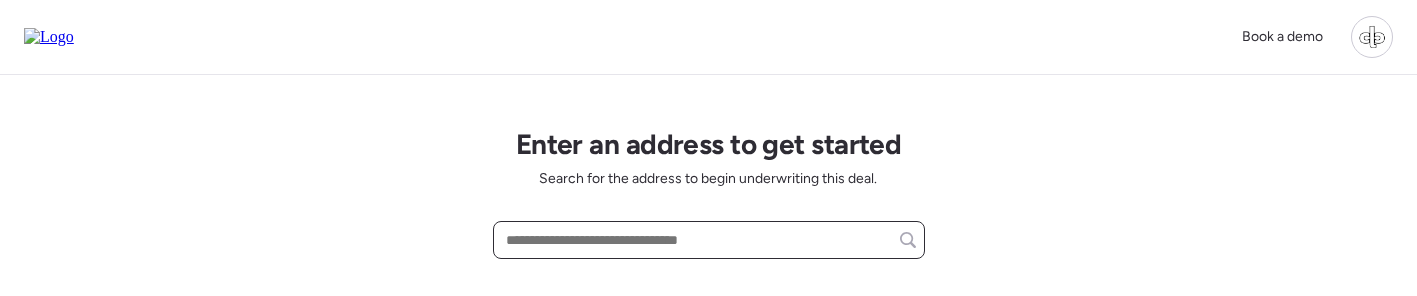 click at bounding box center (709, 240) 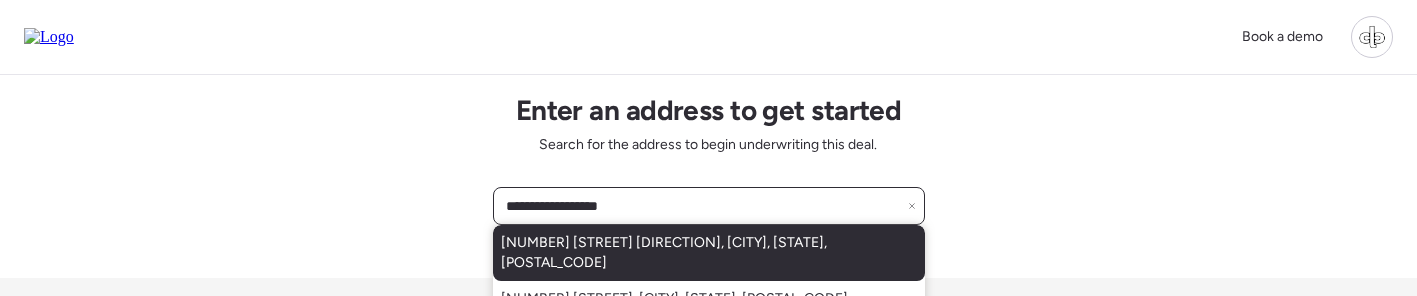 scroll, scrollTop: 39, scrollLeft: 0, axis: vertical 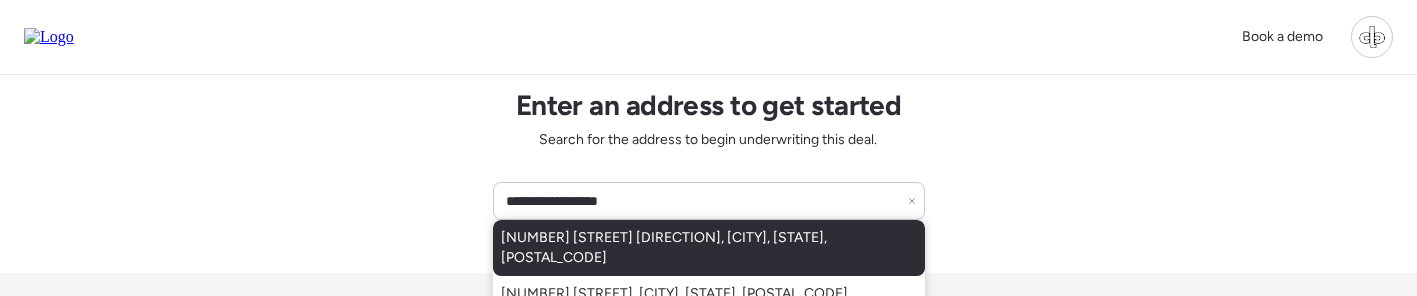 click on "[NUMBER] [STREET] [DIRECTION], [CITY], [STATE], [POSTAL_CODE]" at bounding box center [709, 248] 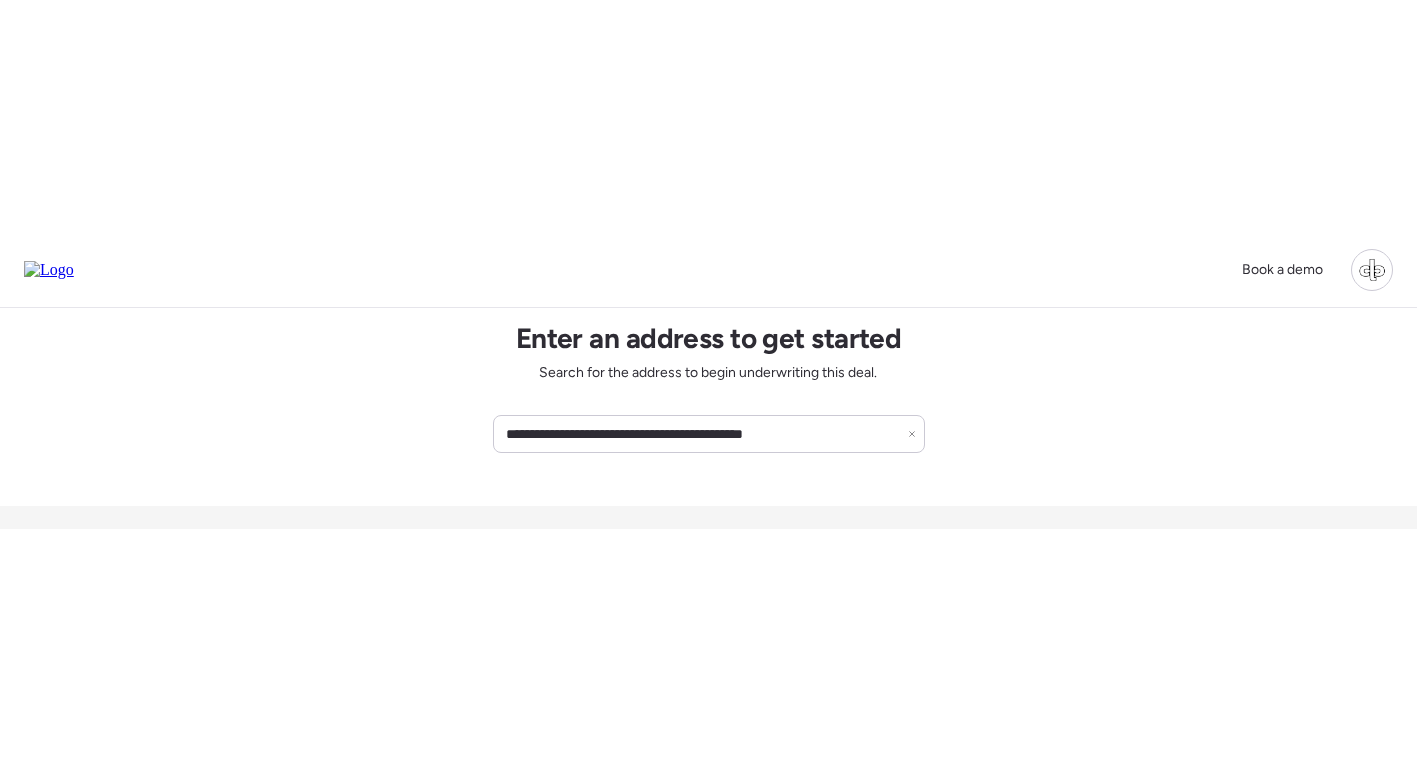 scroll, scrollTop: 0, scrollLeft: 0, axis: both 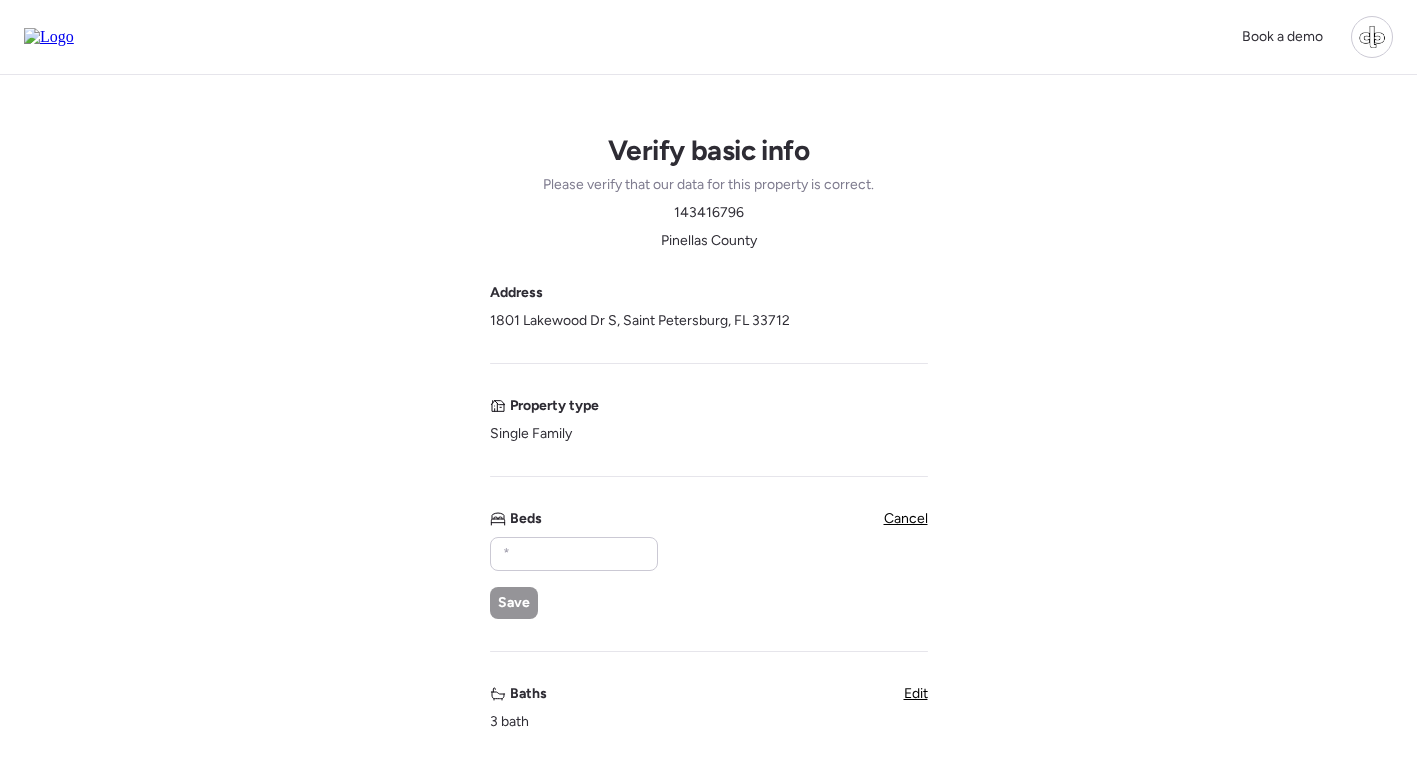 click on "Save" at bounding box center (573, 578) 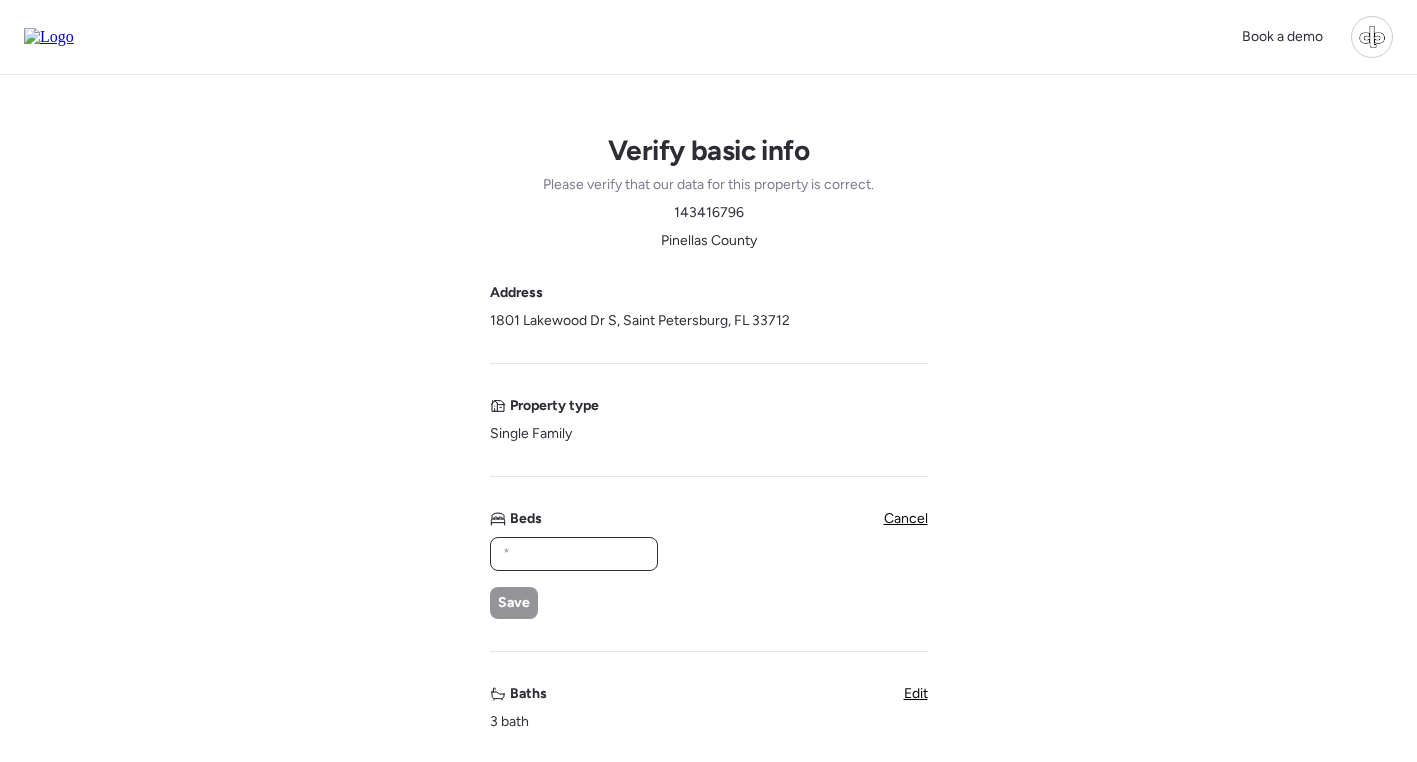 click at bounding box center [574, 554] 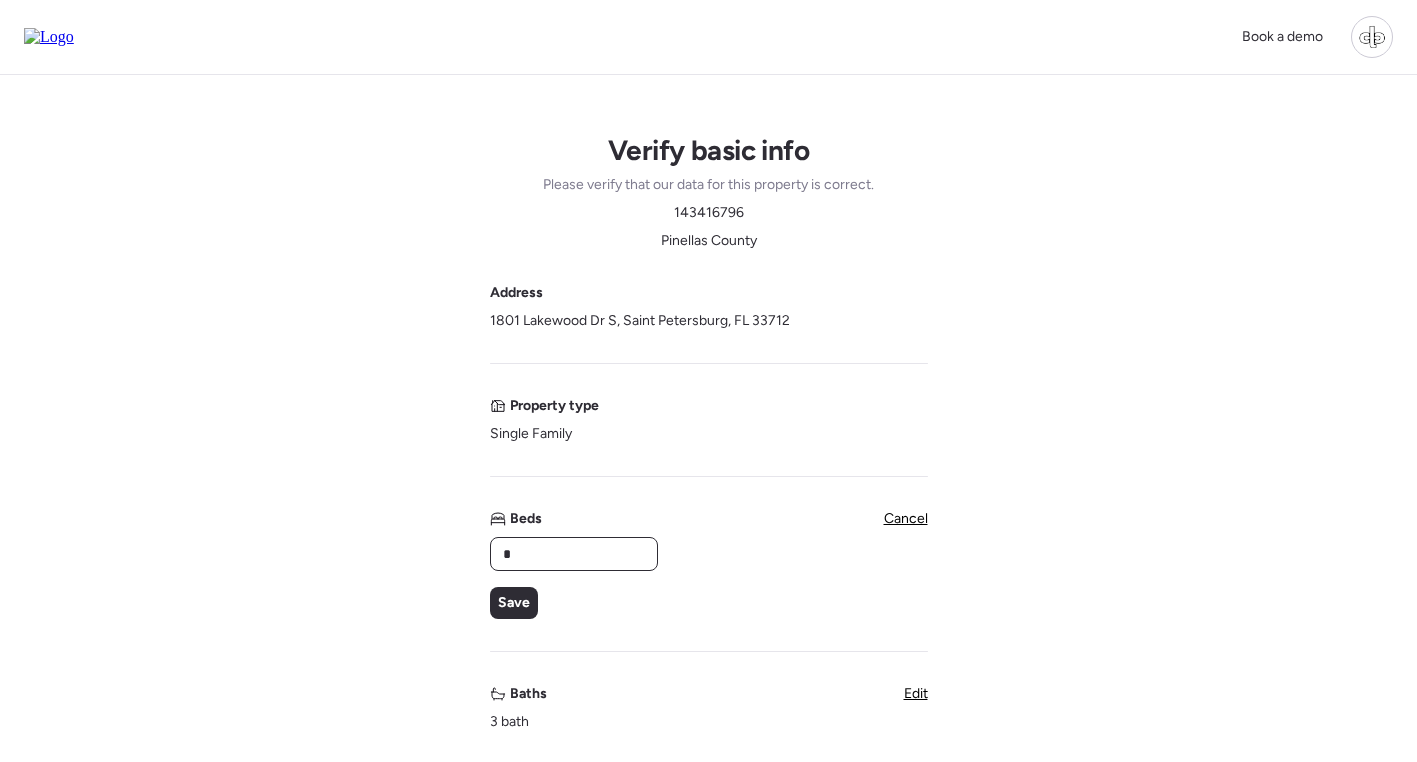 type on "*" 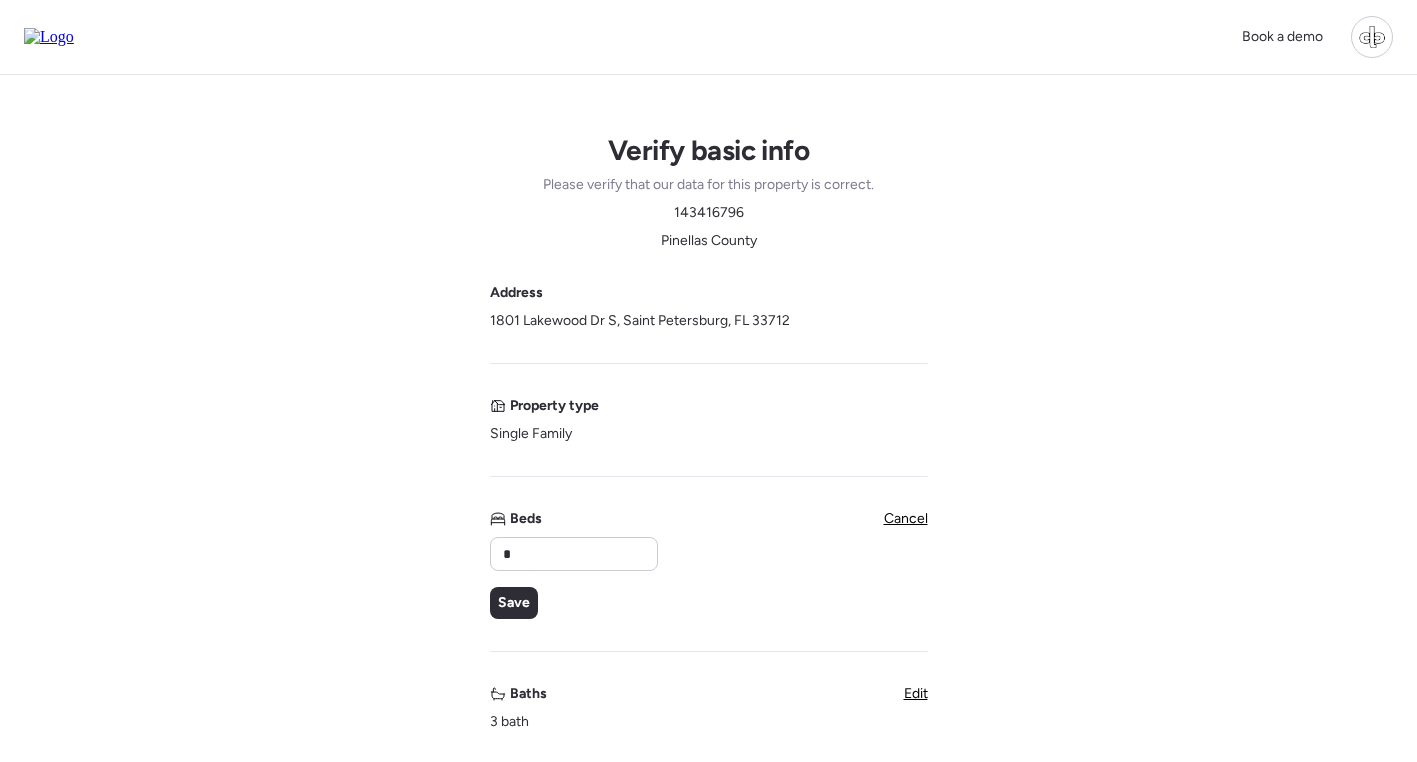 click on "* Save" at bounding box center [573, 578] 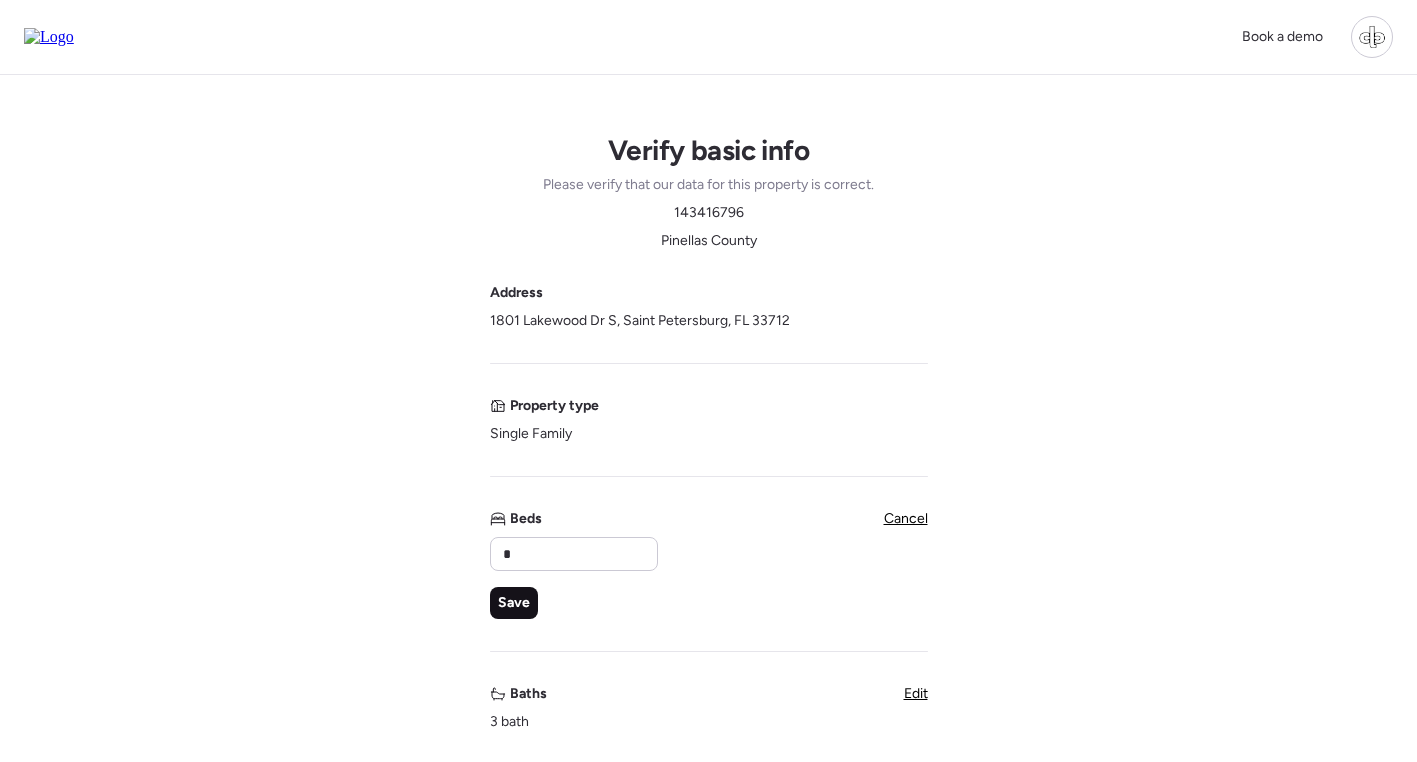 click on "Save" at bounding box center [514, 603] 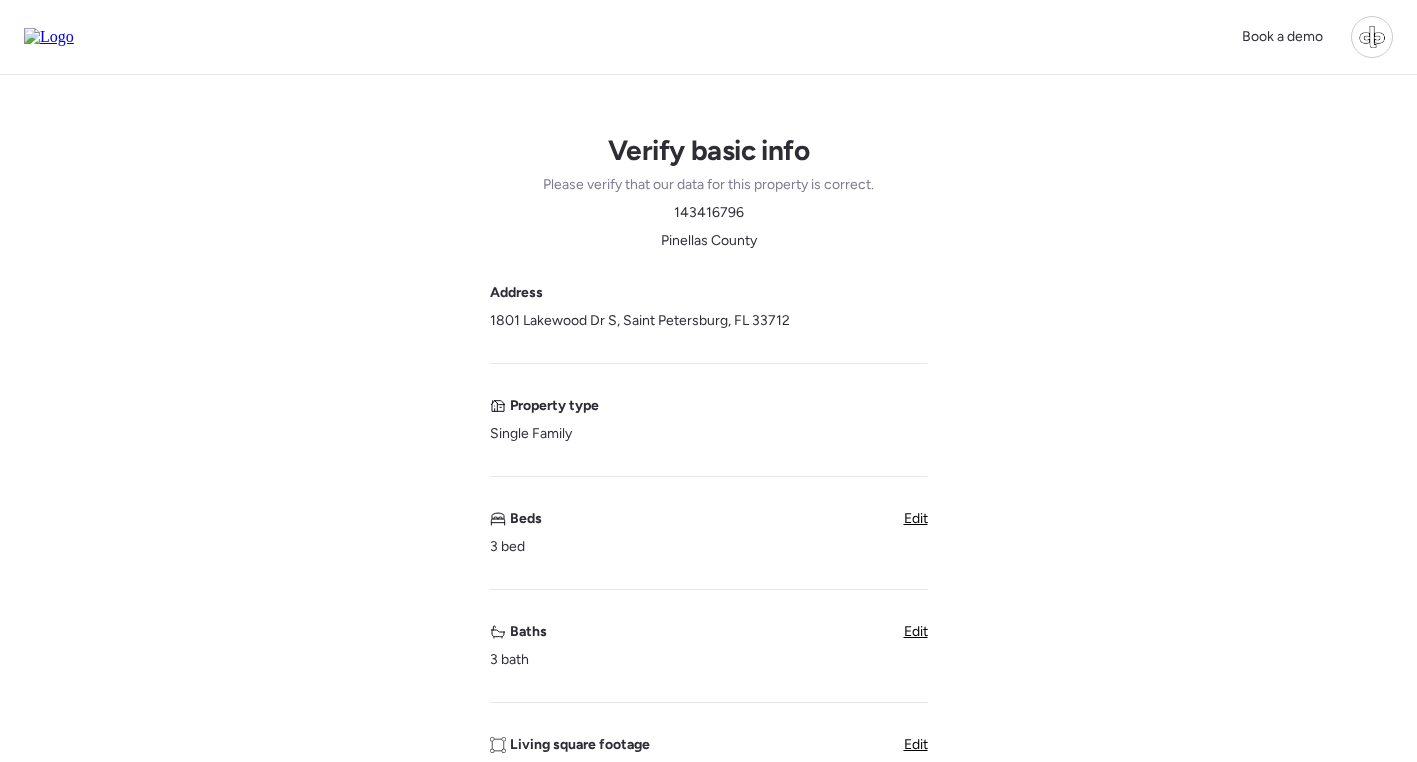 click on "Edit" at bounding box center (916, 631) 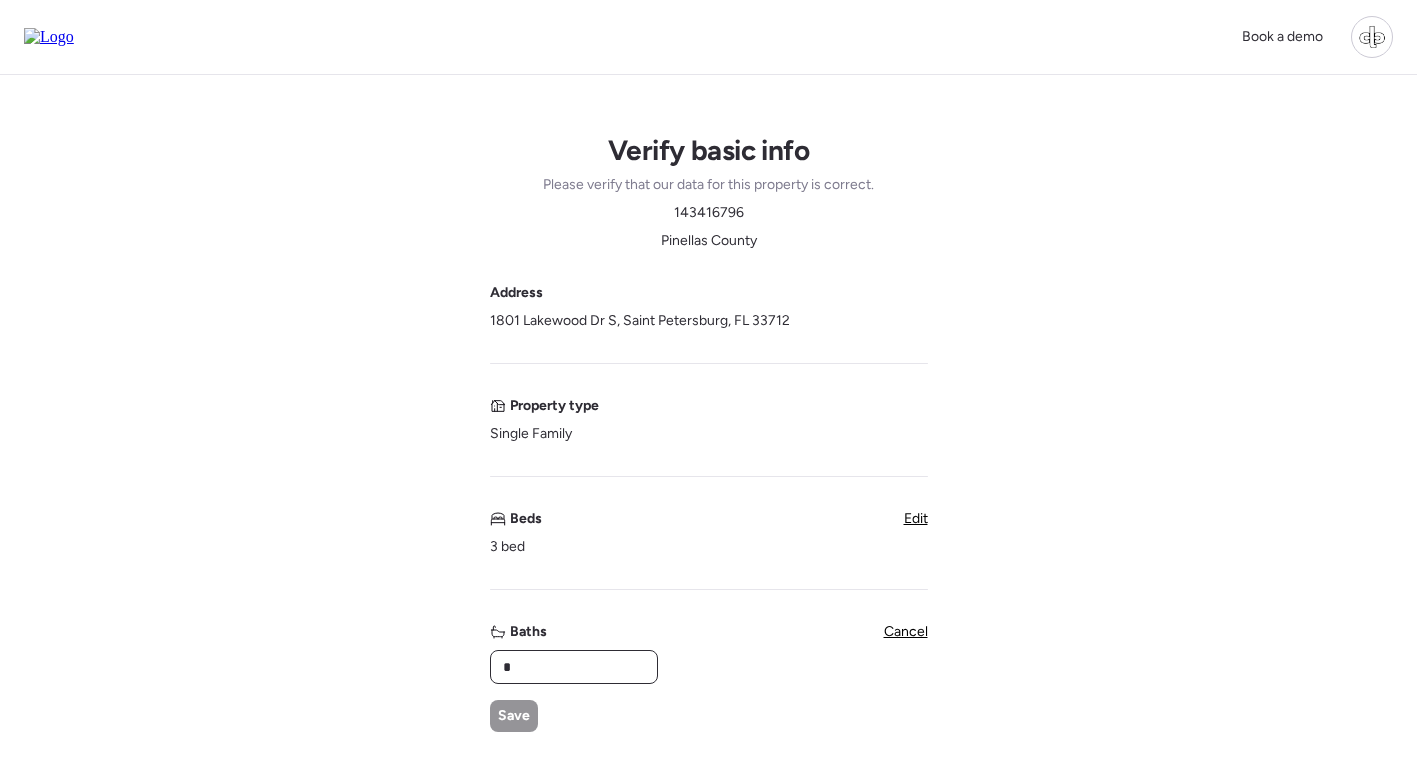 click on "*" at bounding box center [574, 667] 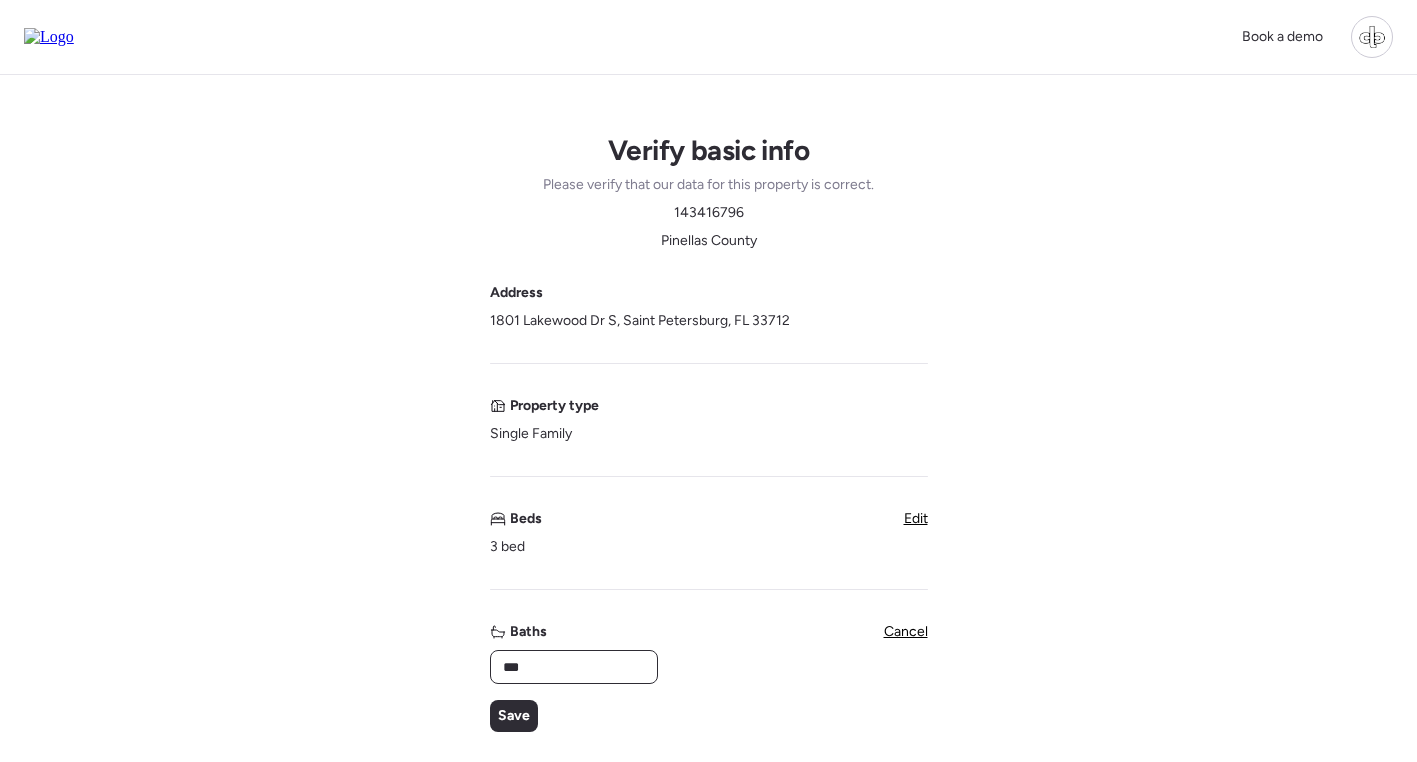 type on "***" 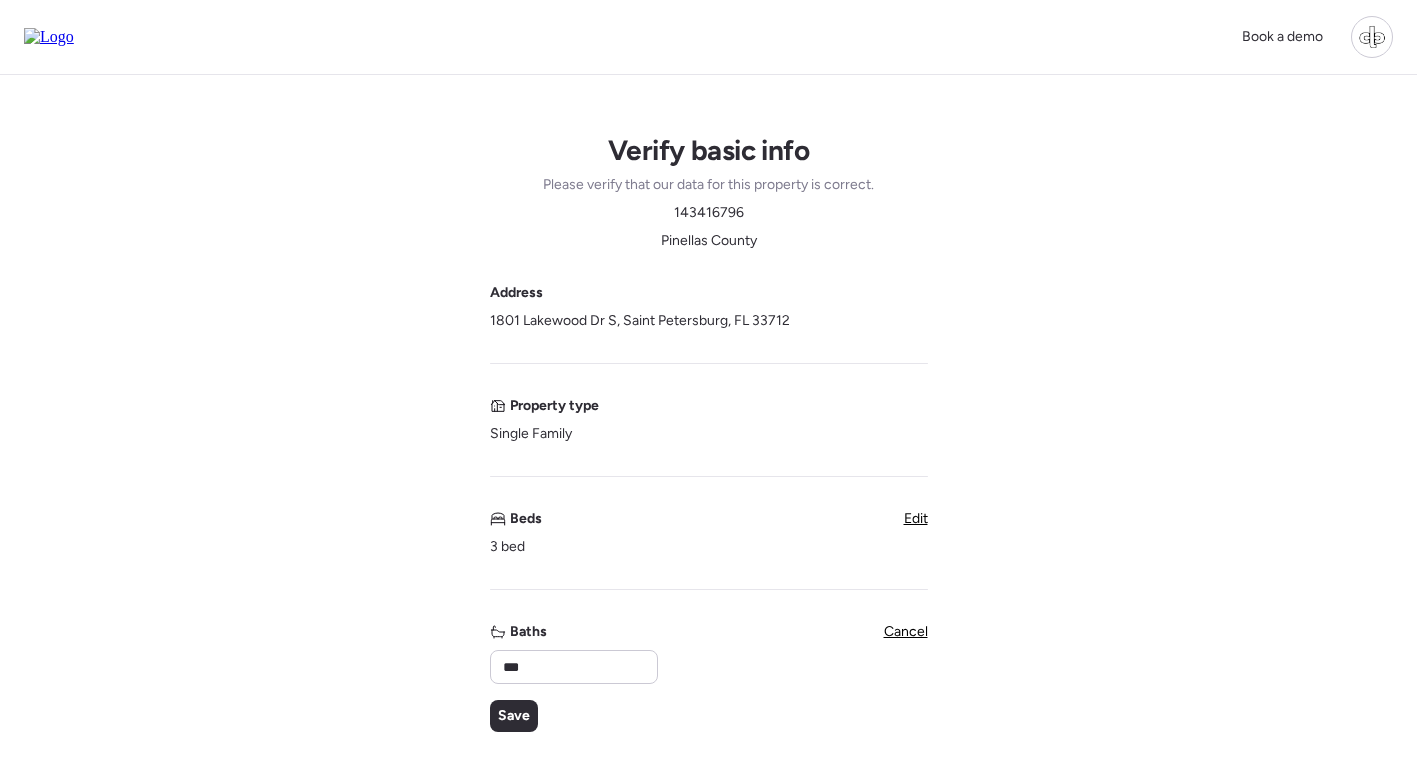 click on "Save" at bounding box center [514, 716] 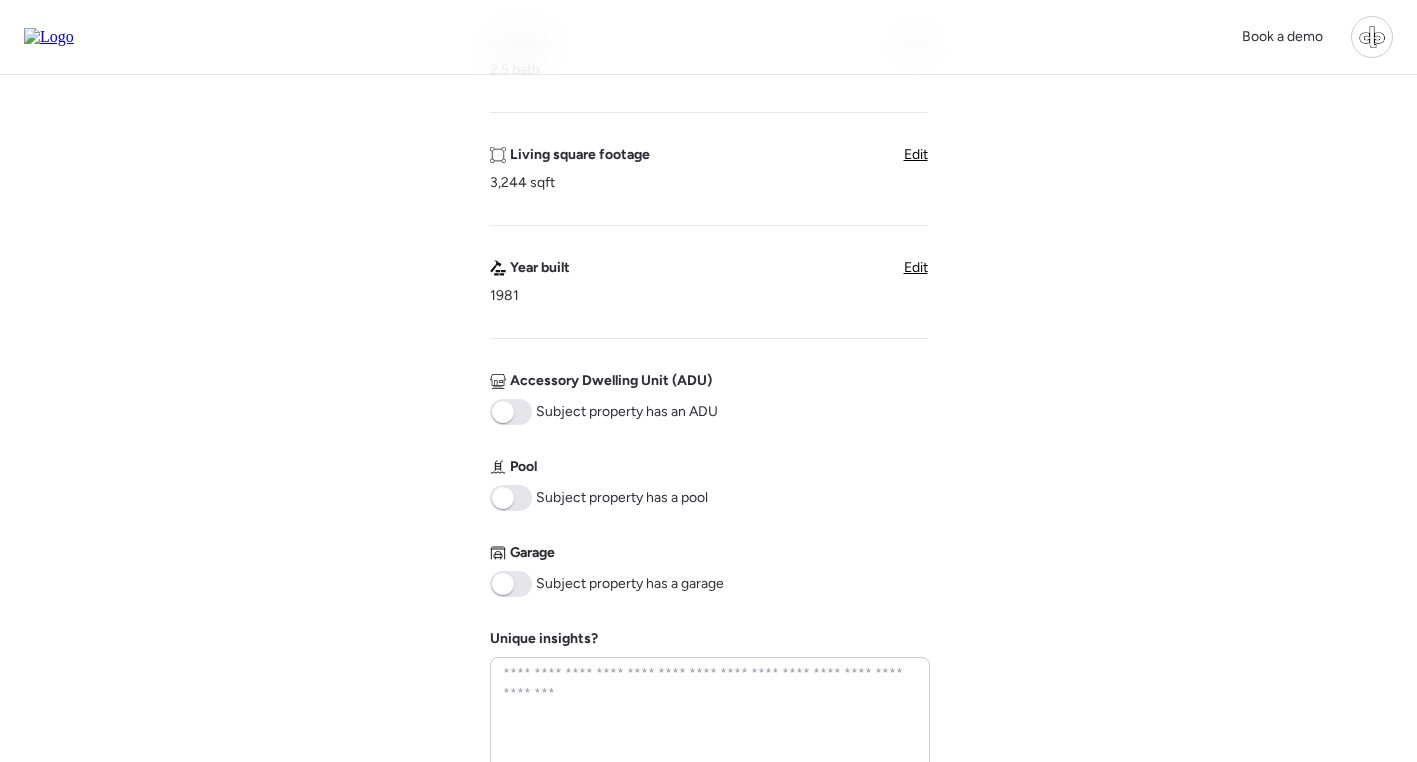 scroll, scrollTop: 593, scrollLeft: 0, axis: vertical 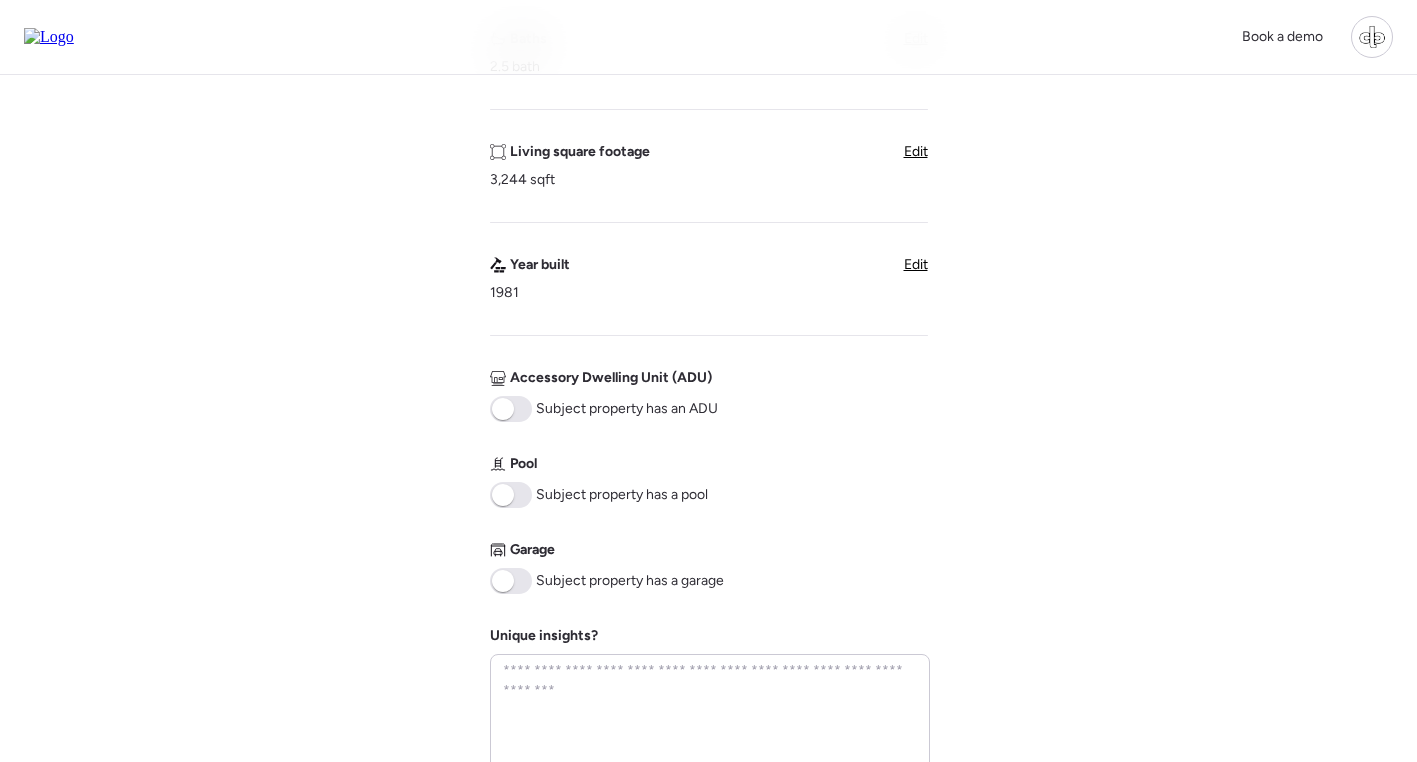 click on "Edit" at bounding box center [916, 151] 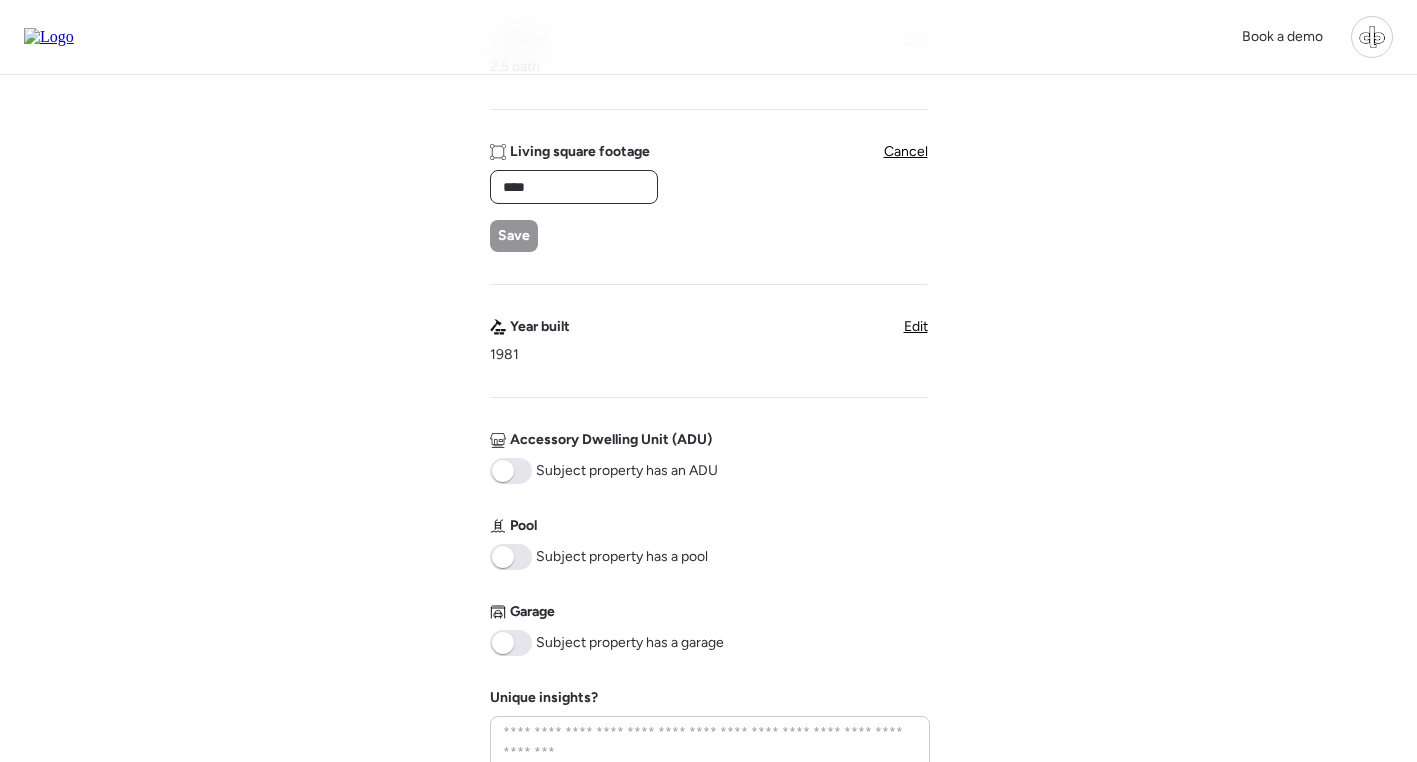 click on "****" at bounding box center [574, 187] 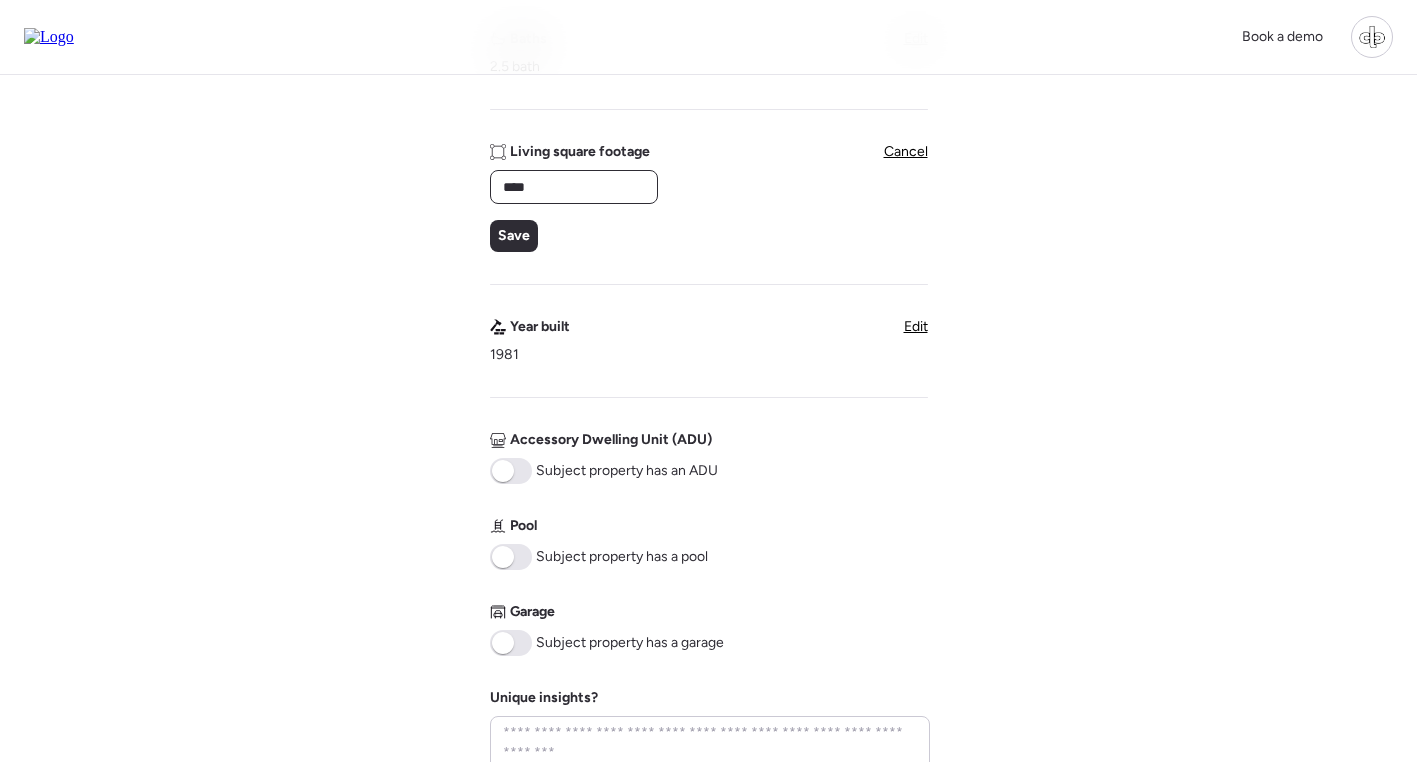 type on "****" 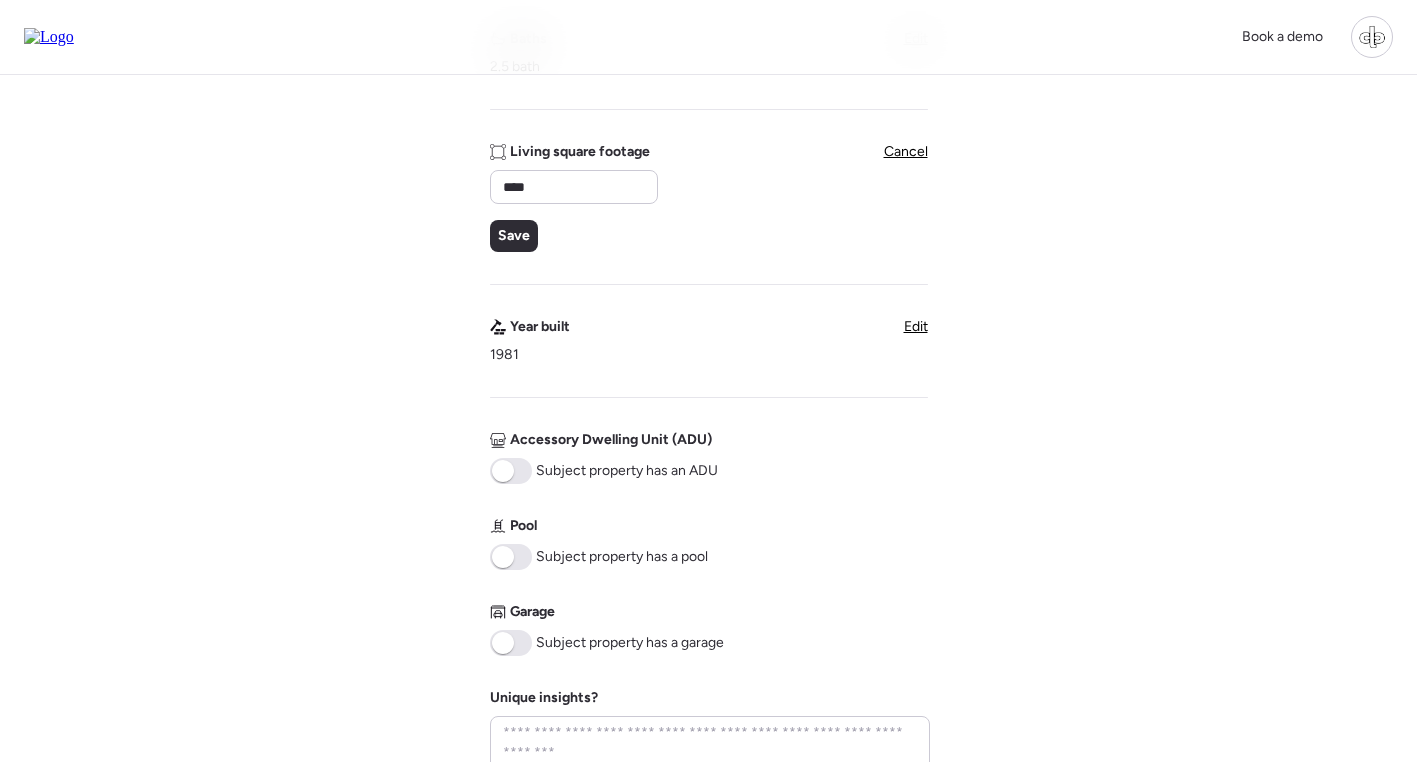 click on "**** Save" at bounding box center [573, 211] 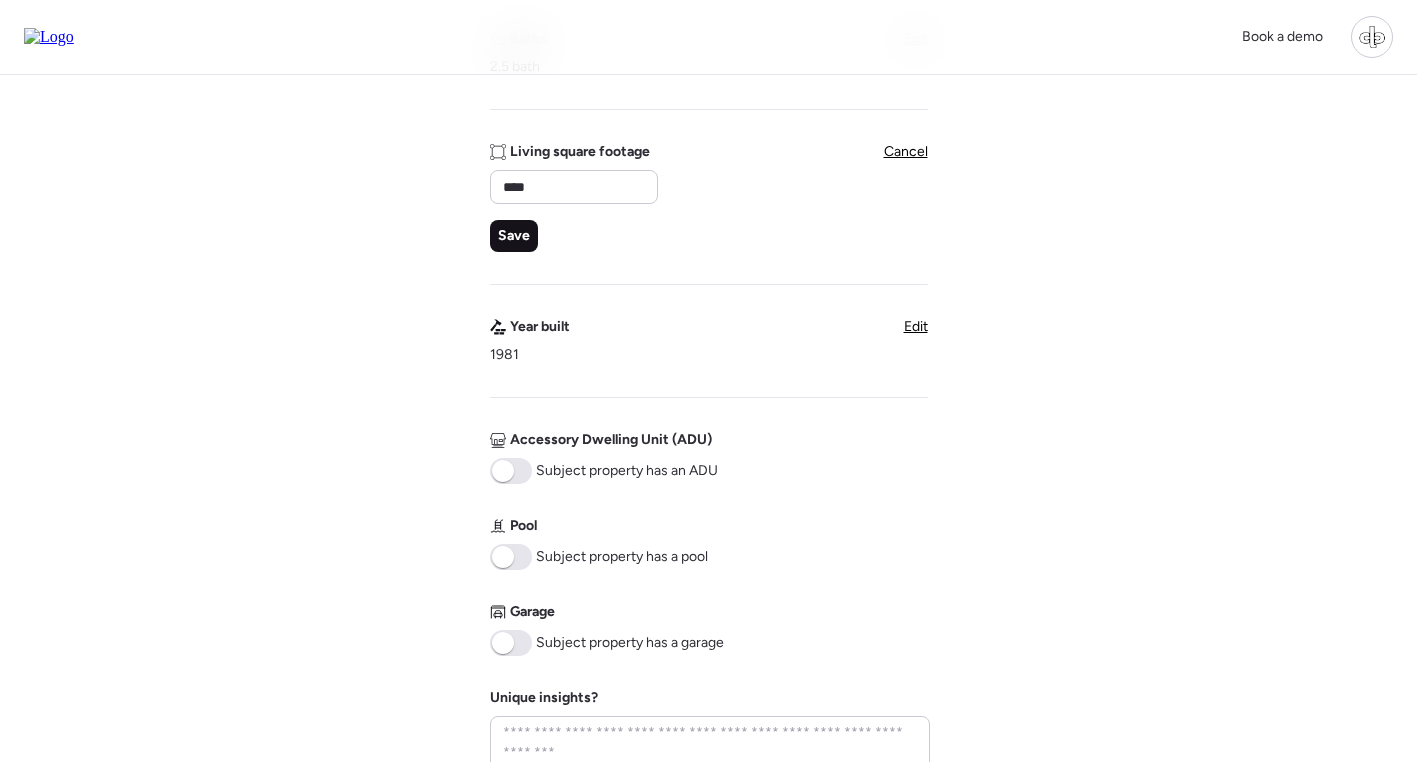 click on "Save" at bounding box center (514, 236) 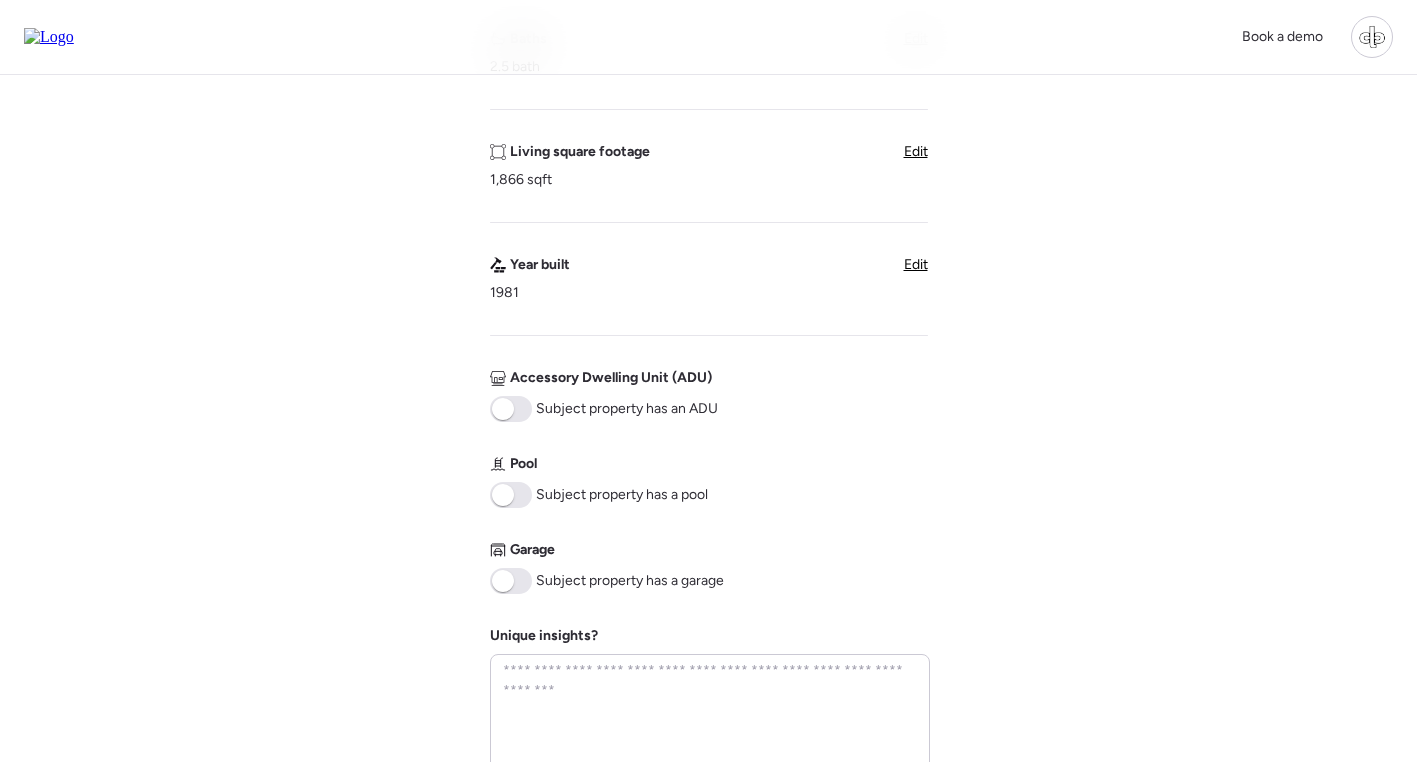 scroll, scrollTop: 676, scrollLeft: 0, axis: vertical 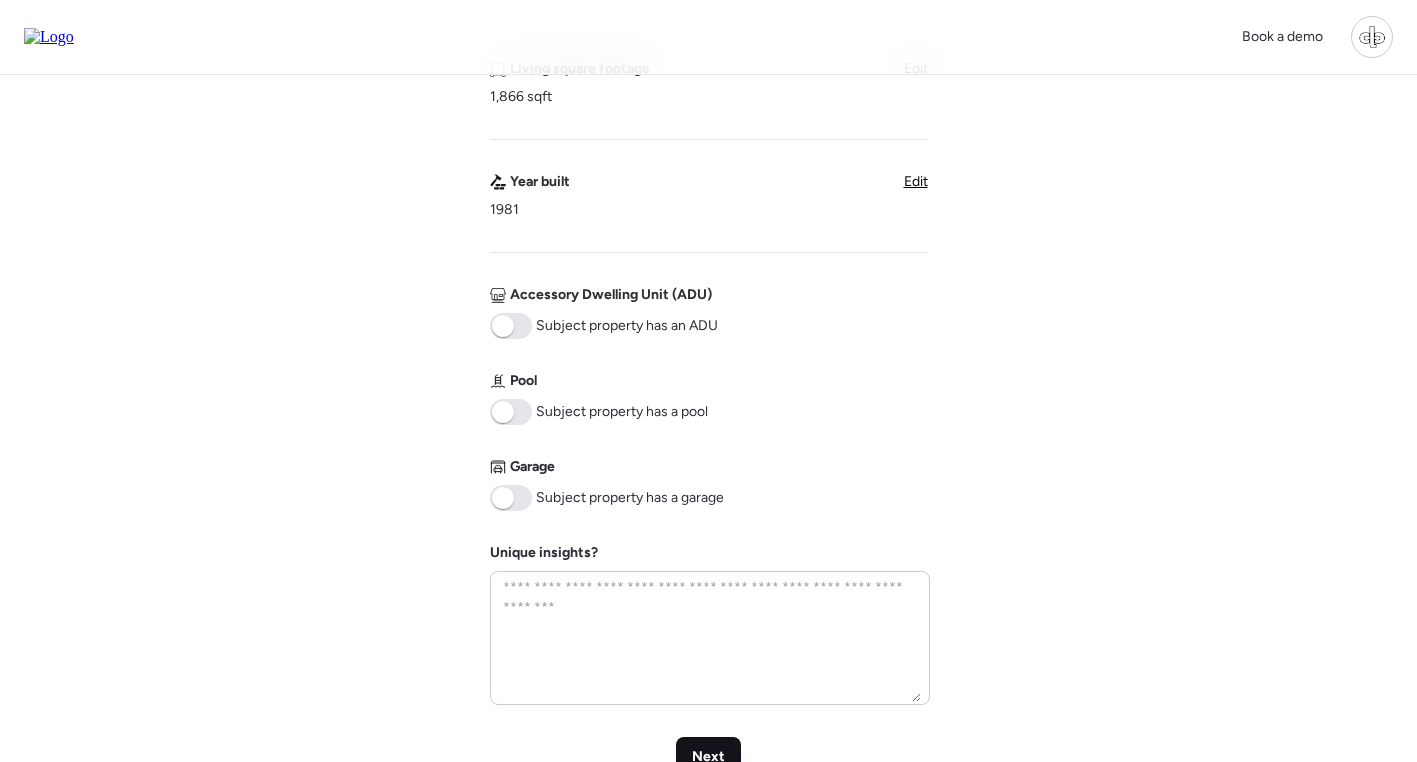 click on "Next" at bounding box center (708, 757) 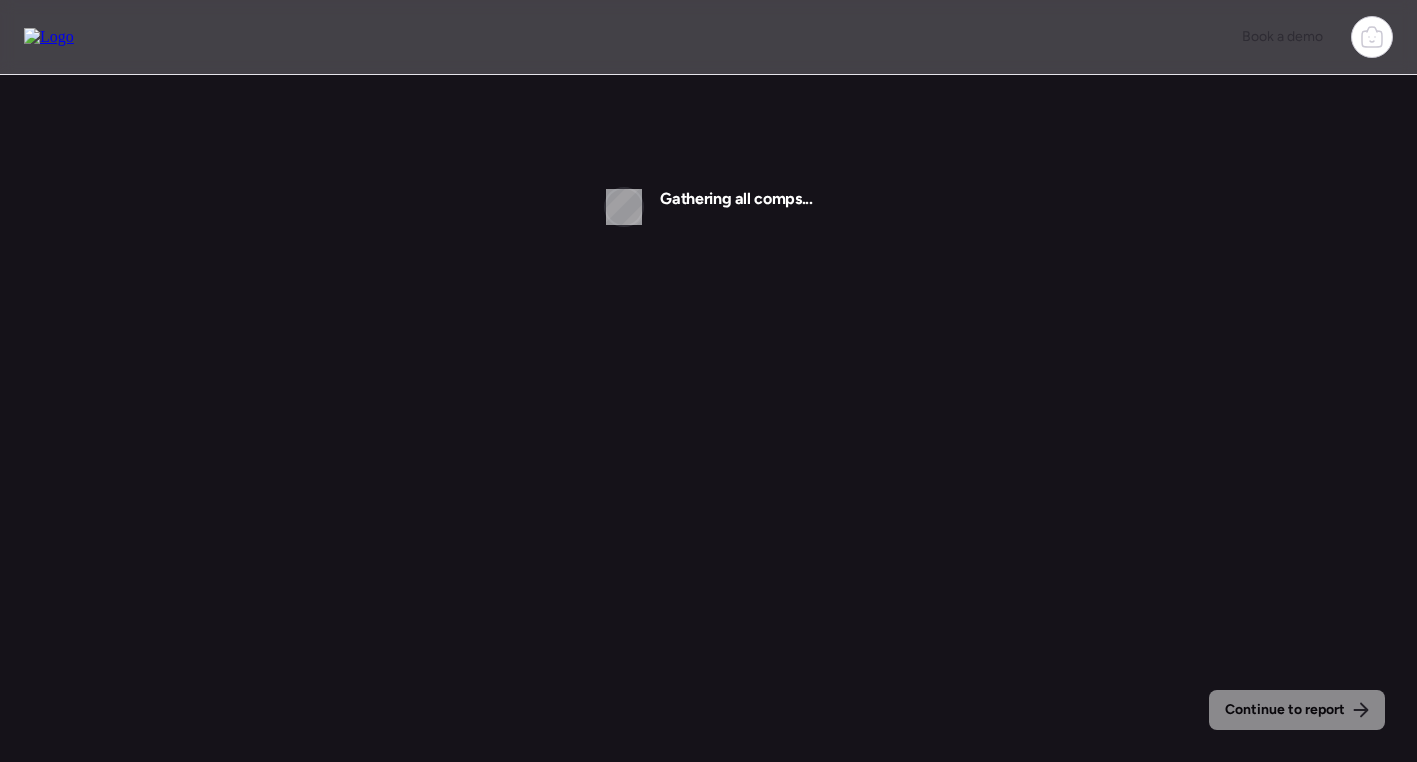 scroll, scrollTop: 0, scrollLeft: 0, axis: both 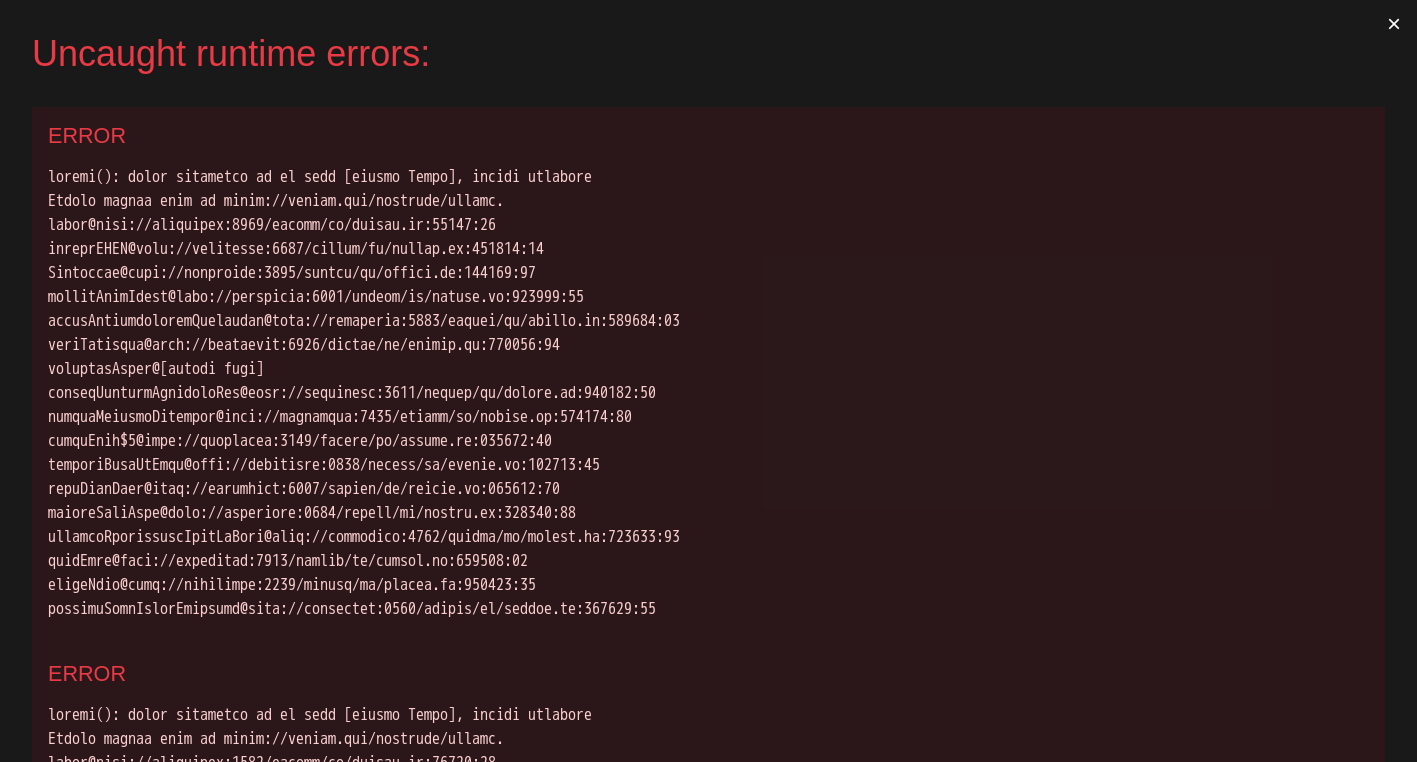 click on "Uncaught runtime errors: × ERROR ERROR ERROR" at bounding box center (708, 381) 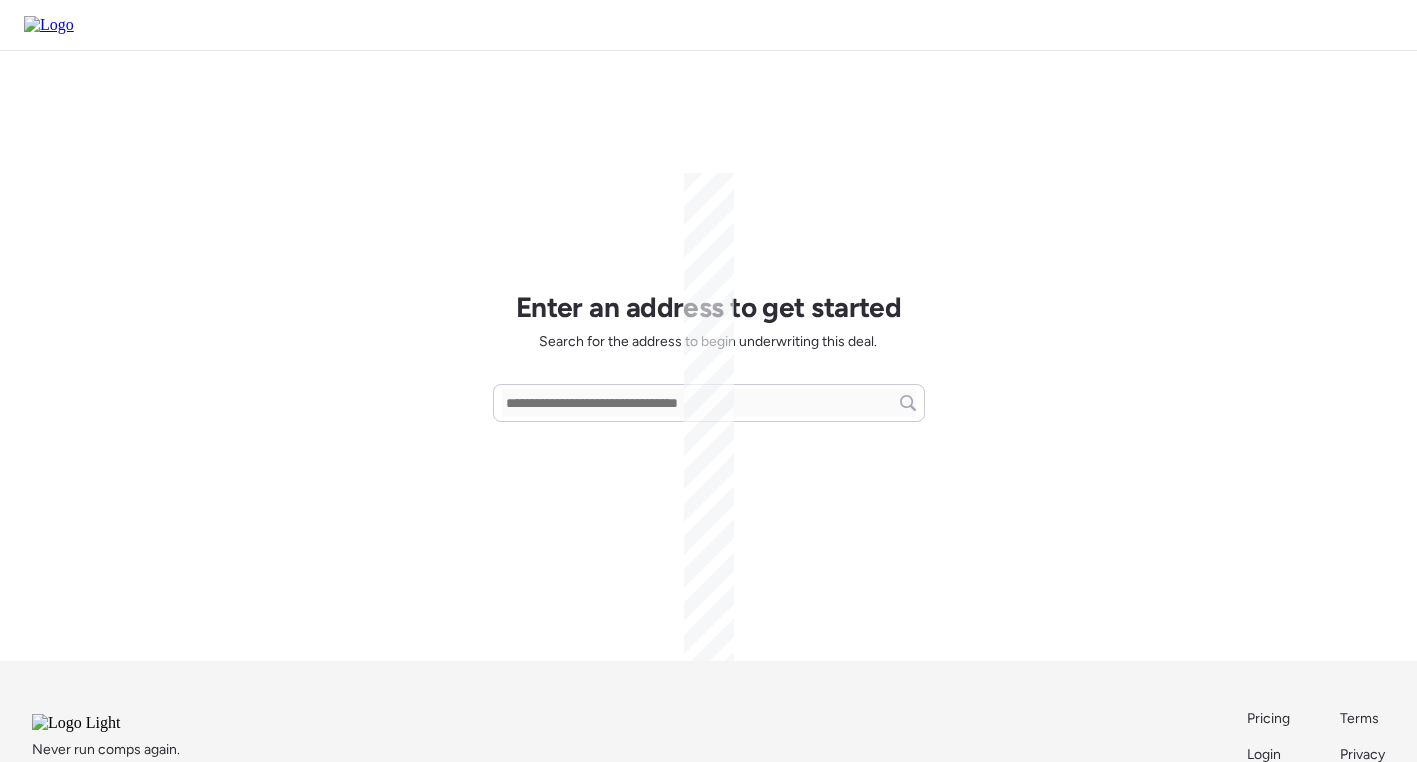 scroll, scrollTop: 0, scrollLeft: 0, axis: both 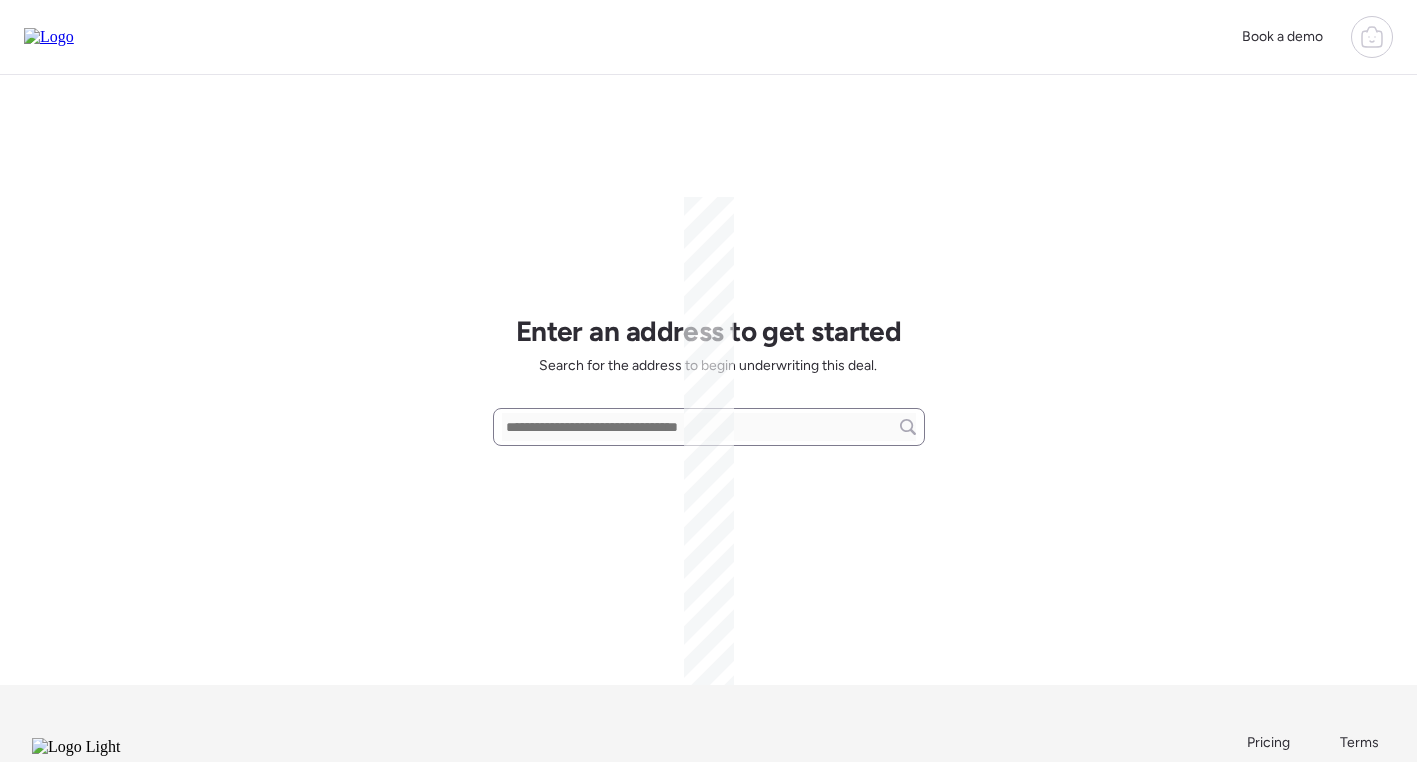click at bounding box center [709, 427] 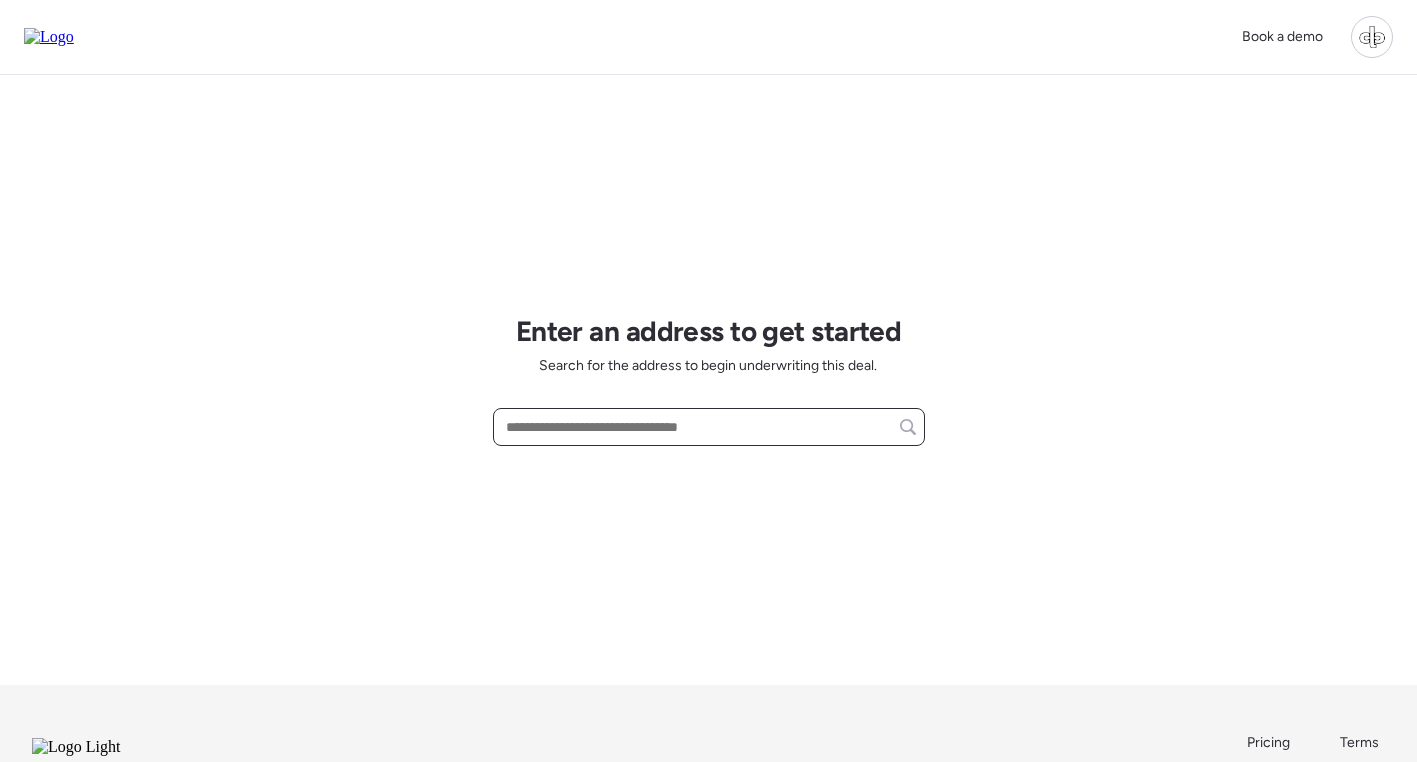 click at bounding box center (709, 427) 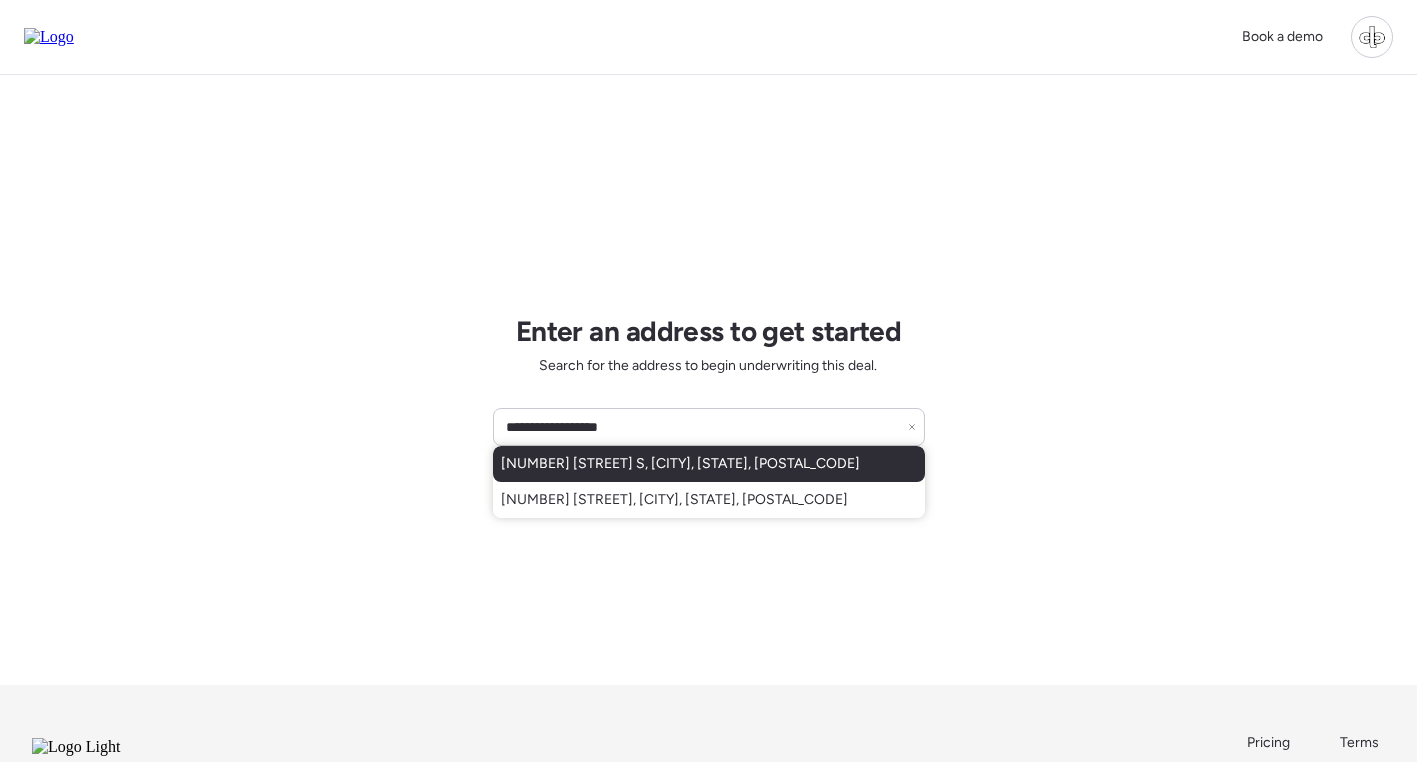 click on "[NUMBER] [STREET] S, [CITY], [STATE], [POSTAL_CODE]" at bounding box center [680, 464] 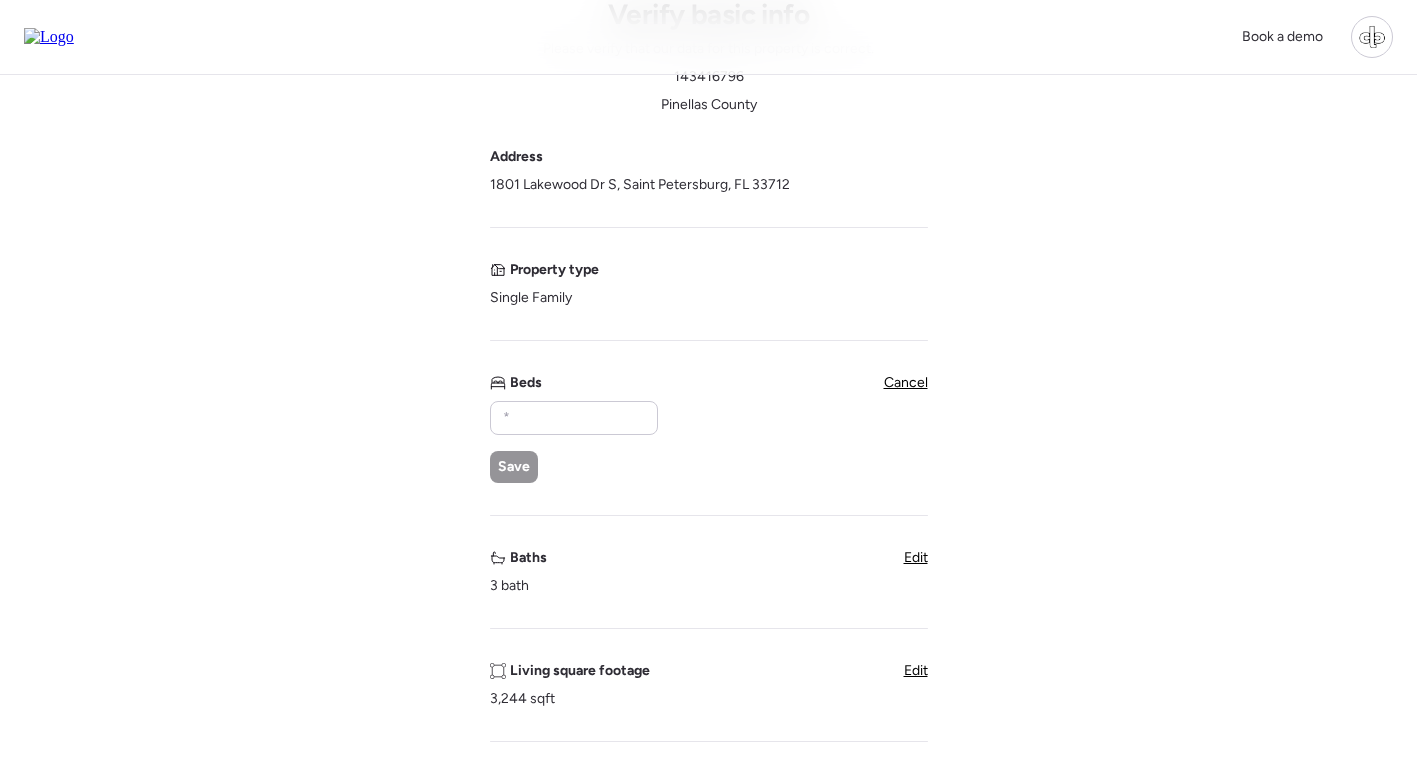 scroll, scrollTop: 137, scrollLeft: 0, axis: vertical 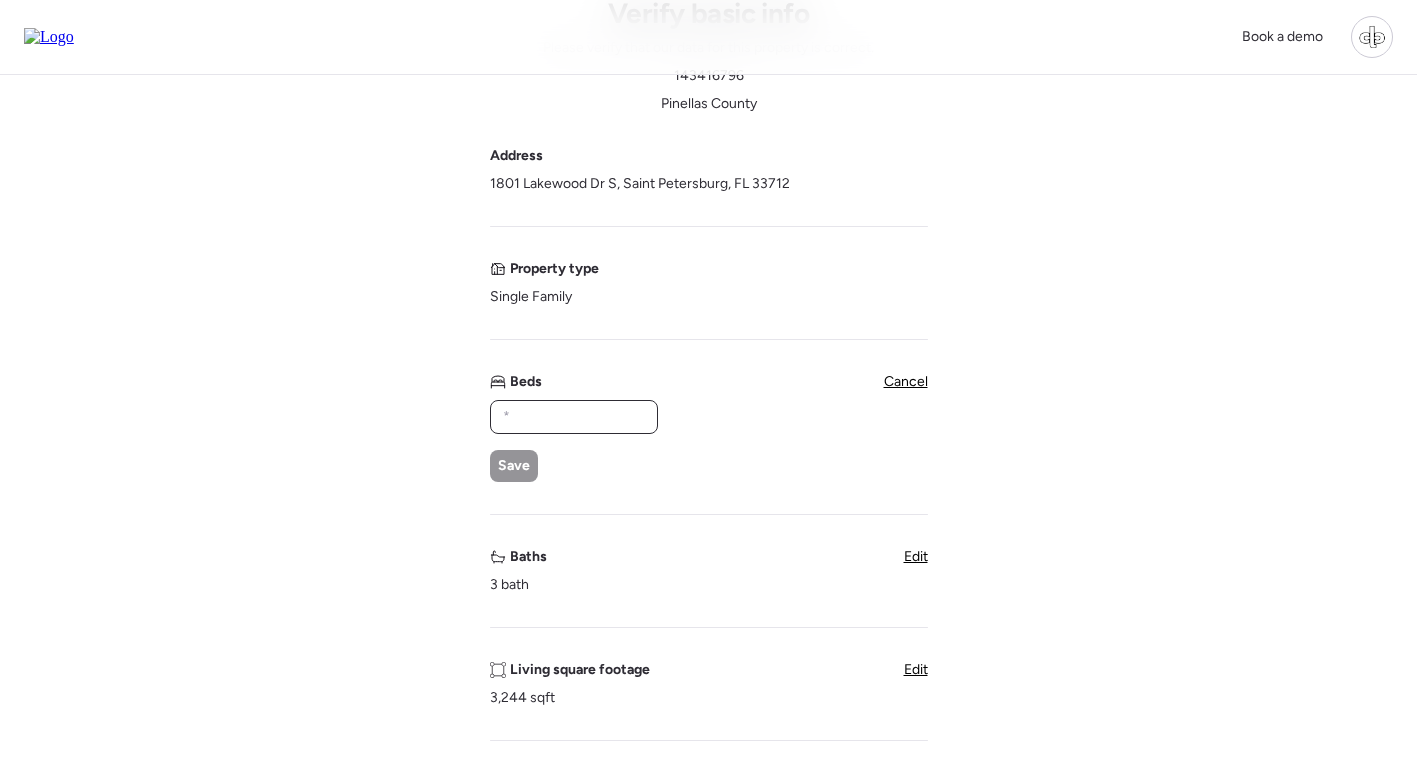 click at bounding box center [574, 417] 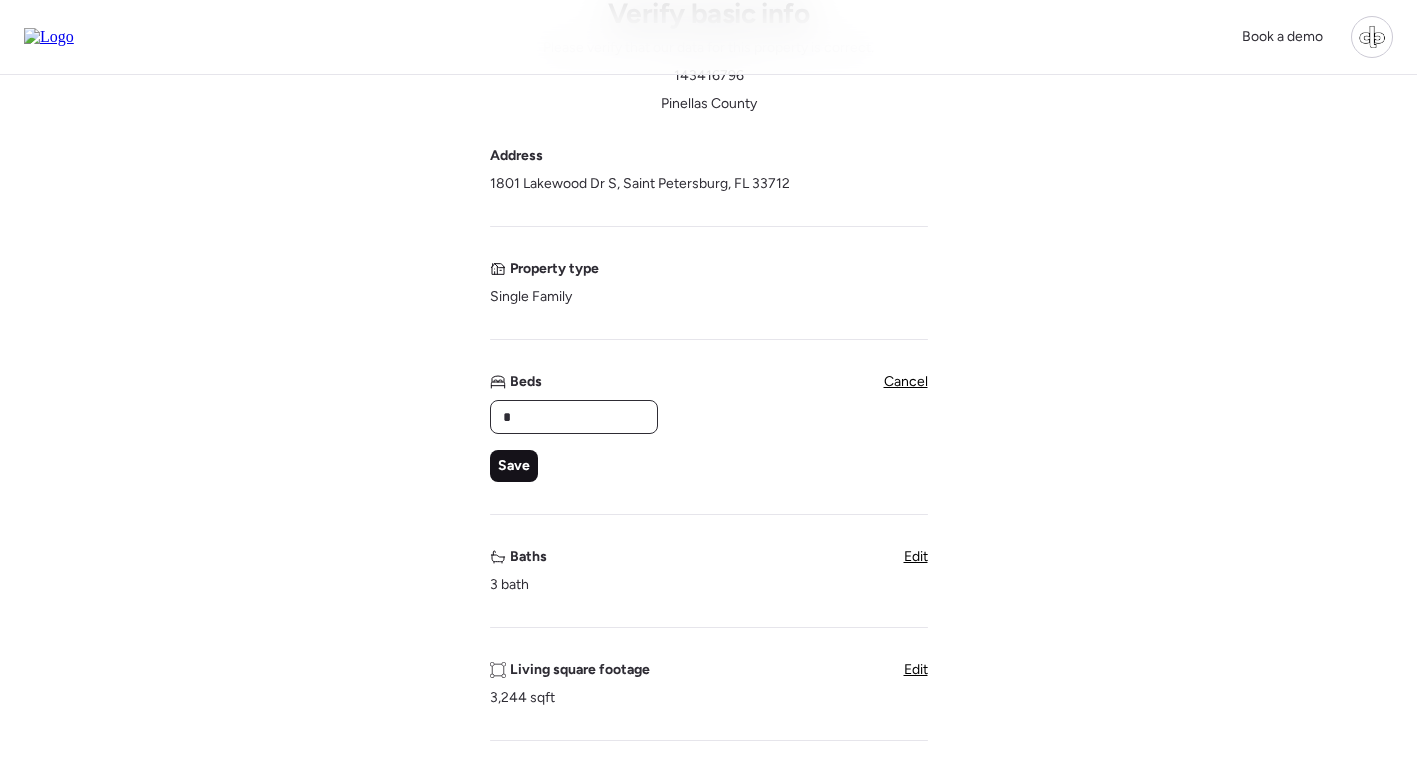 type on "*" 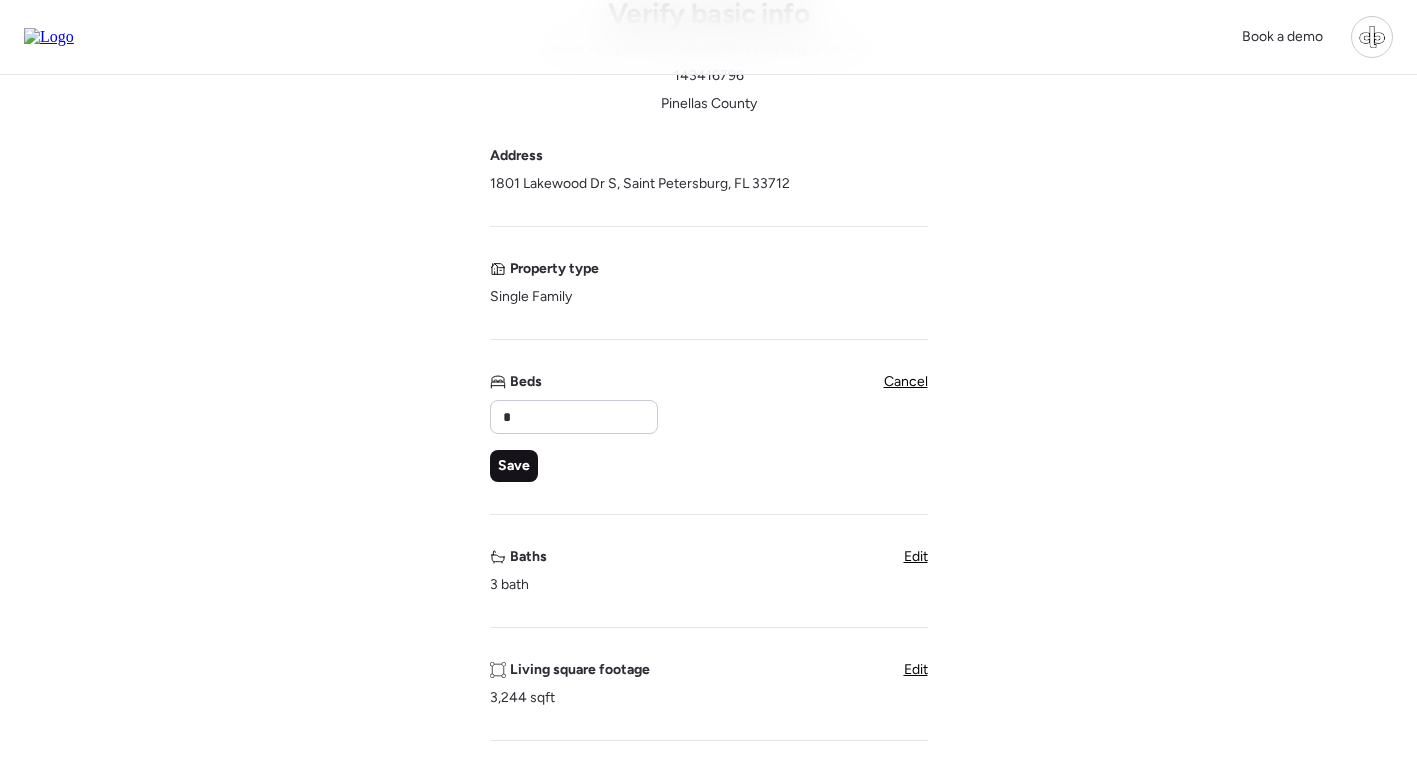 click on "Save" at bounding box center (514, 466) 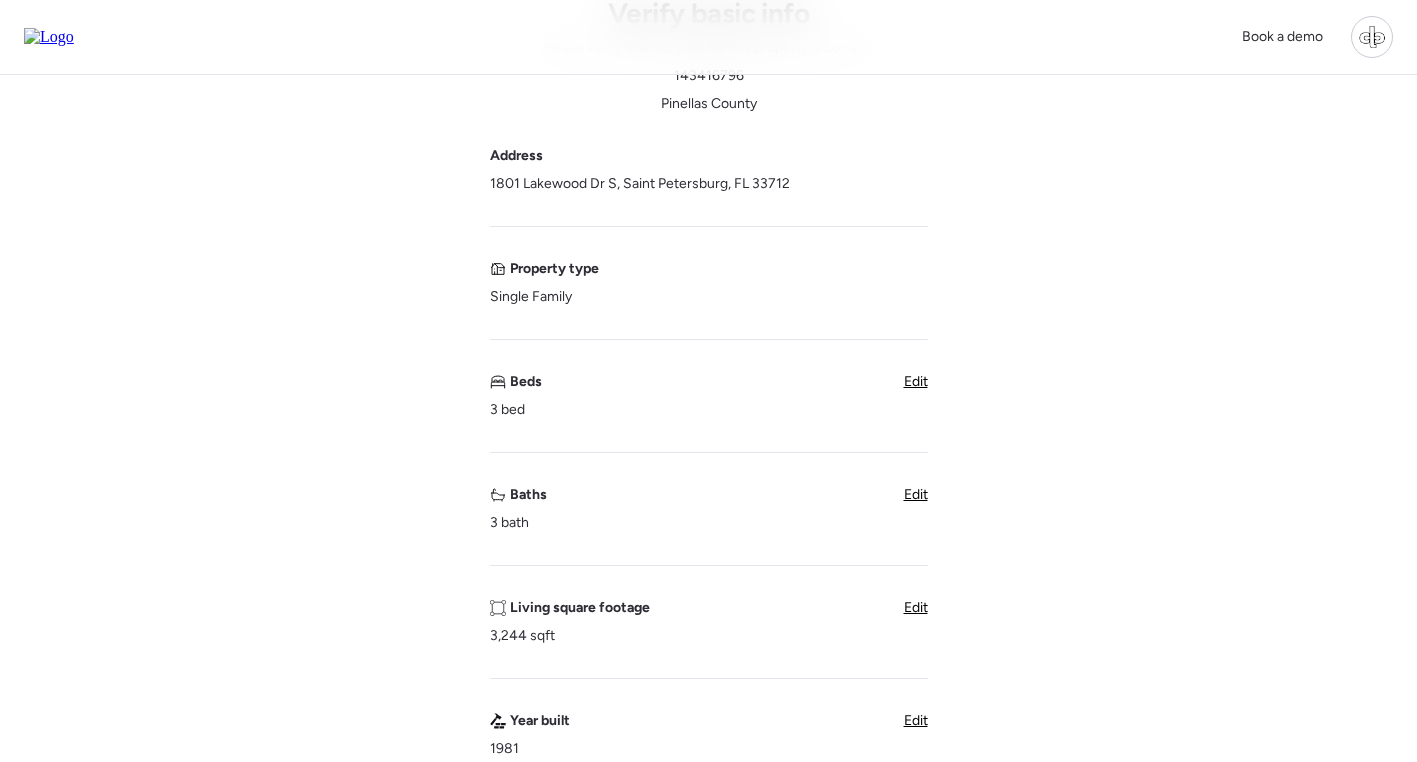 click on "Edit" at bounding box center (916, 494) 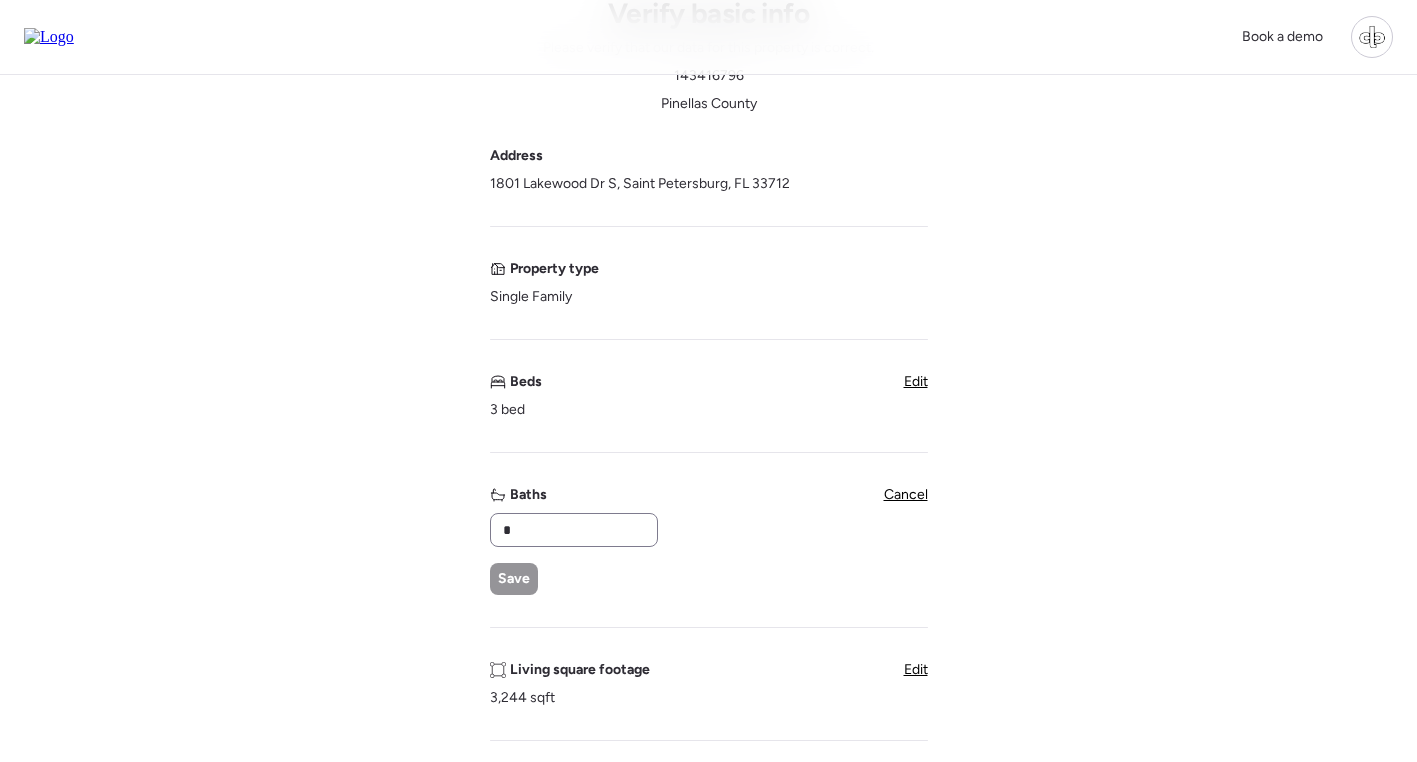 click on "*" at bounding box center [574, 530] 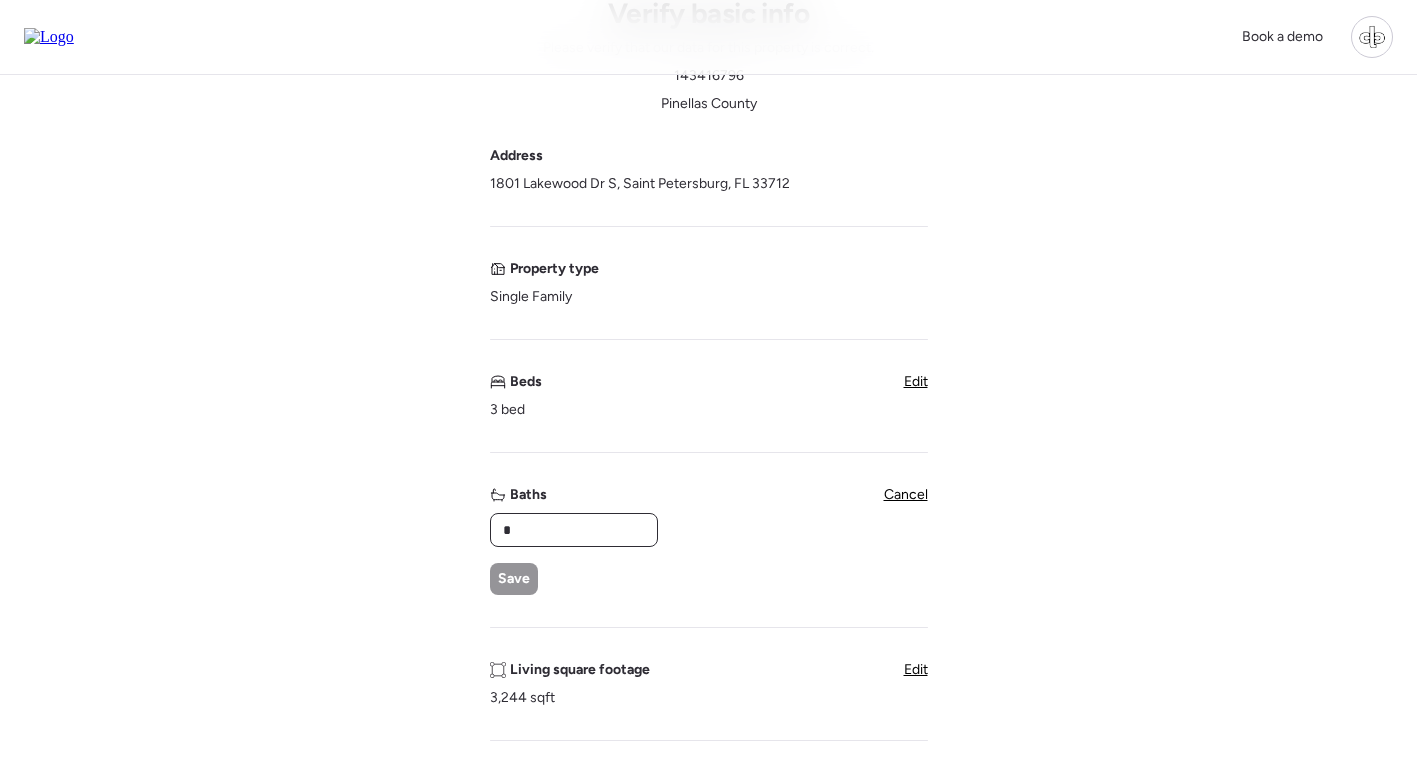 click on "*" at bounding box center (574, 530) 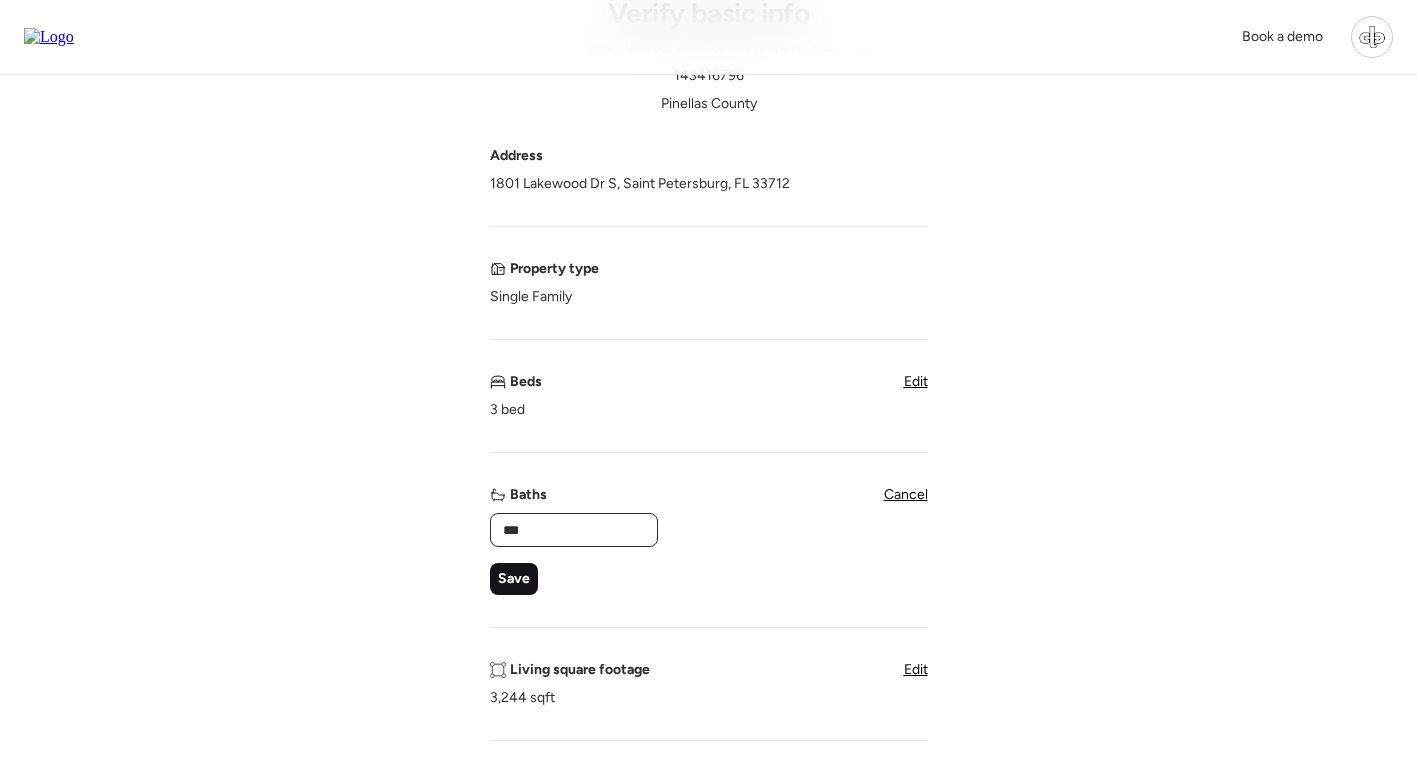 type on "***" 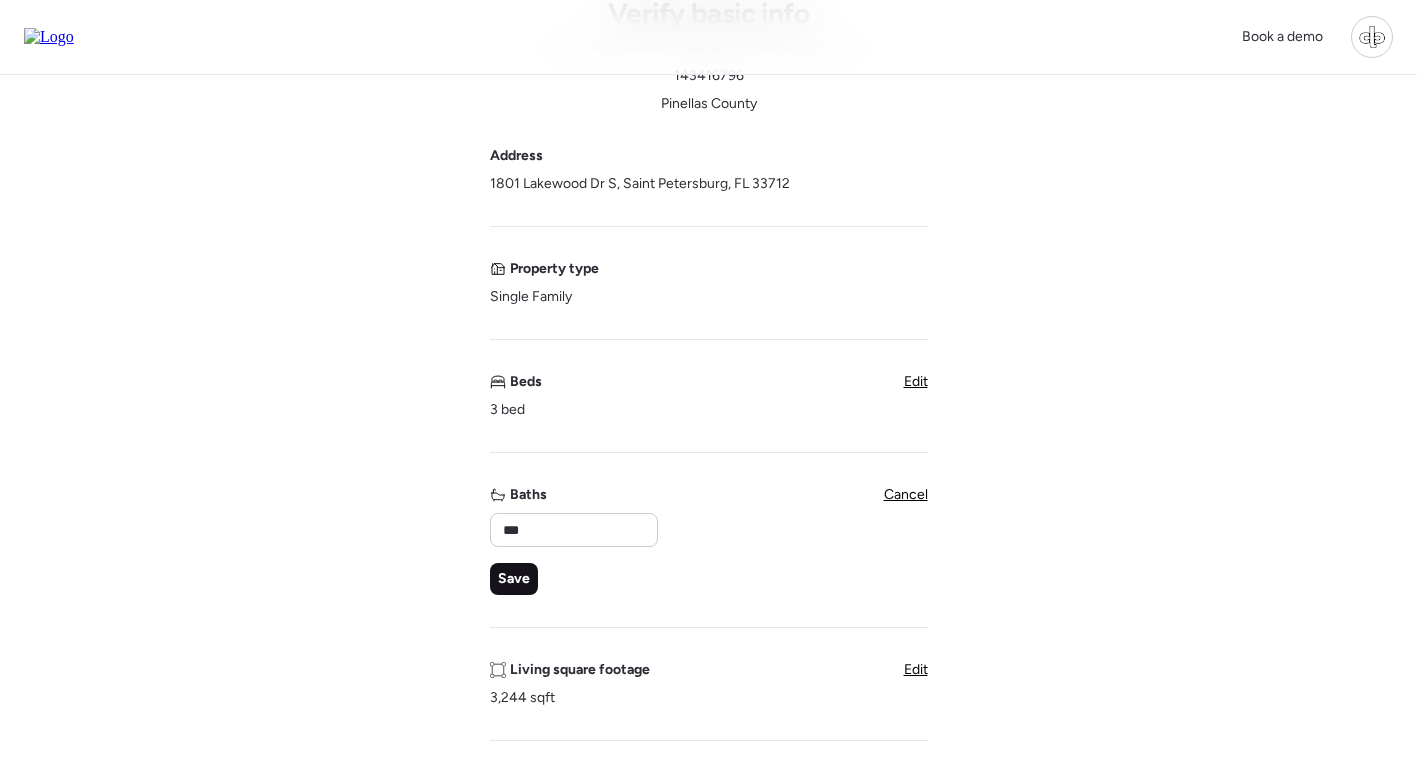 click on "Save" at bounding box center (514, 579) 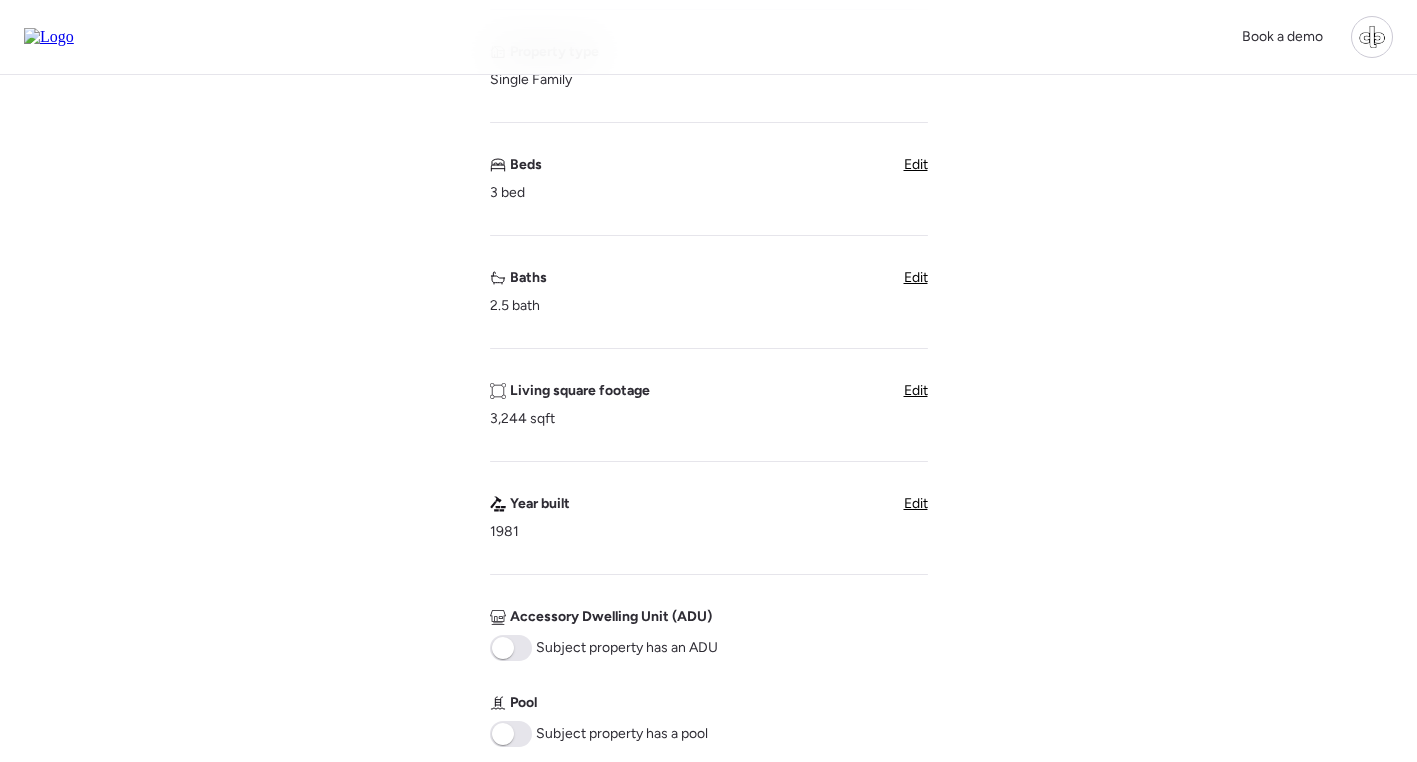 scroll, scrollTop: 358, scrollLeft: 0, axis: vertical 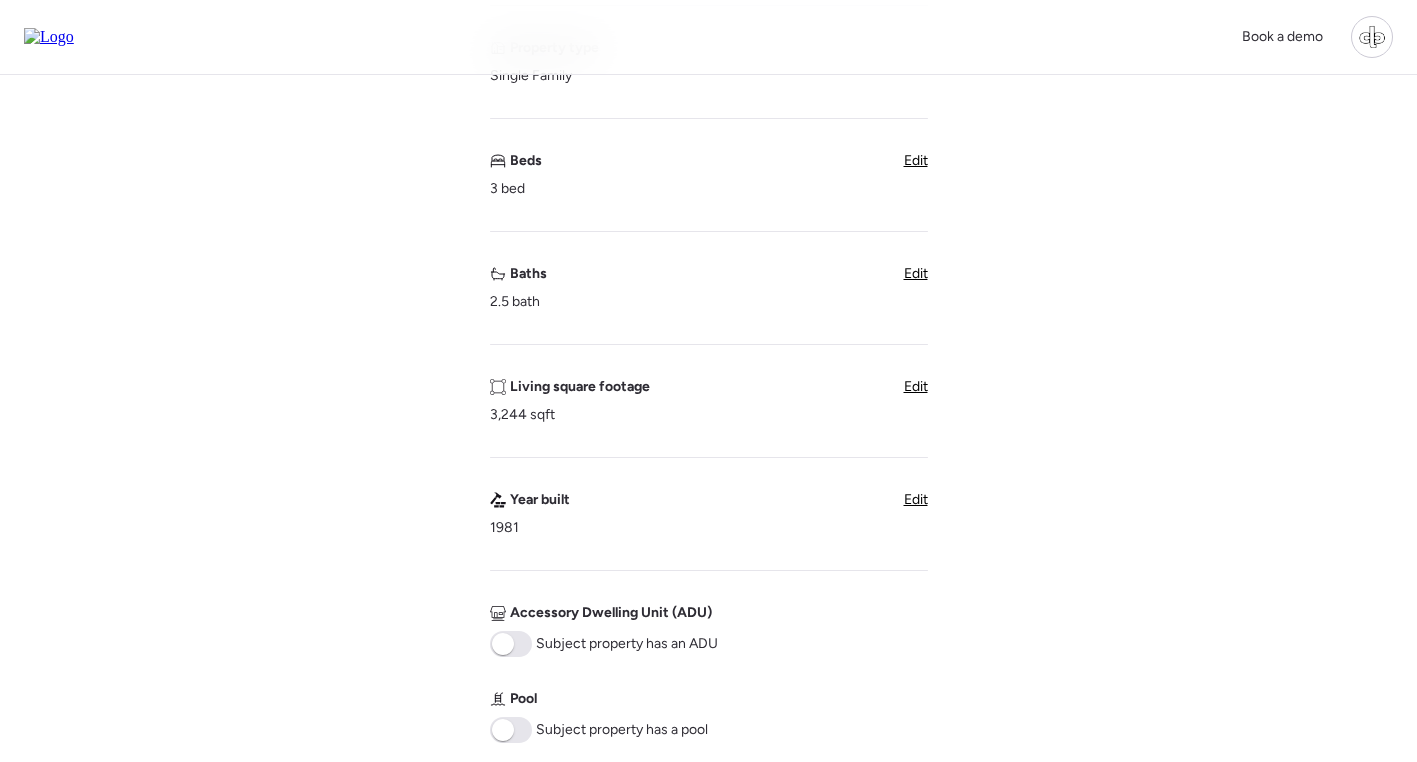click on "Edit" at bounding box center (916, 386) 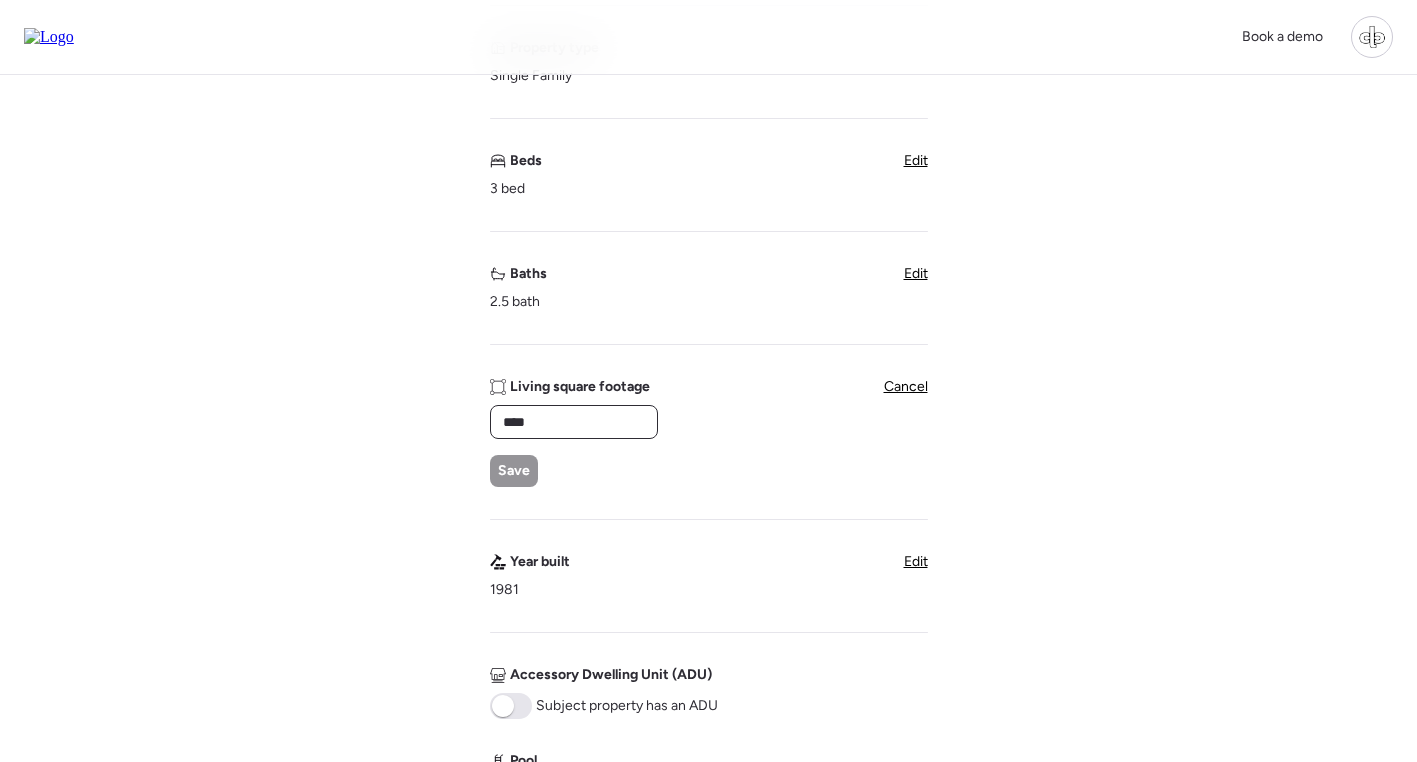 click on "****" at bounding box center [574, 422] 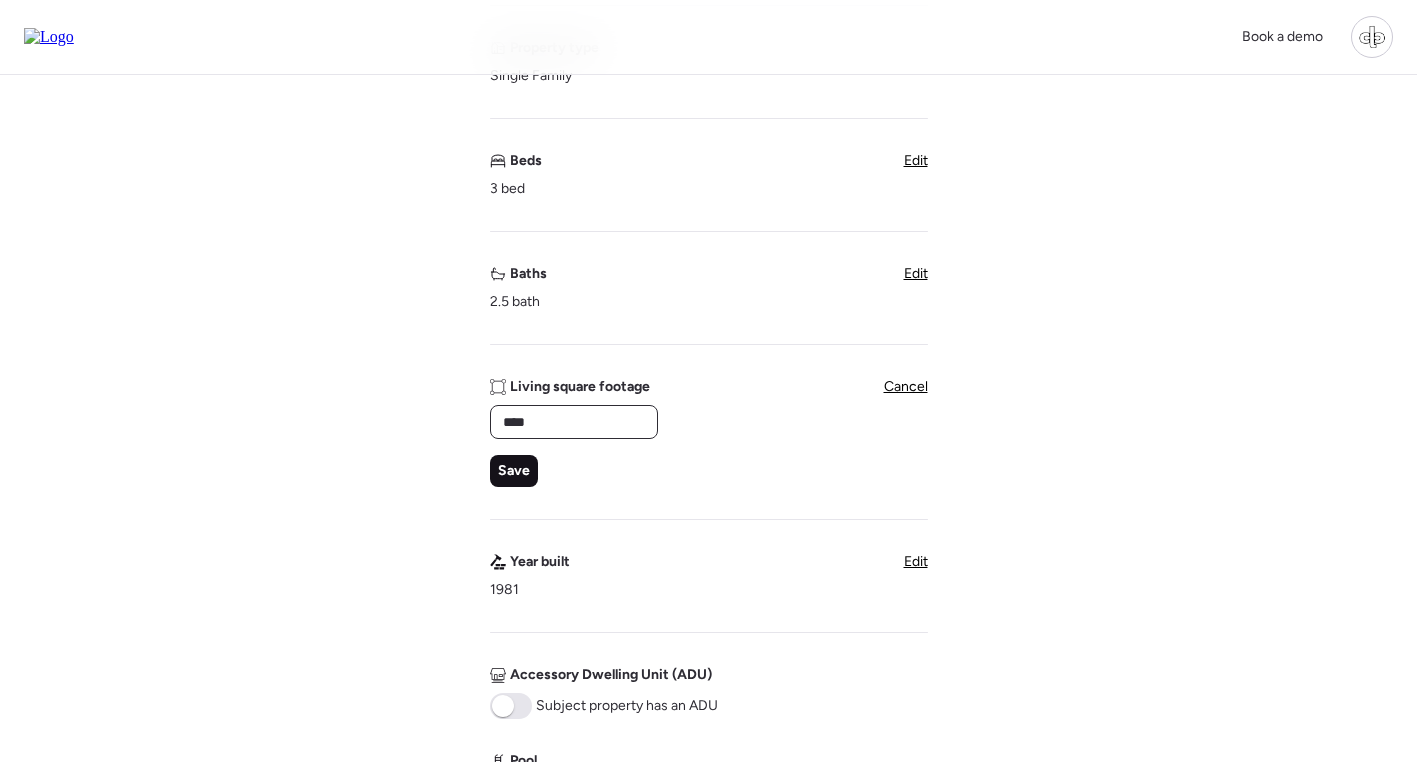 type on "****" 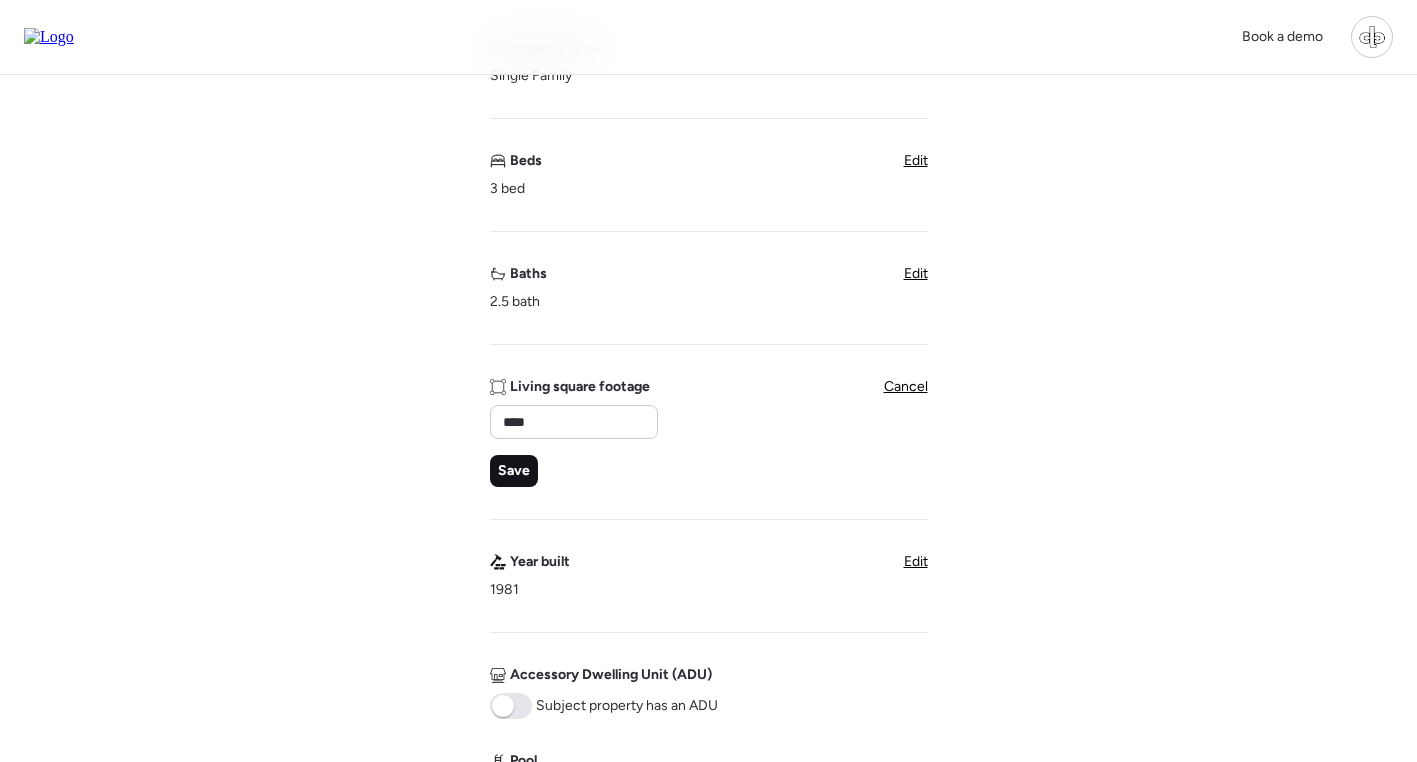 click on "Save" at bounding box center [514, 471] 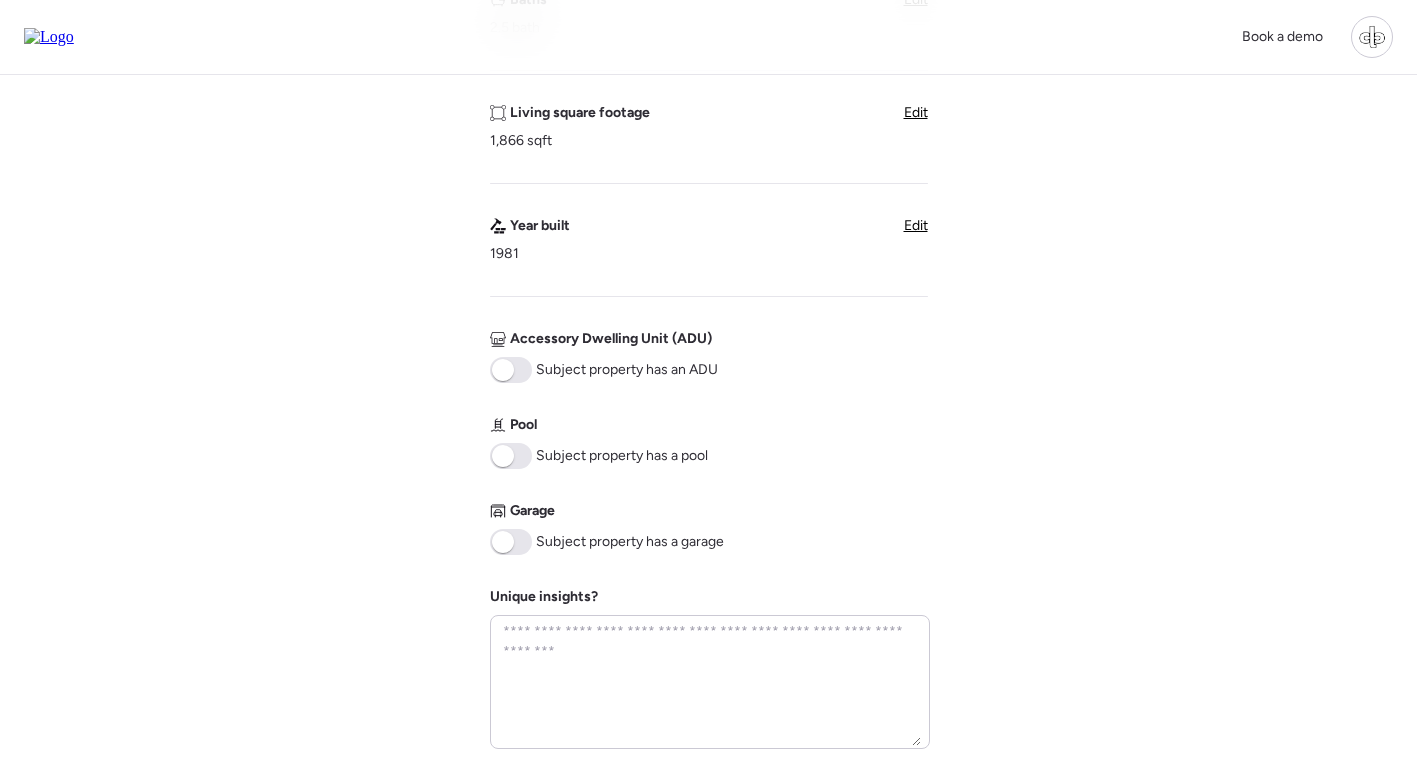 scroll, scrollTop: 687, scrollLeft: 0, axis: vertical 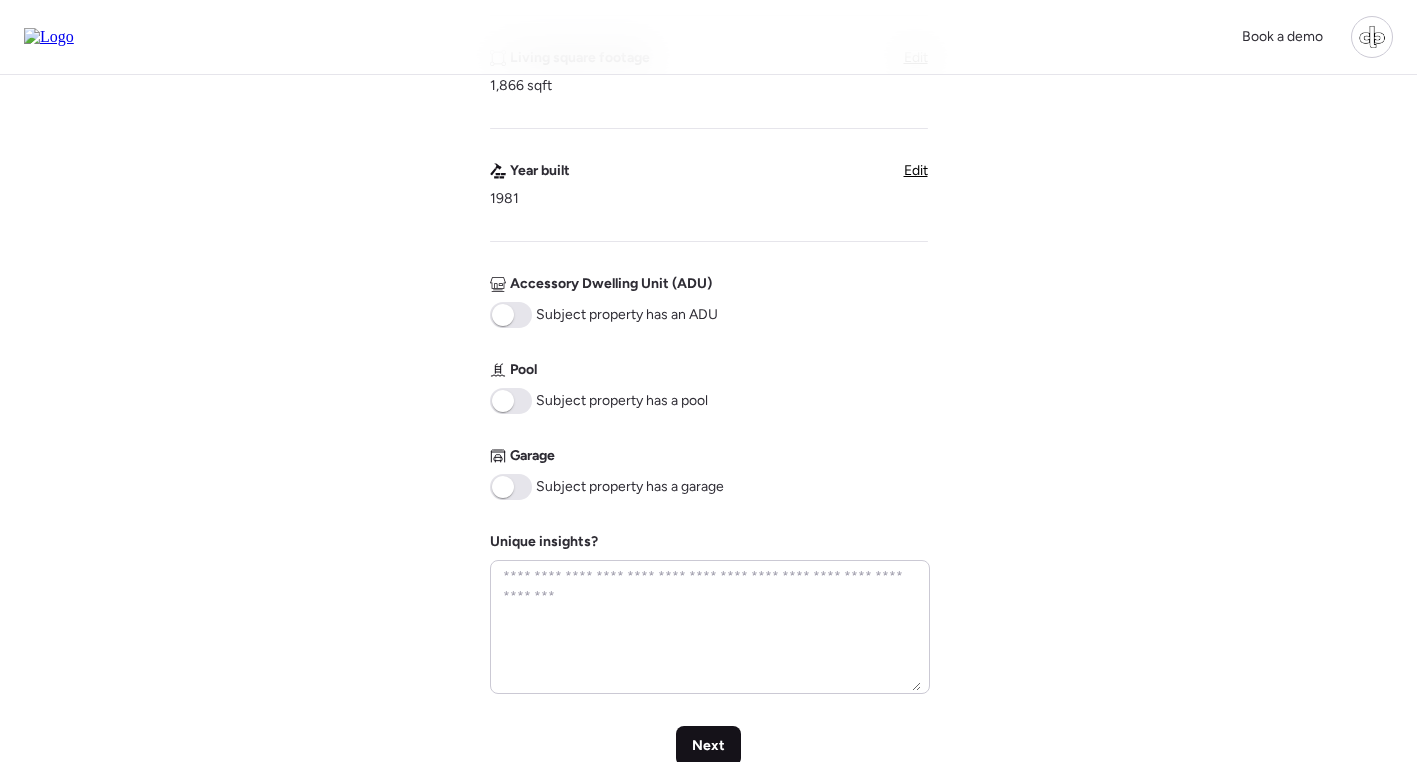 click on "Next" at bounding box center (708, 746) 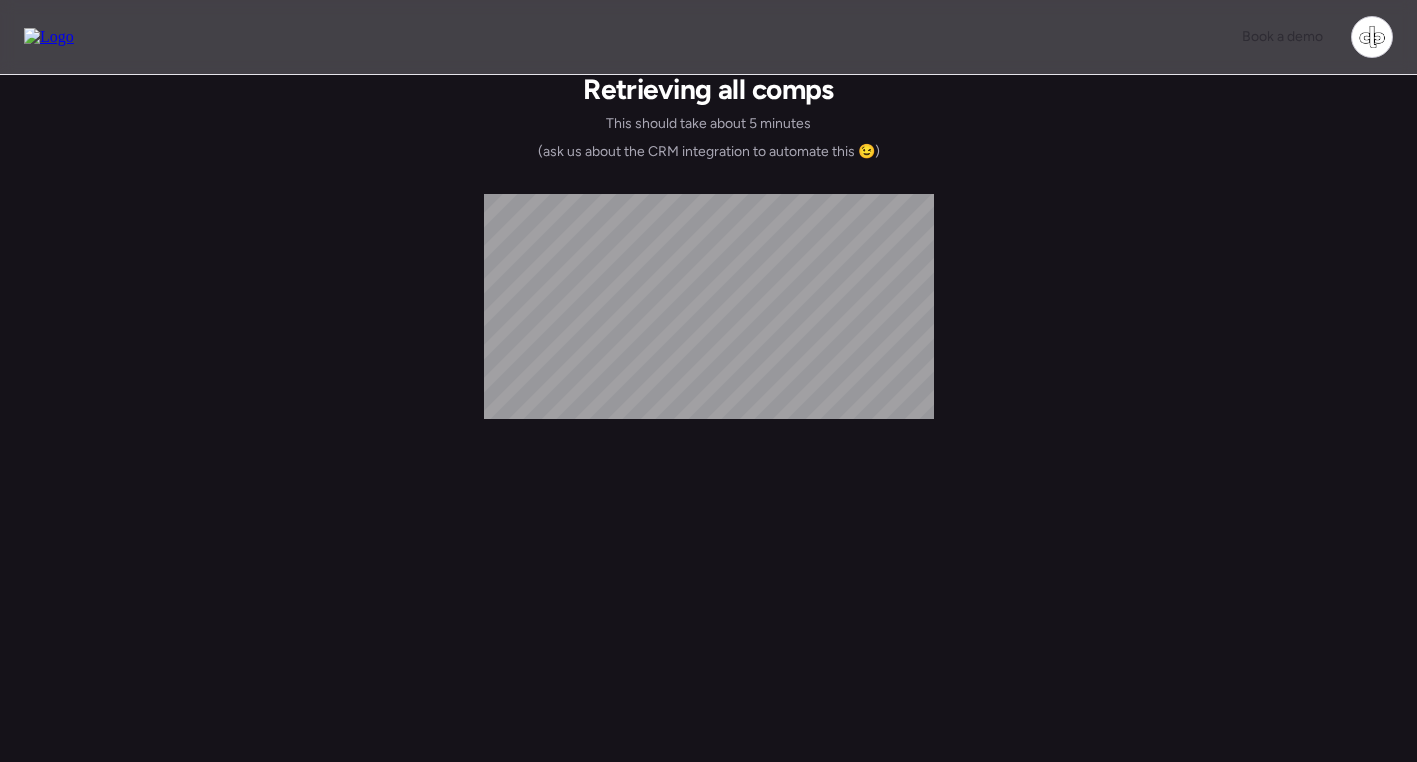 scroll, scrollTop: 0, scrollLeft: 0, axis: both 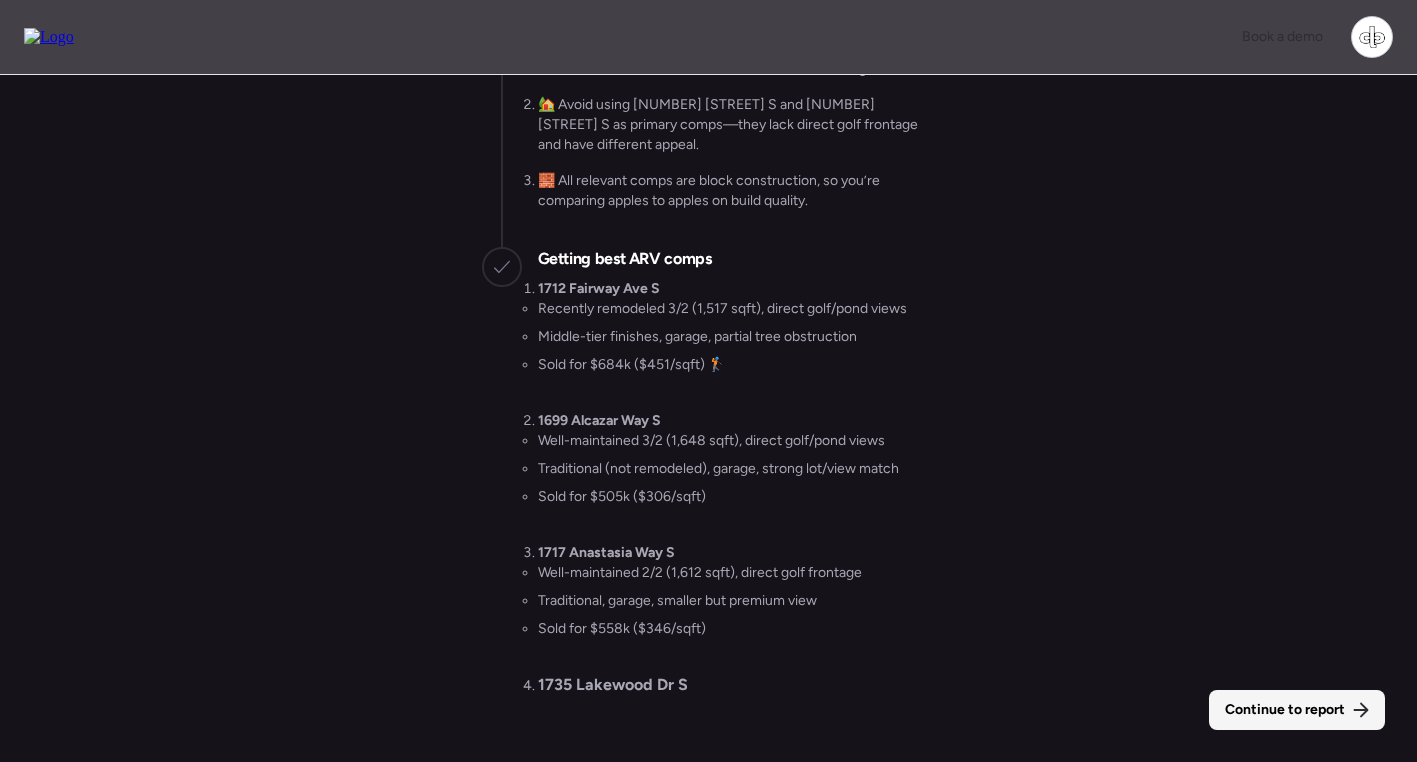 click on "Continue to report" at bounding box center [1285, 710] 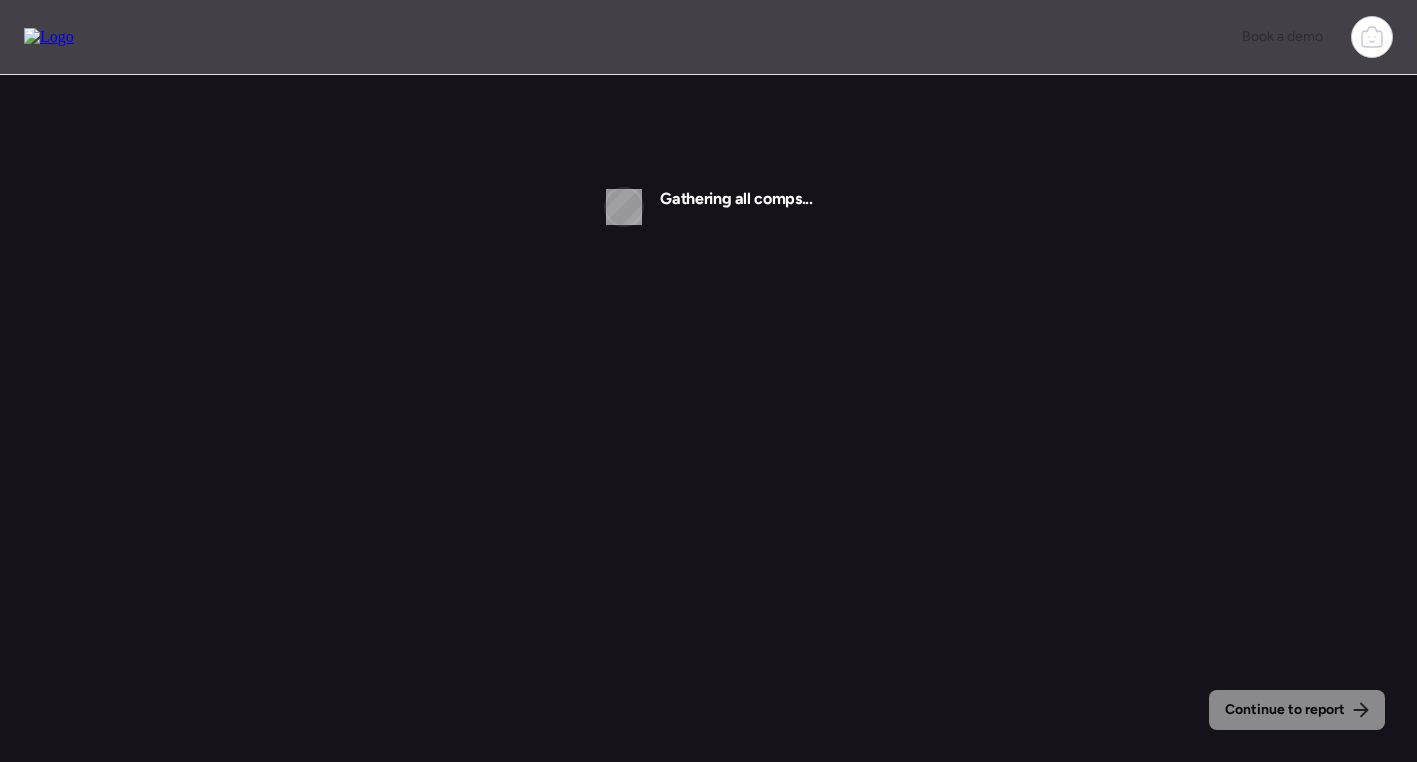 scroll, scrollTop: 0, scrollLeft: 0, axis: both 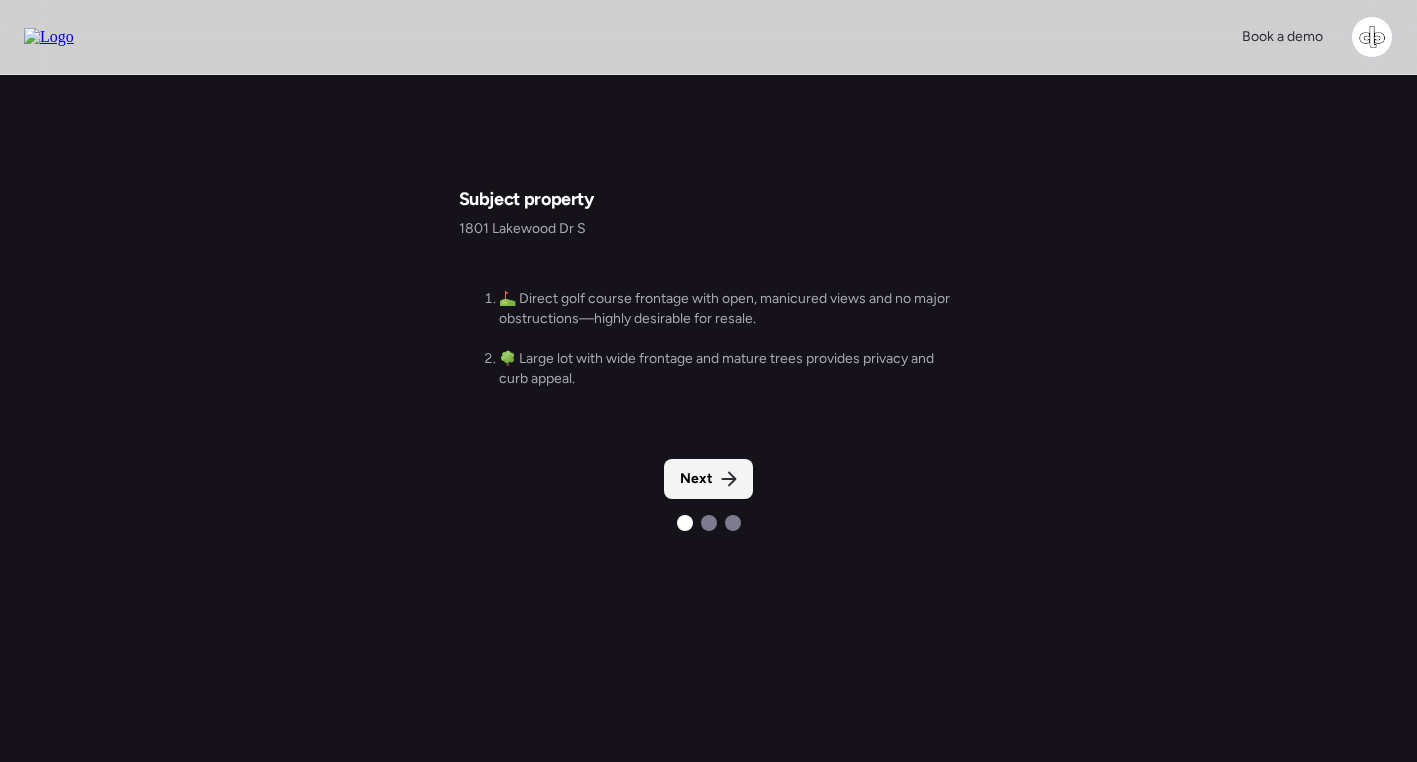 click on "Next" at bounding box center (708, 479) 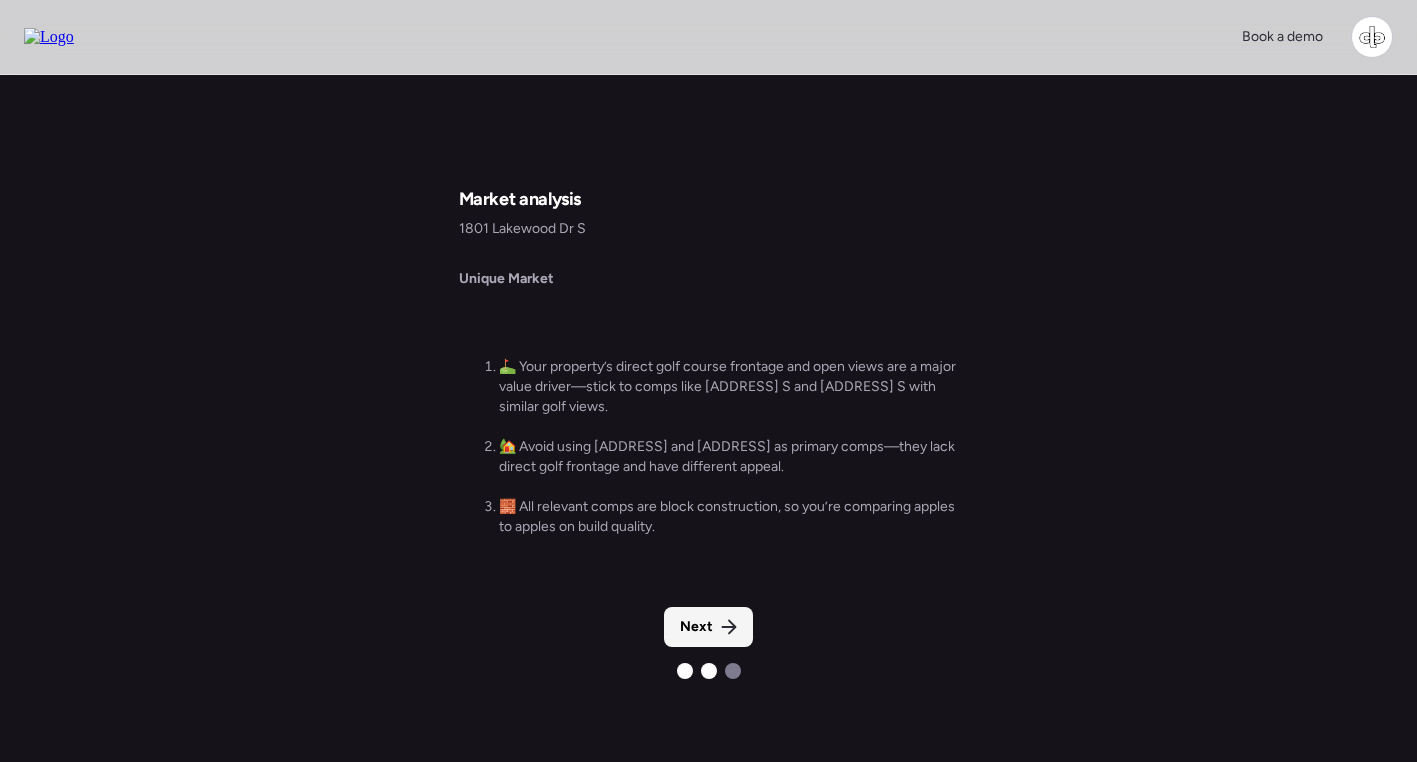 click on "Next" at bounding box center [696, 627] 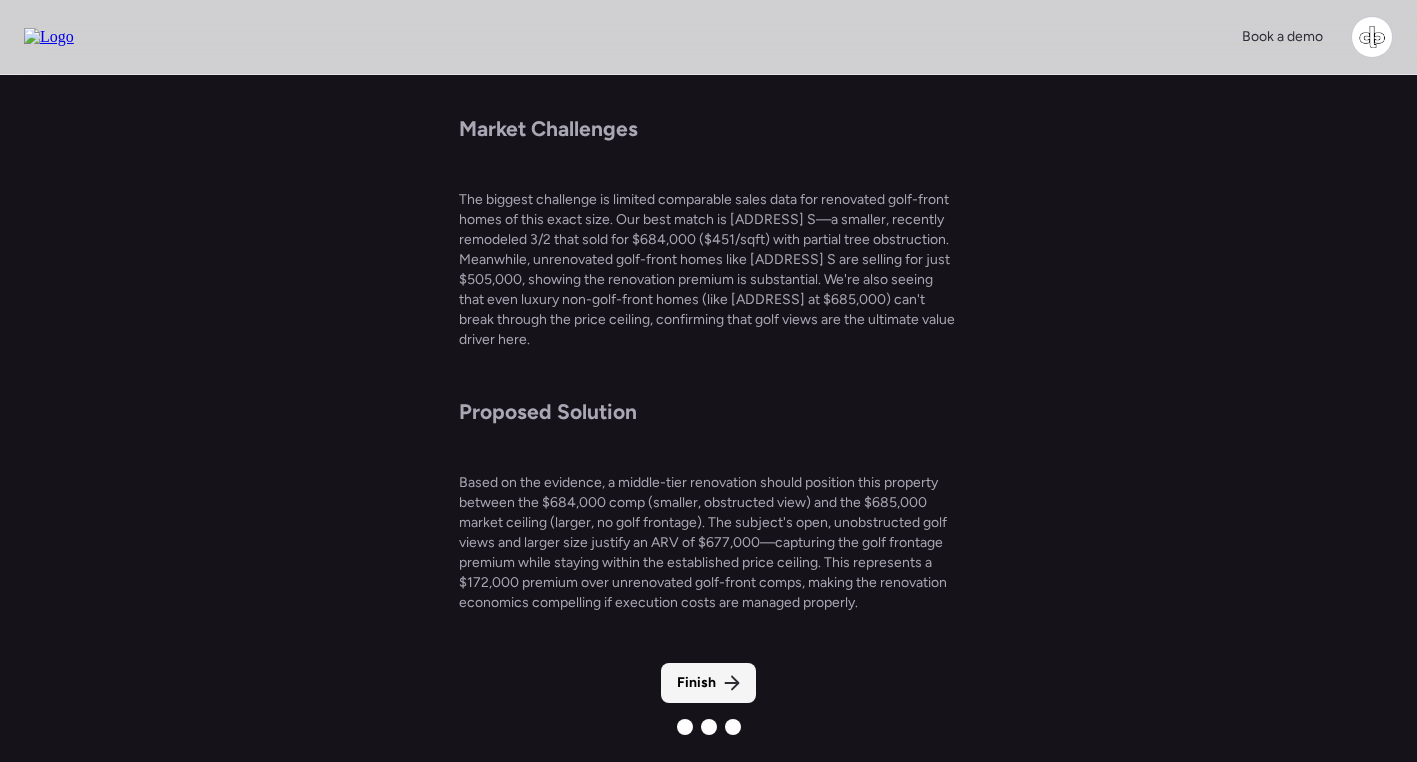 scroll, scrollTop: 13, scrollLeft: 0, axis: vertical 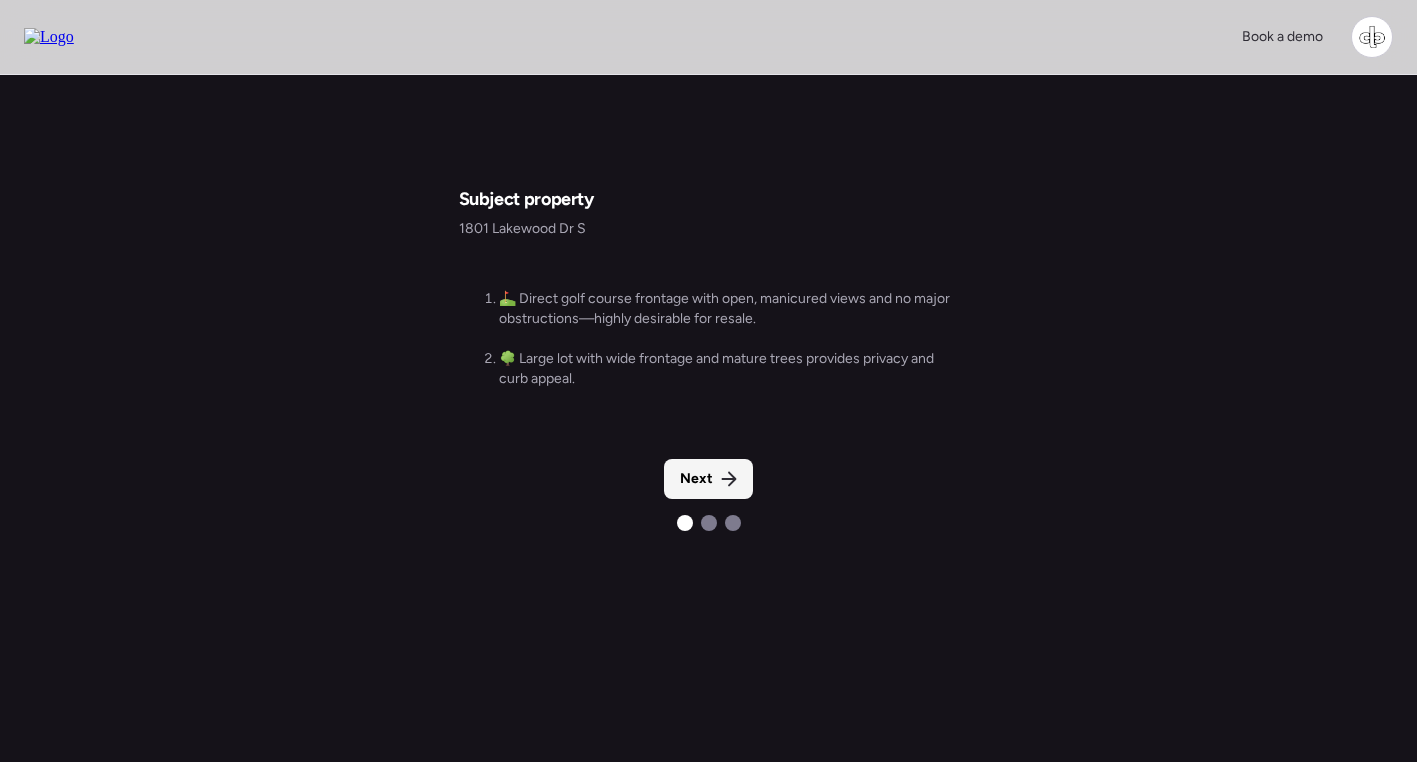 click on "Next" at bounding box center [696, 479] 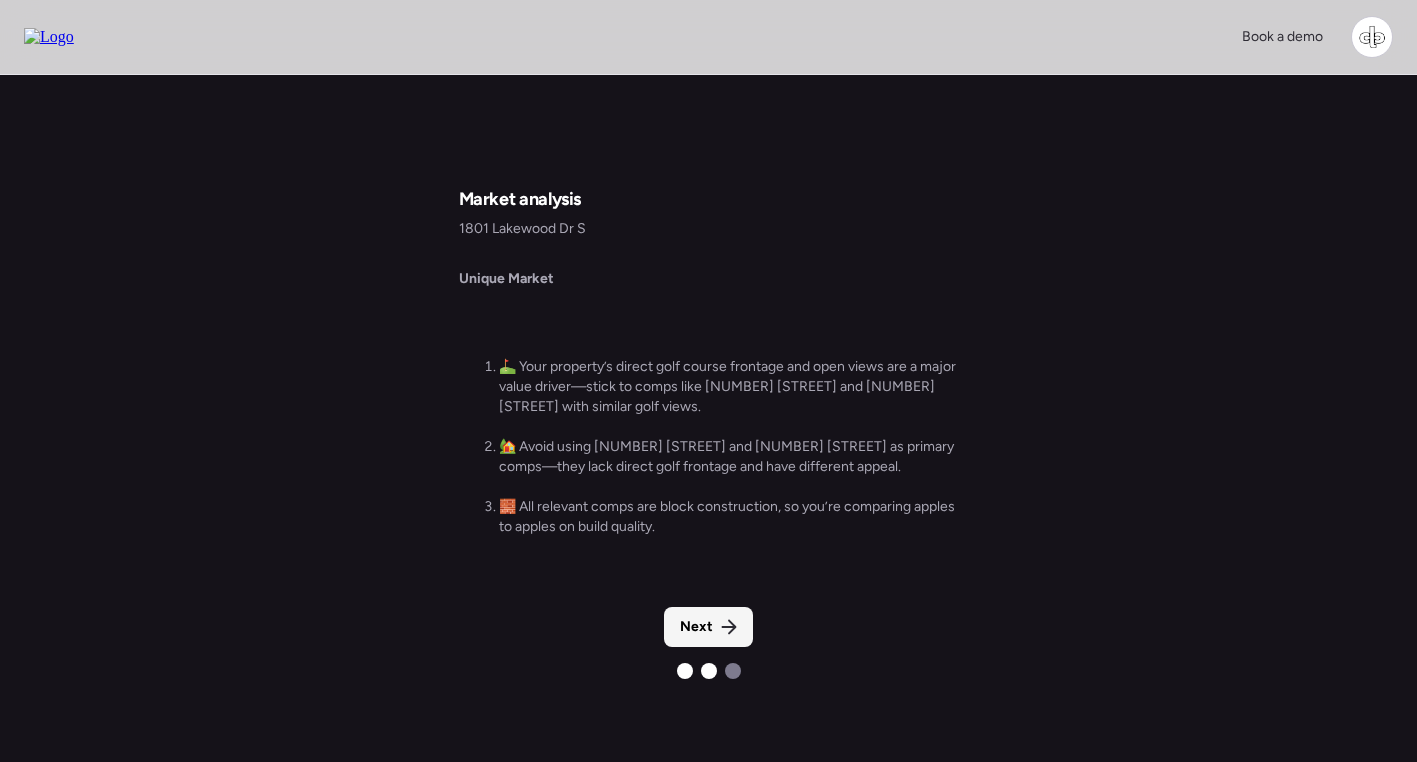 click on "Next" at bounding box center (696, 627) 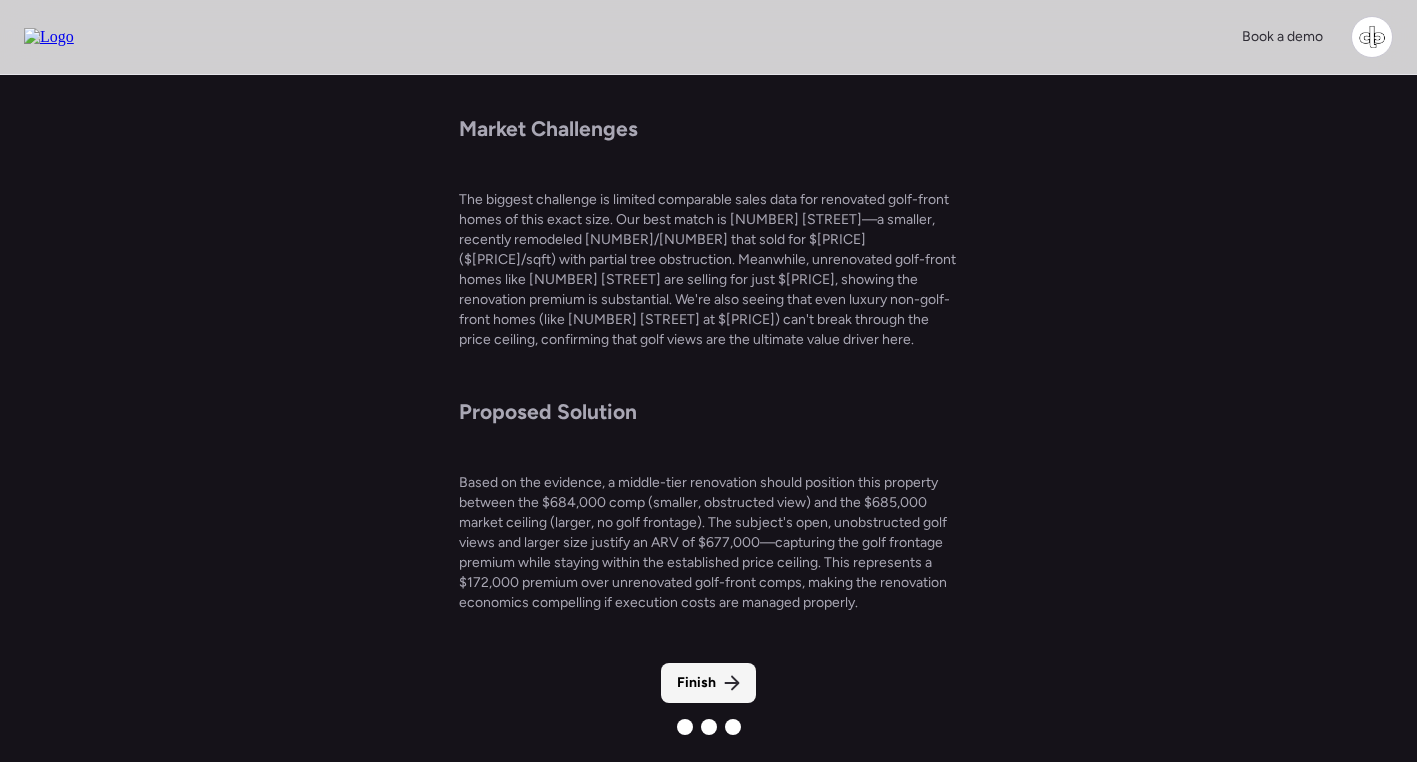 scroll, scrollTop: 12, scrollLeft: 0, axis: vertical 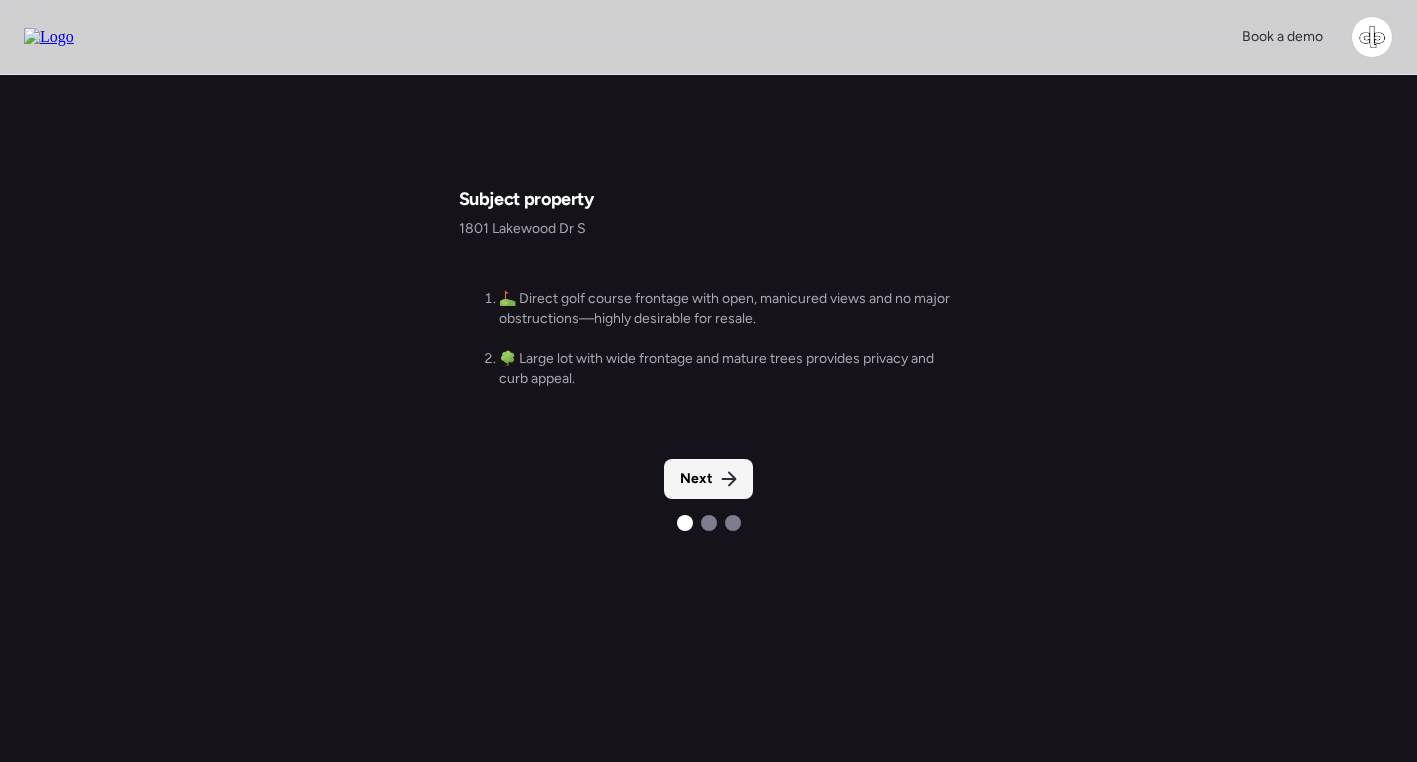 click on "Next" at bounding box center (708, 479) 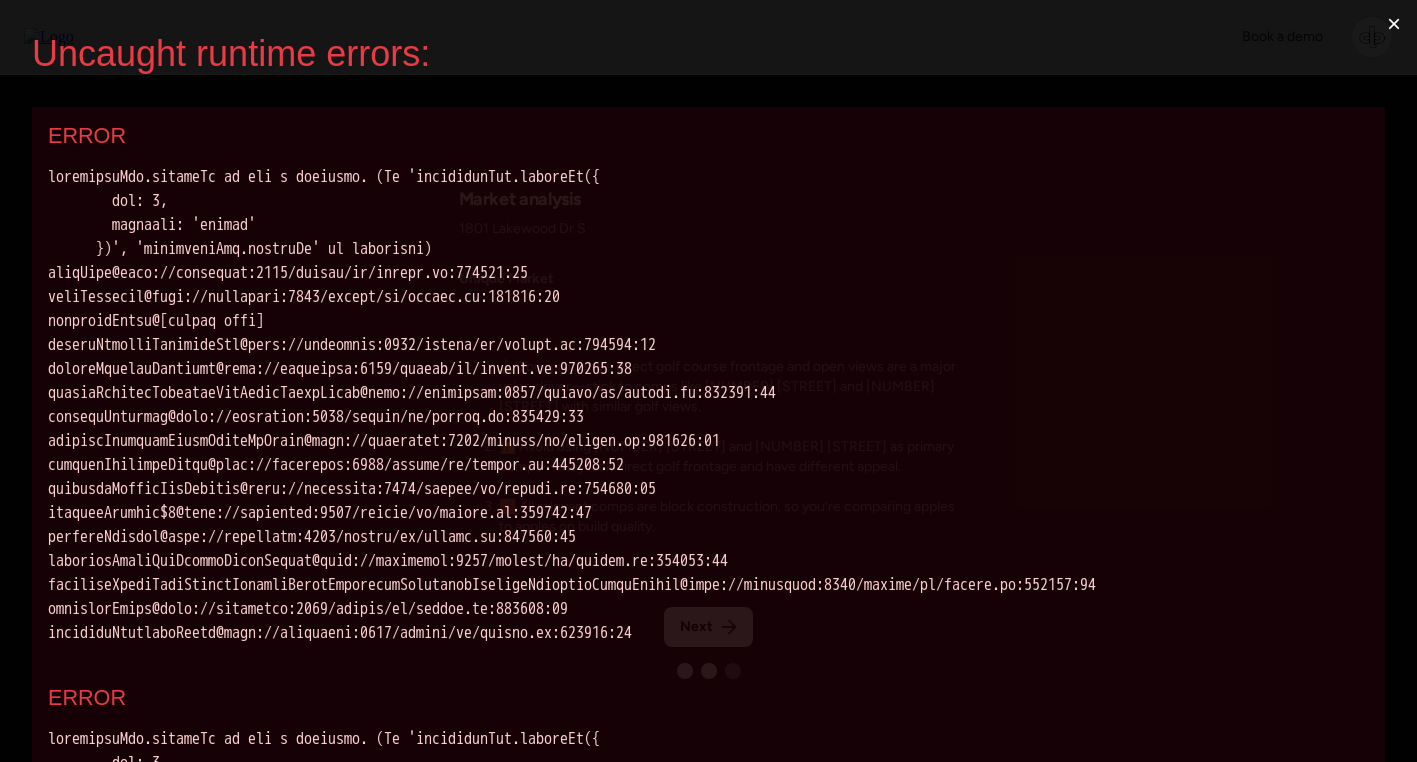 scroll, scrollTop: 0, scrollLeft: 0, axis: both 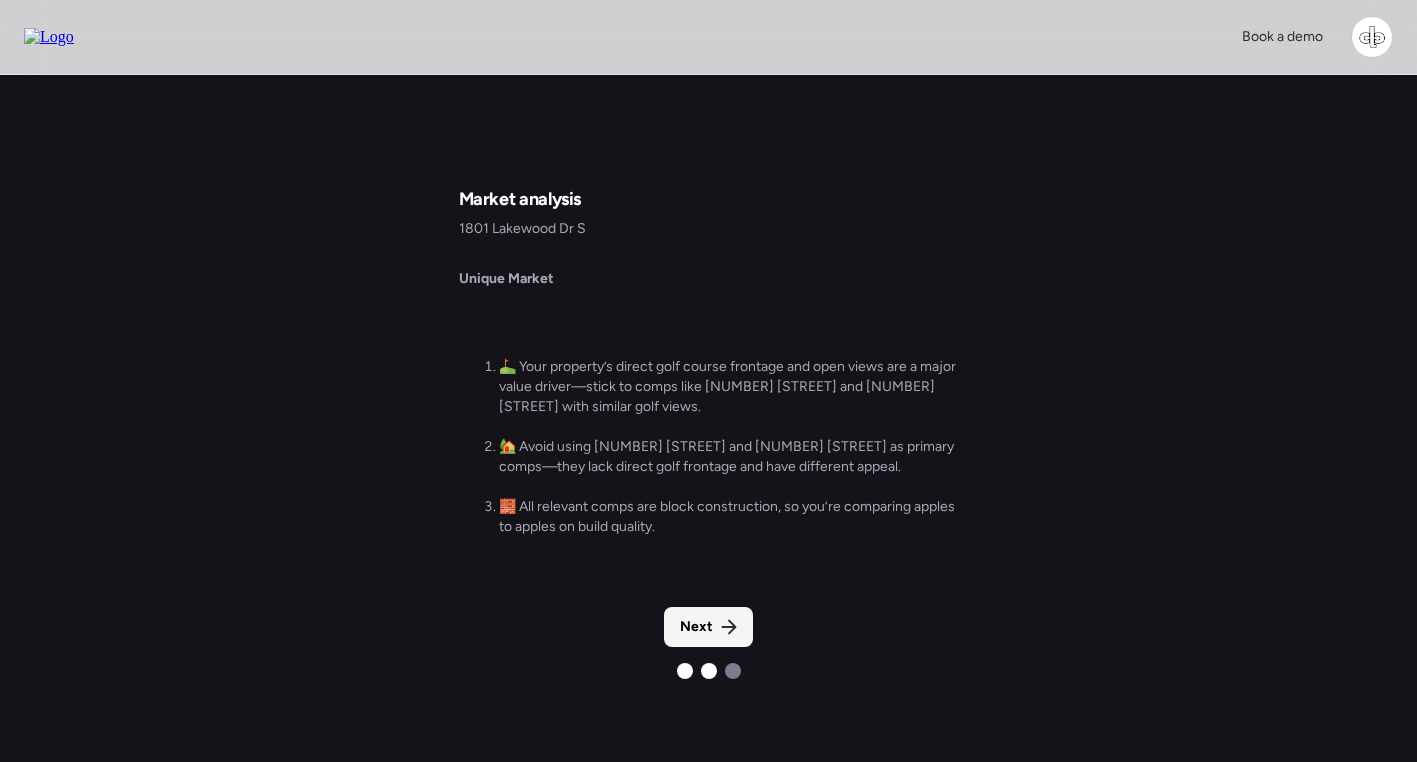click on "Next" at bounding box center [708, 627] 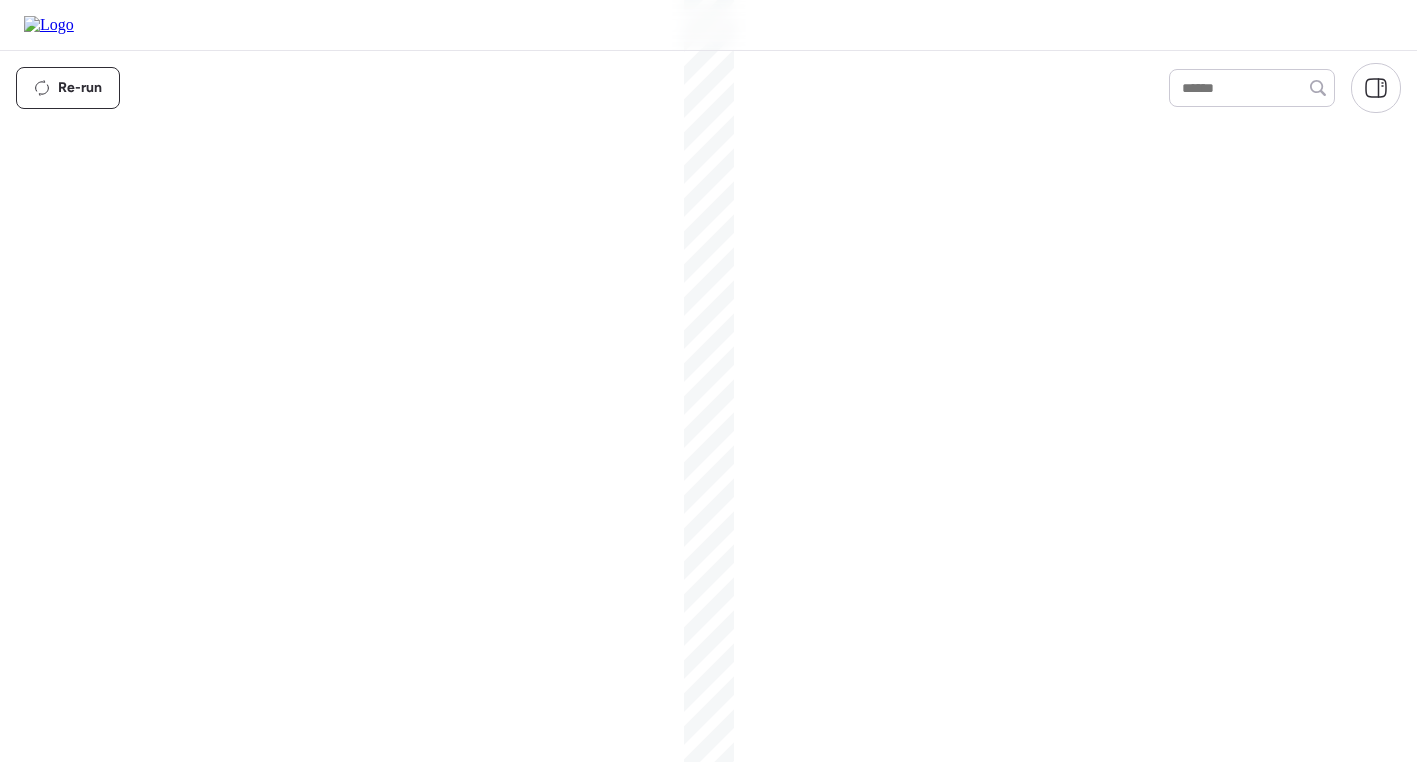 scroll, scrollTop: 0, scrollLeft: 0, axis: both 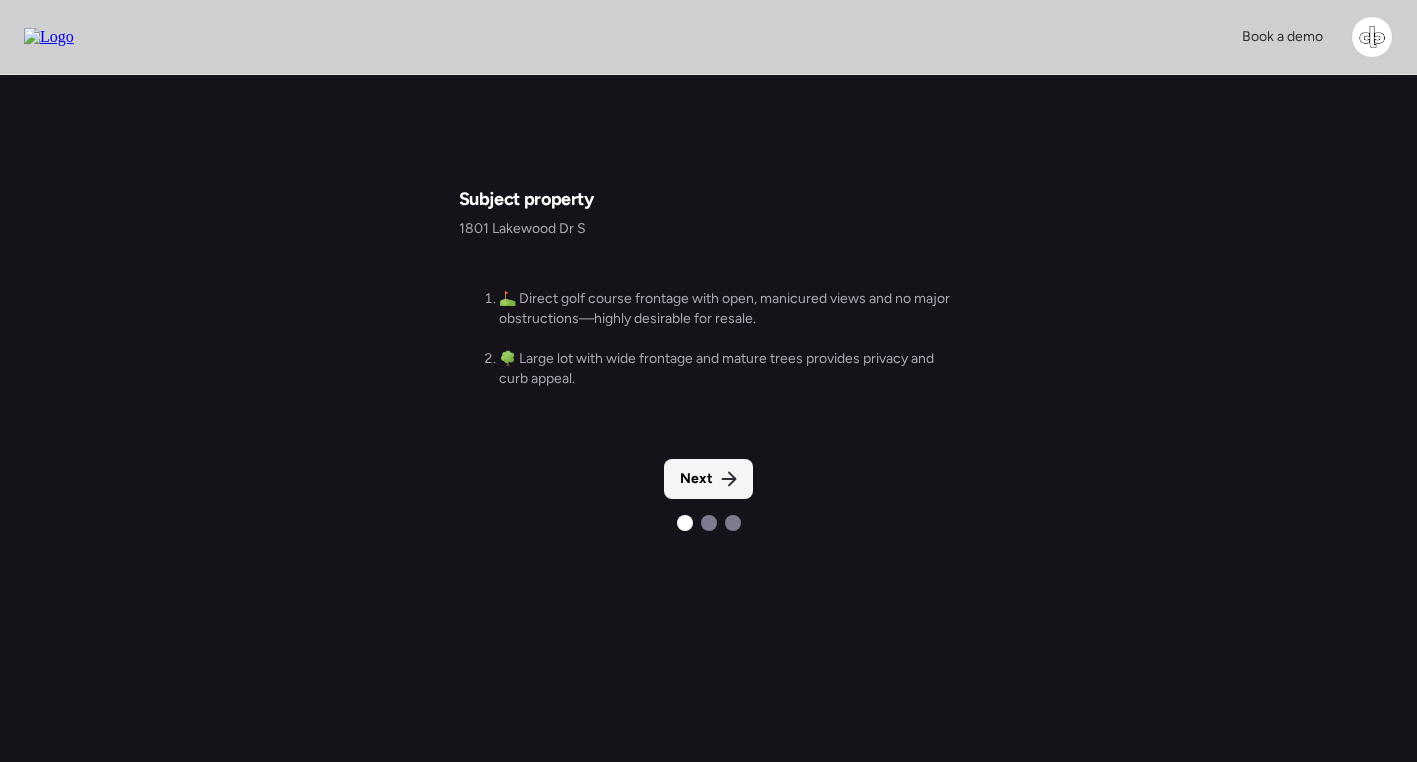 click on "Next" at bounding box center (696, 479) 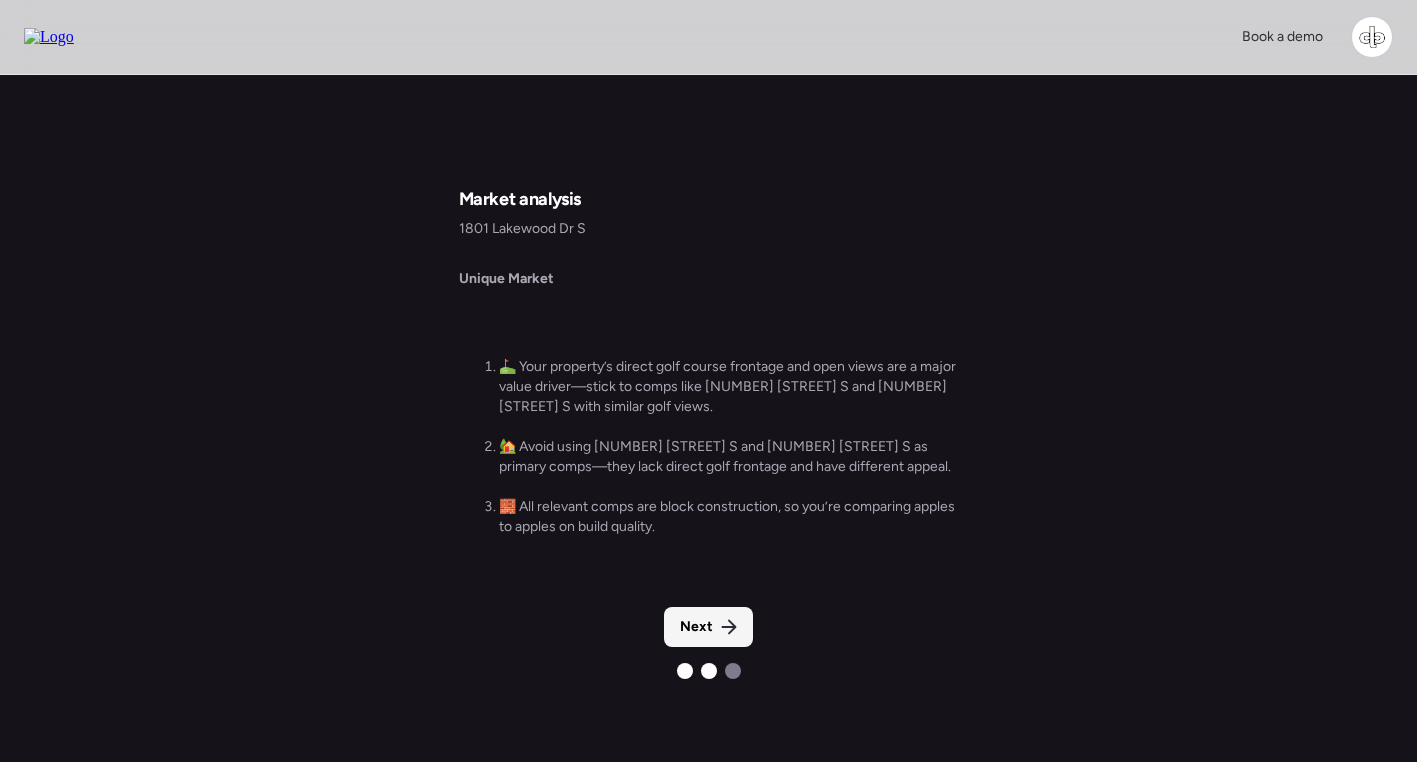 click on "Next" at bounding box center [708, 627] 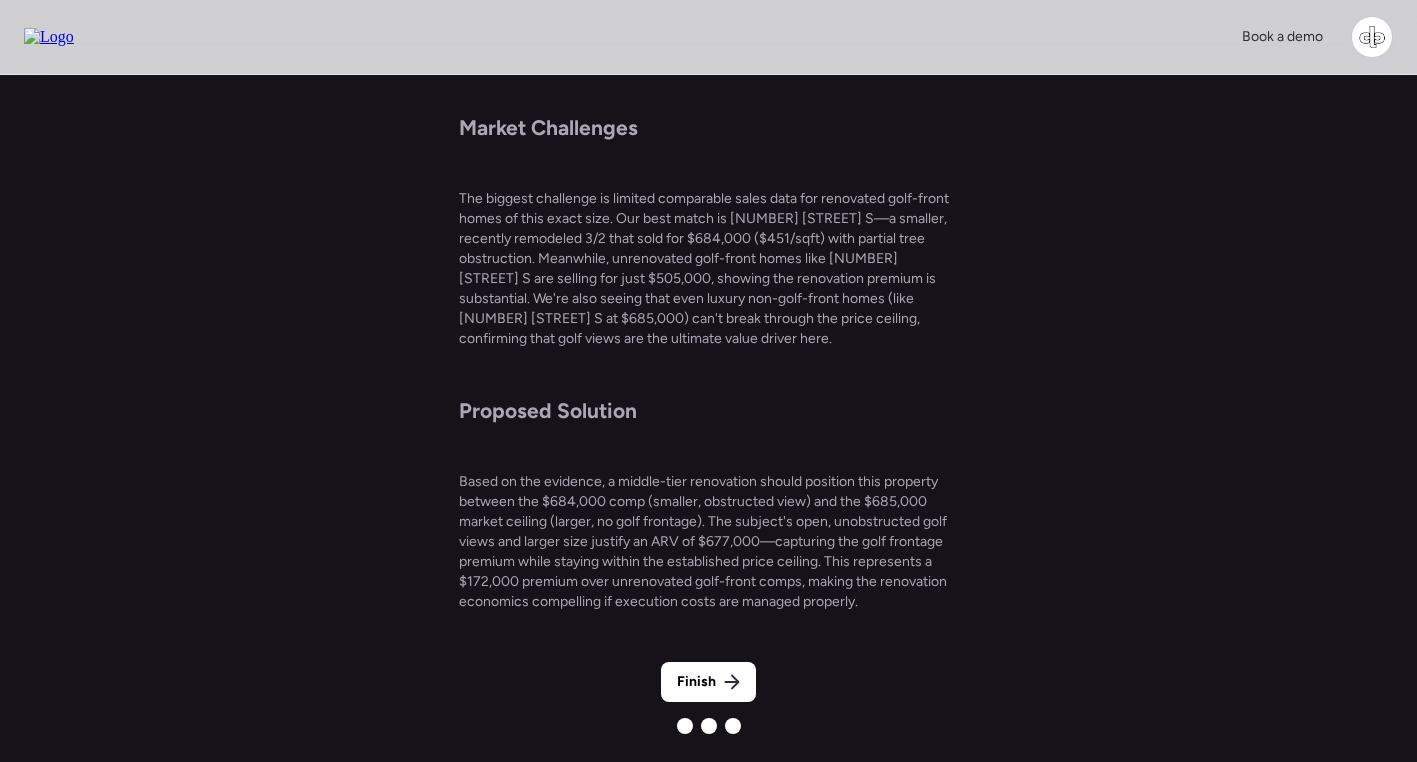 scroll, scrollTop: 0, scrollLeft: 0, axis: both 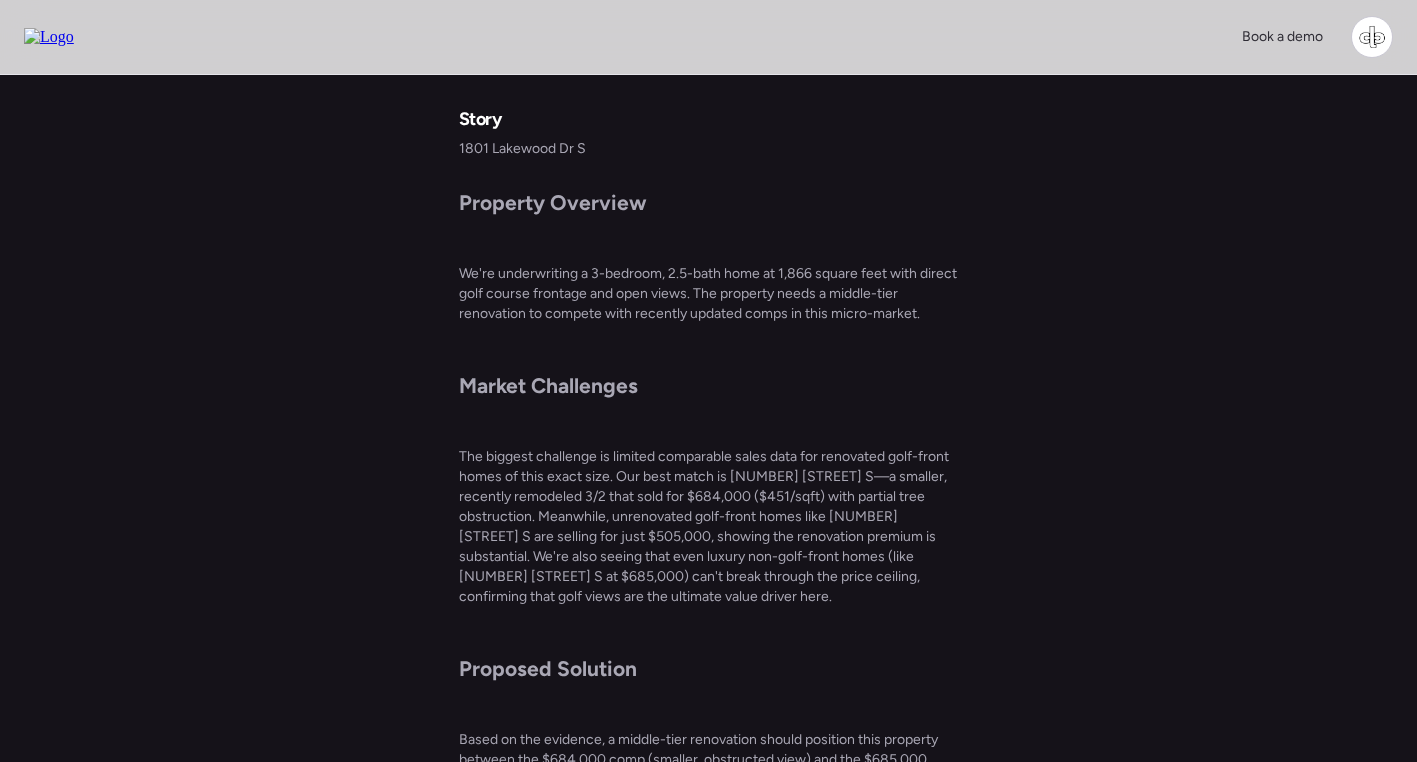 click on "Property Overview
We're underwriting a 3-bedroom, 2.5-bath home at 1,866 square feet with direct golf course frontage and open views. The property needs a middle-tier renovation to compete with recently updated comps in this micro-market.
Market Challenges
The biggest challenge is limited comparable sales data for renovated golf-front homes of this exact size. Our best match is 1712 Fairway Ave S—a smaller, recently remodeled 3/2 that sold for $684,000 ($451/sqft) with partial tree obstruction. Meanwhile, unrenovated golf-front homes like 1699 Alcazar Way S are selling for just $505,000, showing the renovation premium is substantial. We're also seeing that even luxury non-golf-front homes (like 5339 Alcola Way S at $685,000) can't break through the price ceiling, confirming that golf views are the ultimate value driver here.
Proposed Solution" at bounding box center [709, 539] 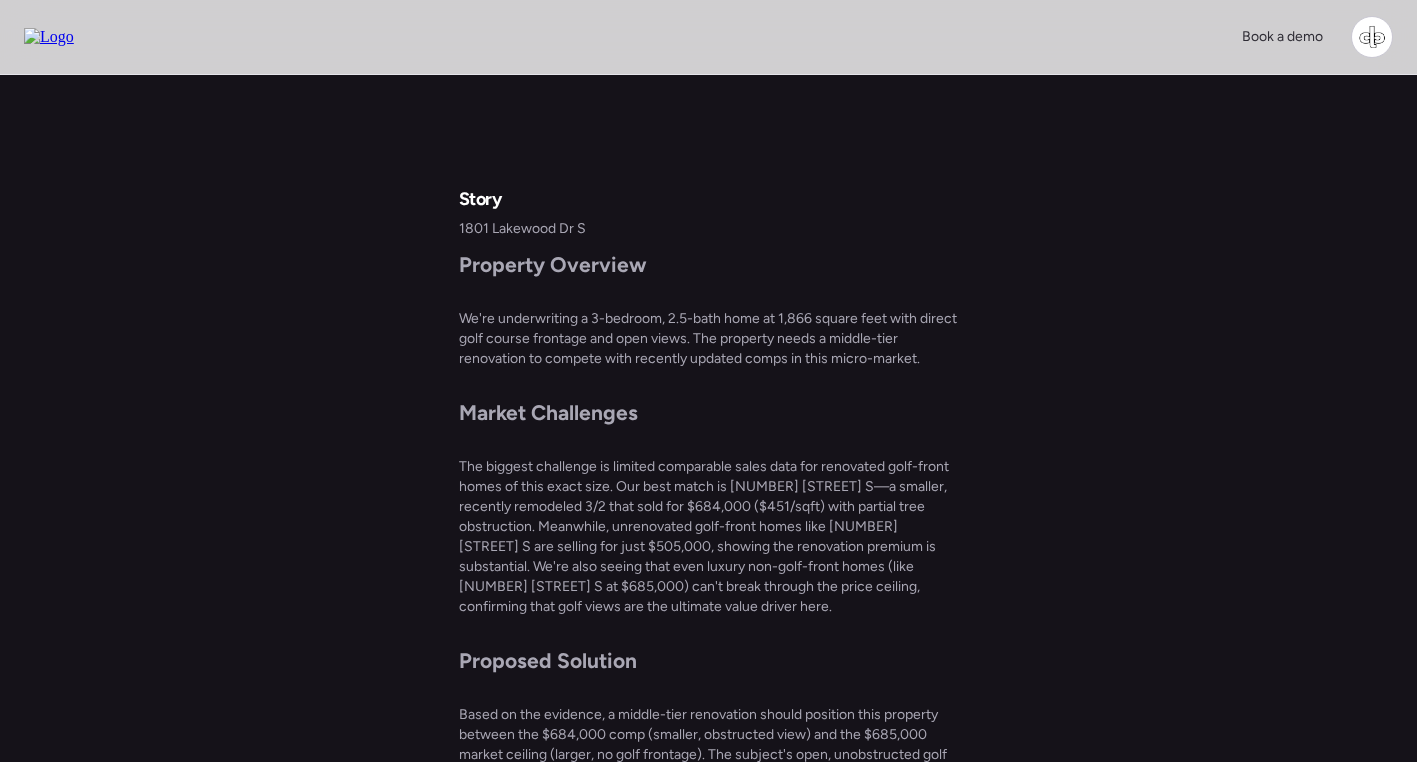 scroll, scrollTop: -152, scrollLeft: 0, axis: vertical 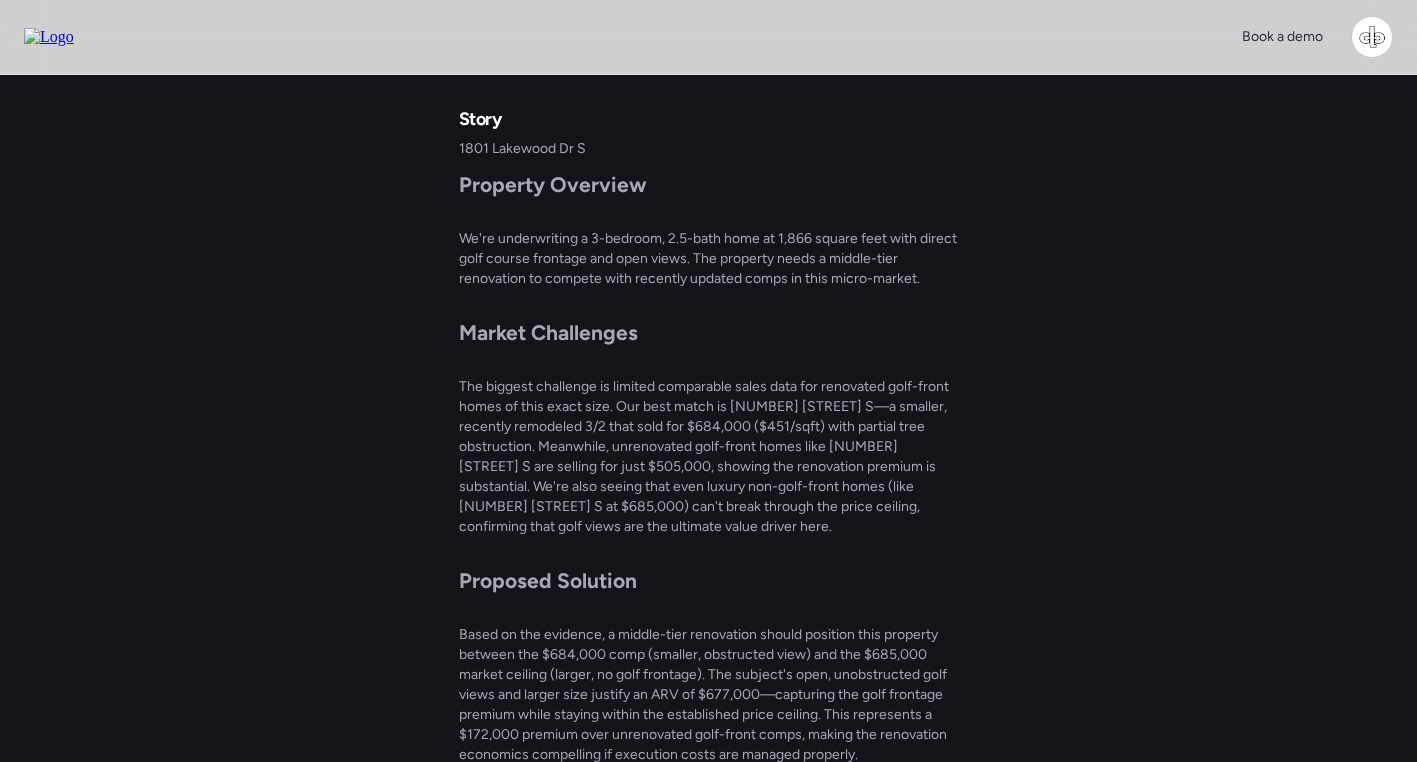 click on "We're underwriting a 3-bedroom, 2.5-bath home at 1,866 square feet with direct golf course frontage and open views. The property needs a middle-tier renovation to compete with recently updated comps in this micro-market." at bounding box center (709, 259) 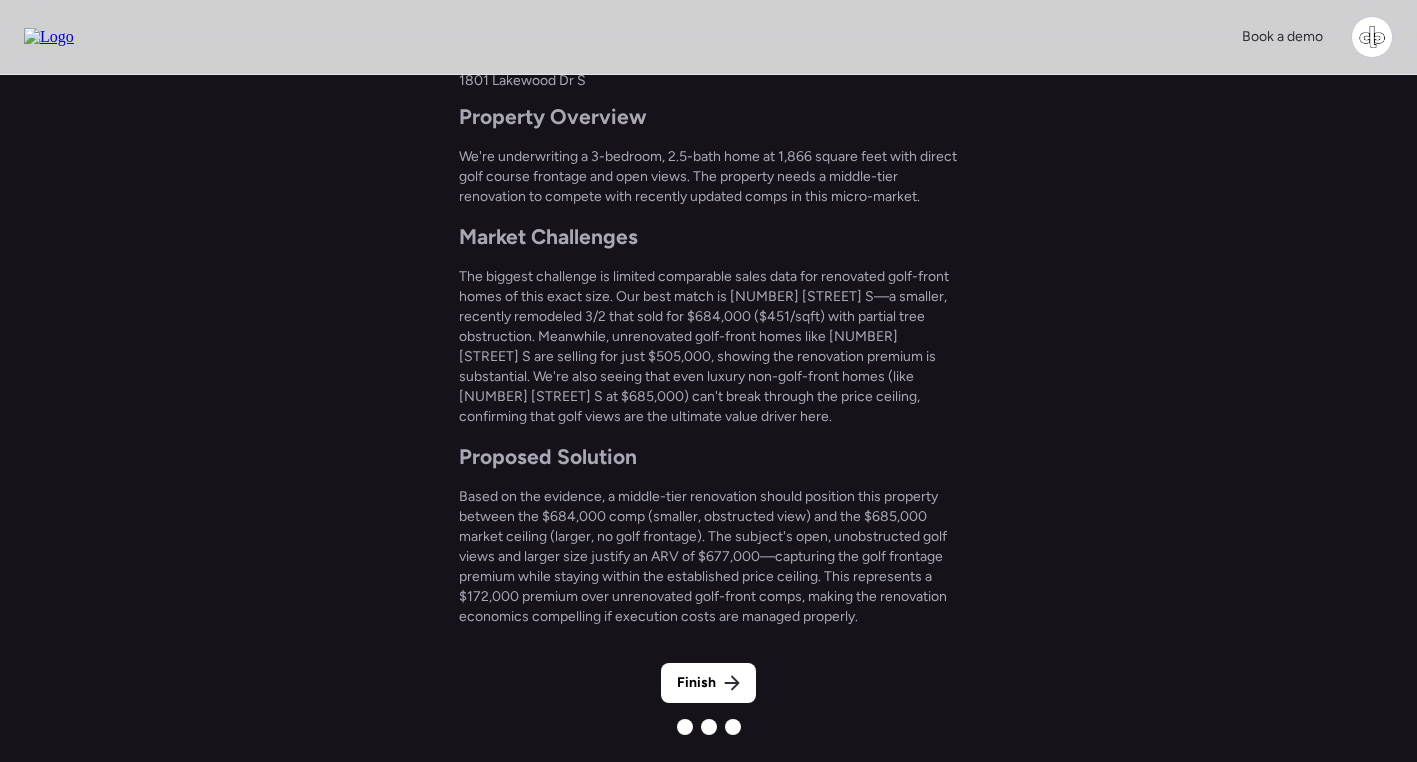 scroll, scrollTop: 0, scrollLeft: 0, axis: both 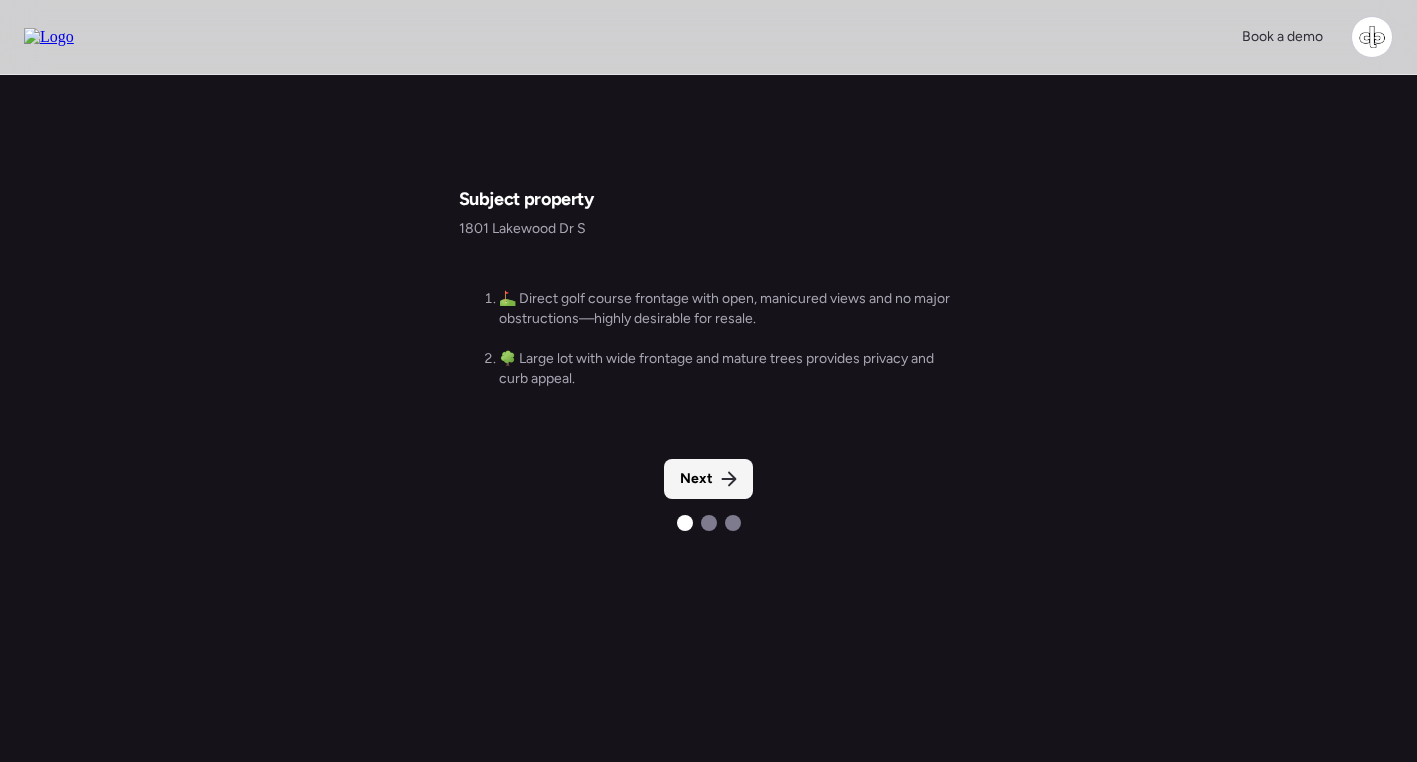 click on "Next" at bounding box center [696, 479] 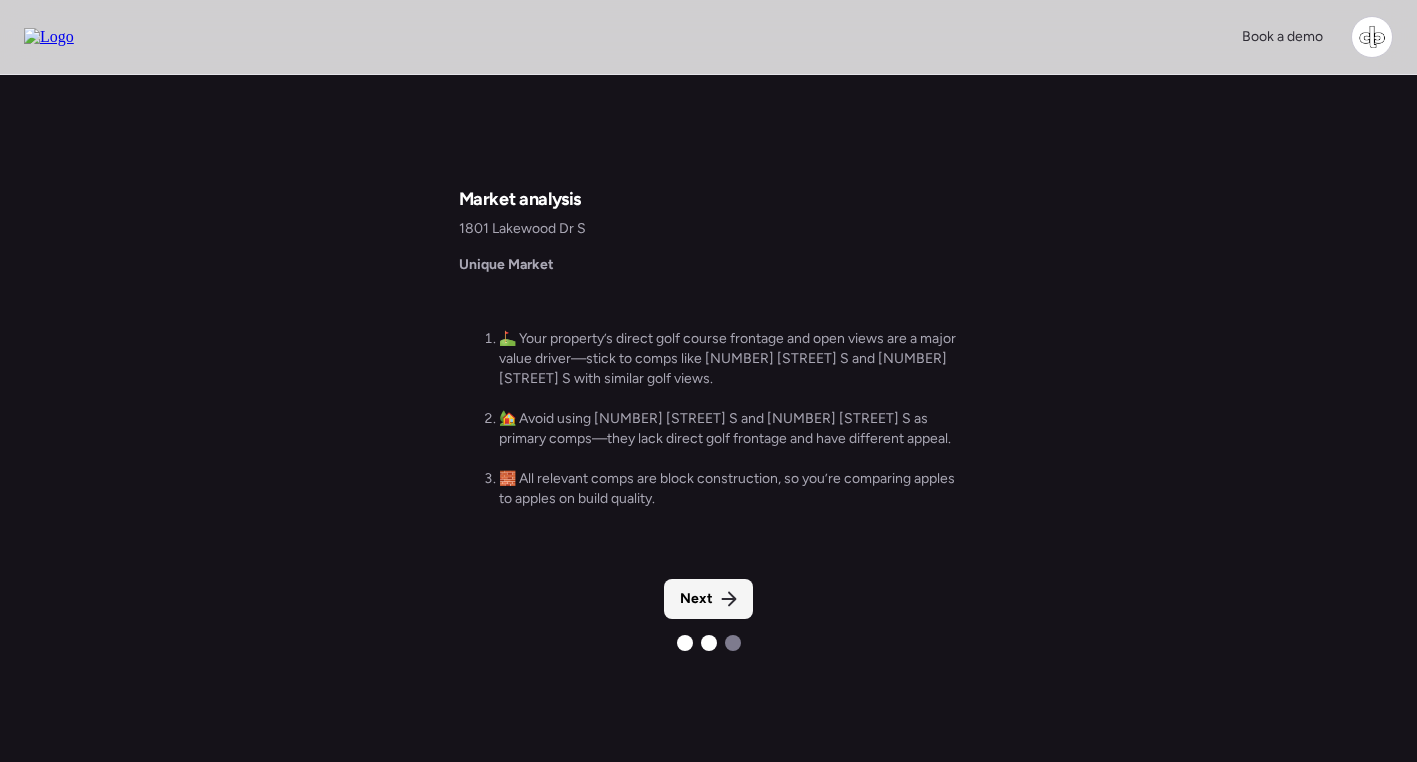 click on "Next" at bounding box center (708, 599) 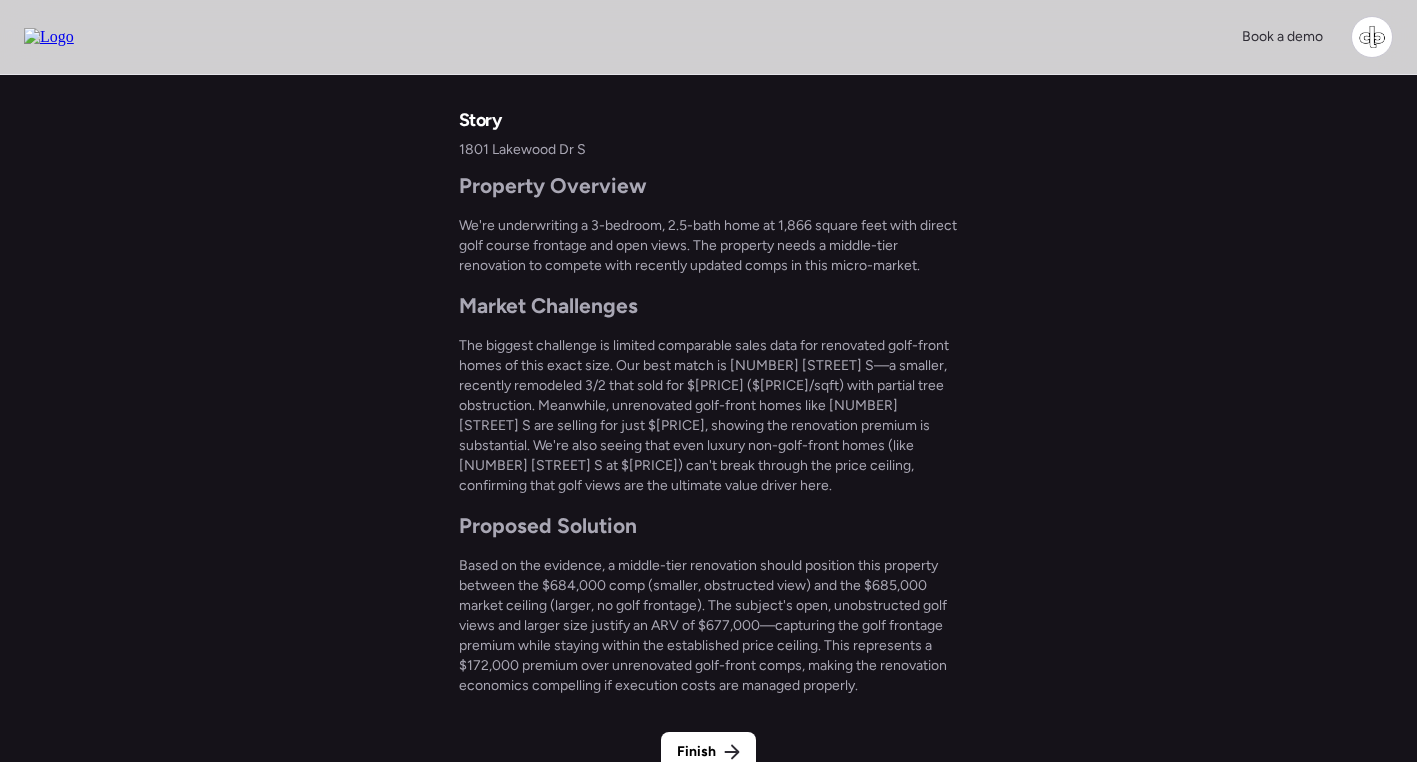 scroll, scrollTop: -68, scrollLeft: 0, axis: vertical 